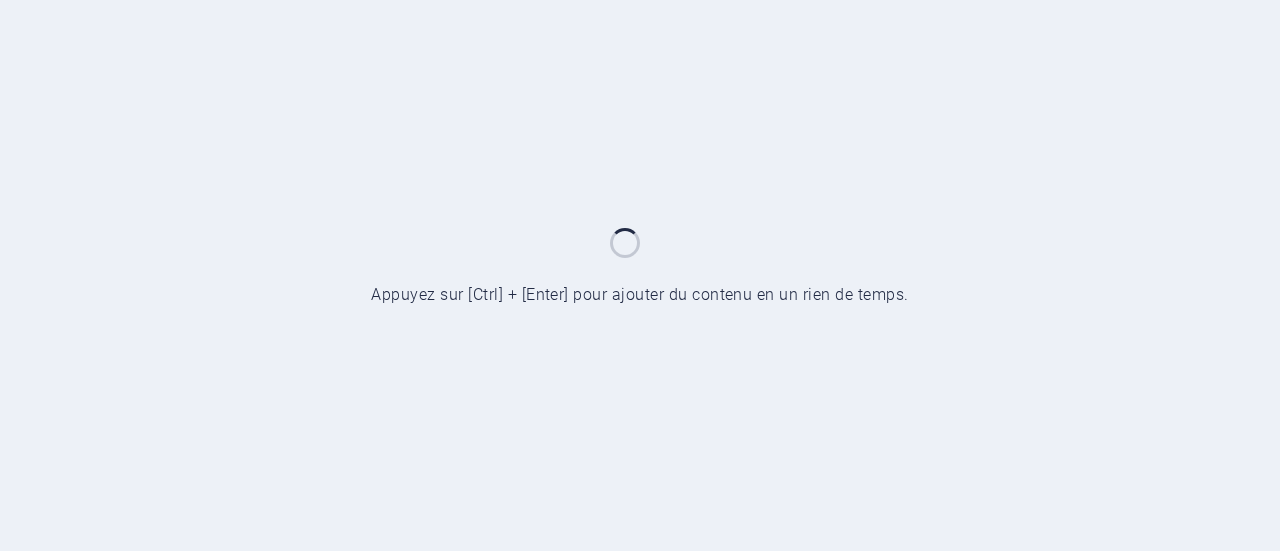 scroll, scrollTop: 0, scrollLeft: 0, axis: both 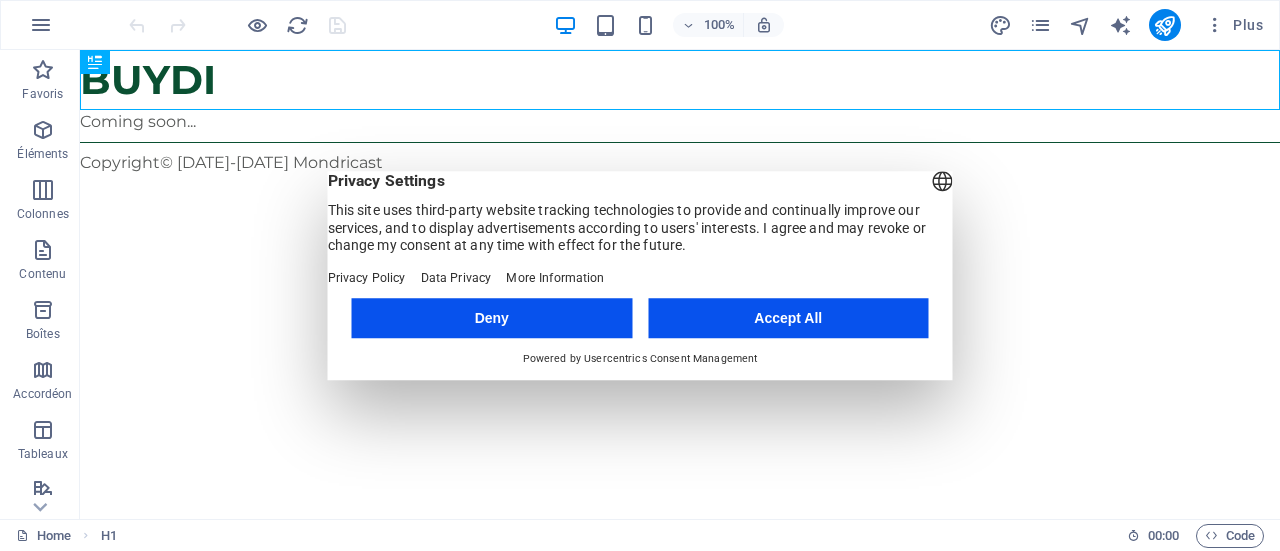 click on "Deny" at bounding box center (492, 318) 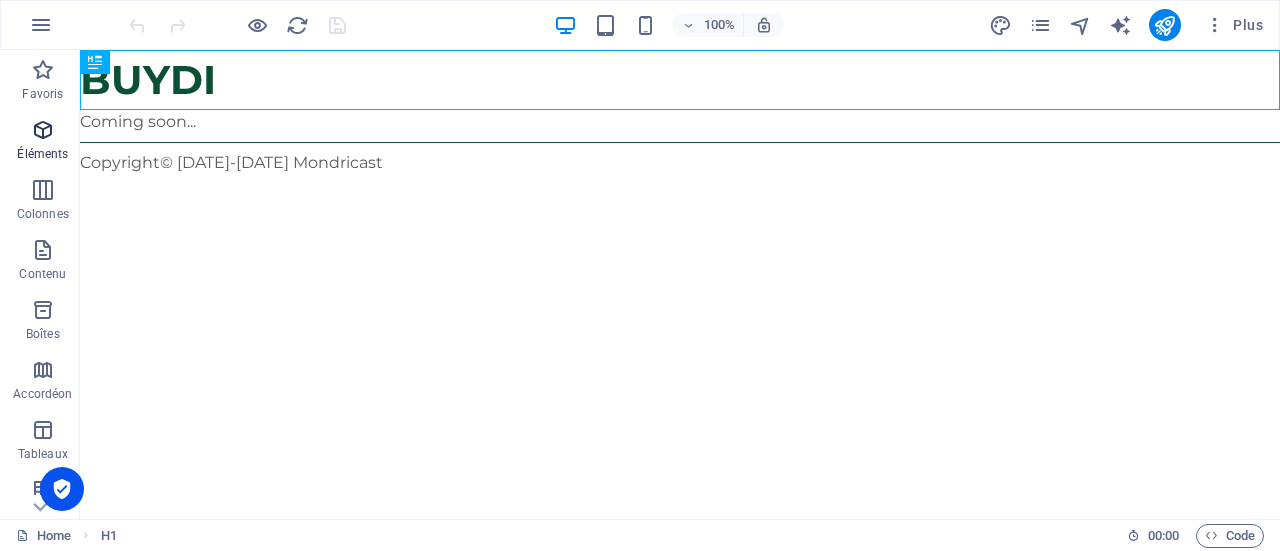 click on "Éléments" at bounding box center (42, 154) 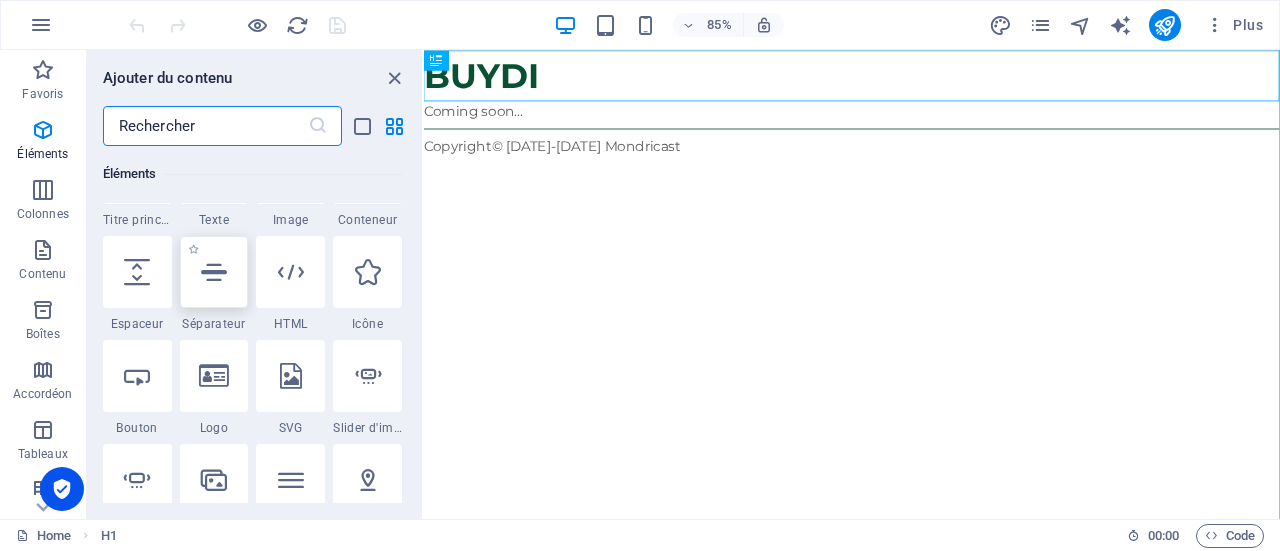 scroll, scrollTop: 313, scrollLeft: 0, axis: vertical 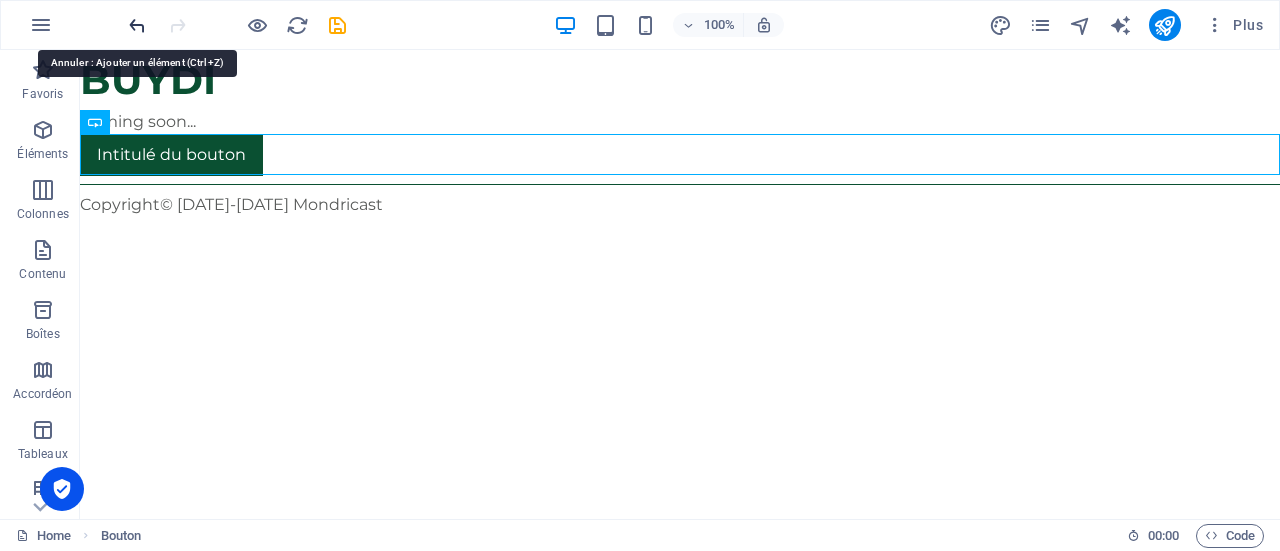 click at bounding box center (137, 25) 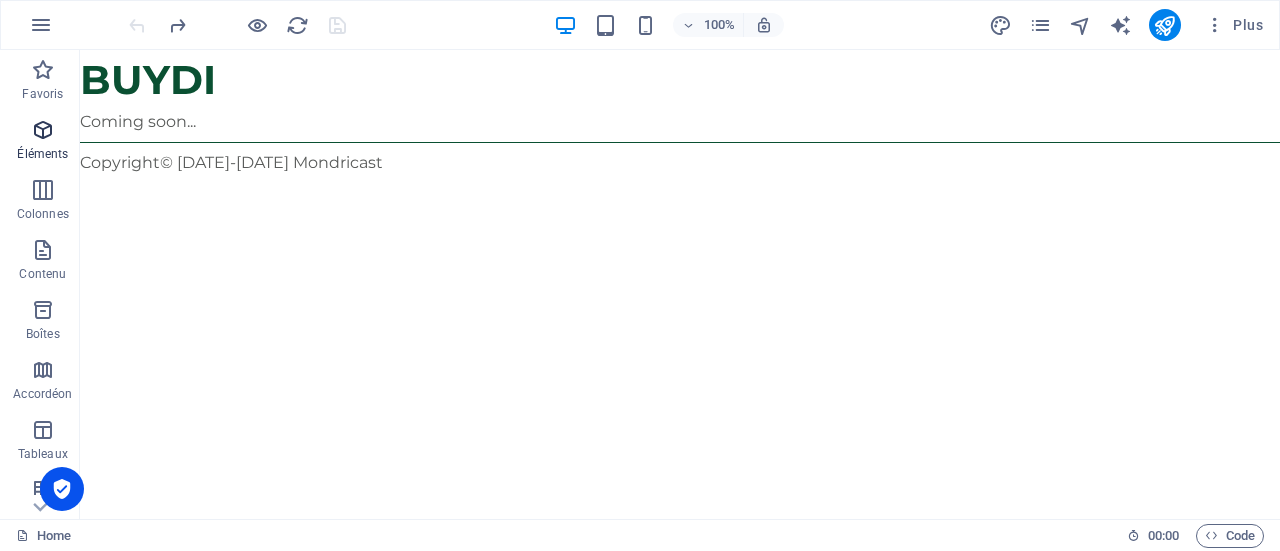 click on "Éléments" at bounding box center [43, 142] 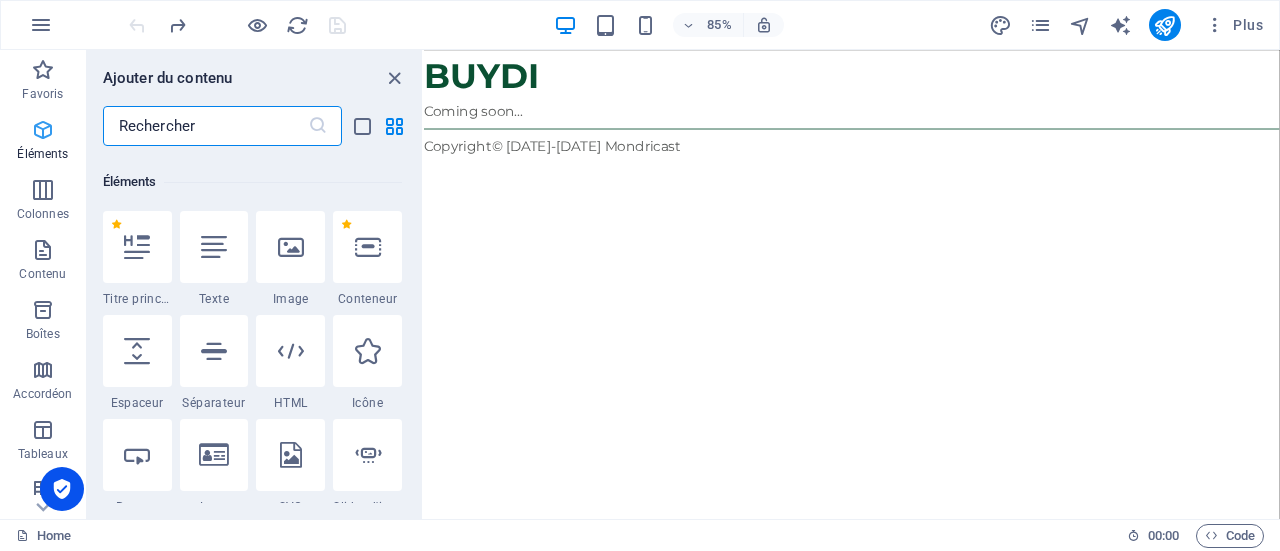scroll, scrollTop: 213, scrollLeft: 0, axis: vertical 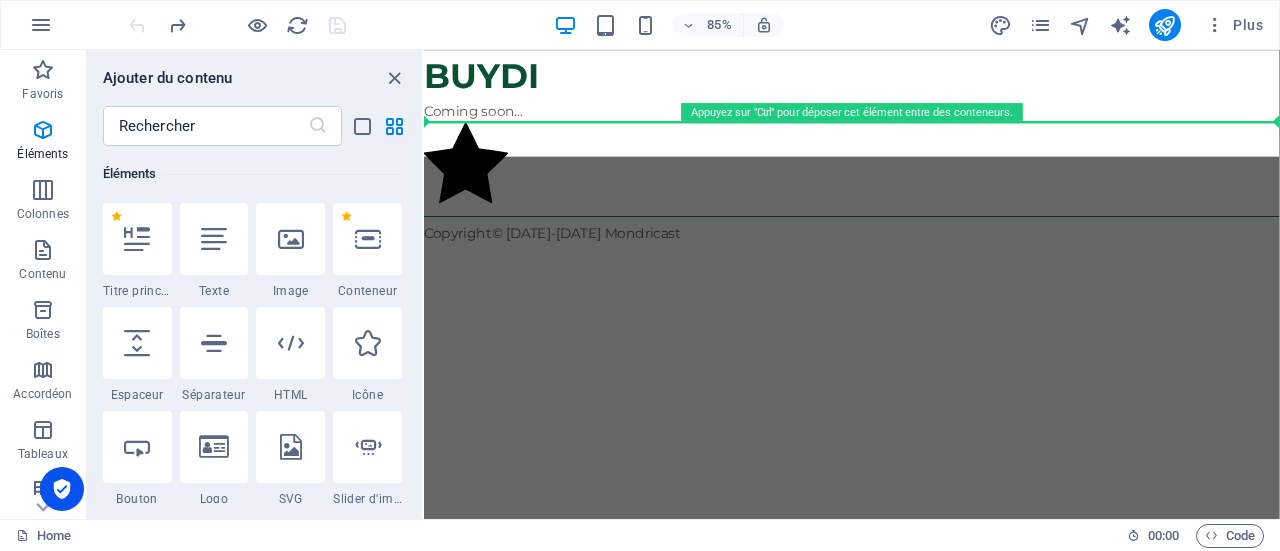 select on "xMidYMid" 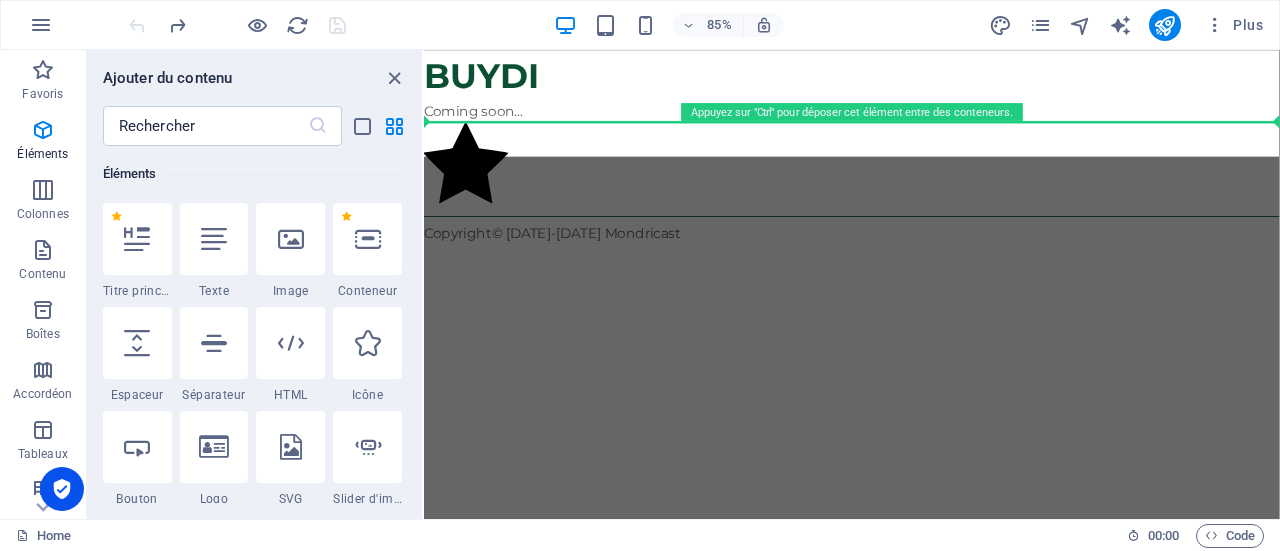 select on "px" 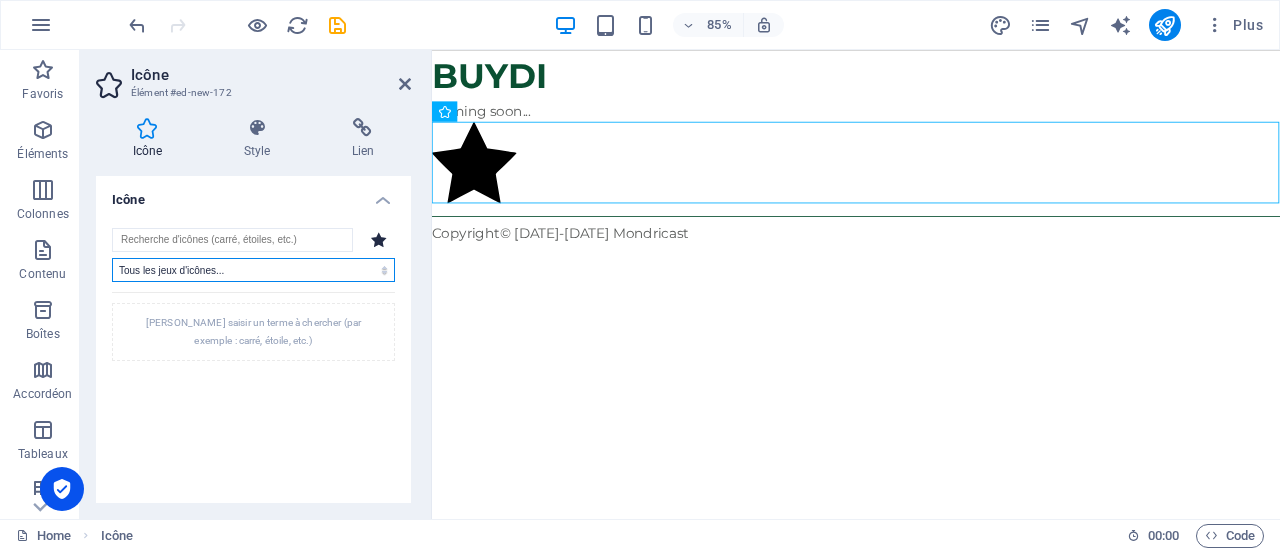 click on "Tous les jeux d'icônes... IcoFont Ionicons FontAwesome Brands FontAwesome Duotone FontAwesome Solid FontAwesome Regular FontAwesome Light FontAwesome Thin FontAwesome Sharp Solid FontAwesome Sharp Regular FontAwesome Sharp Light FontAwesome Sharp Thin" at bounding box center (253, 270) 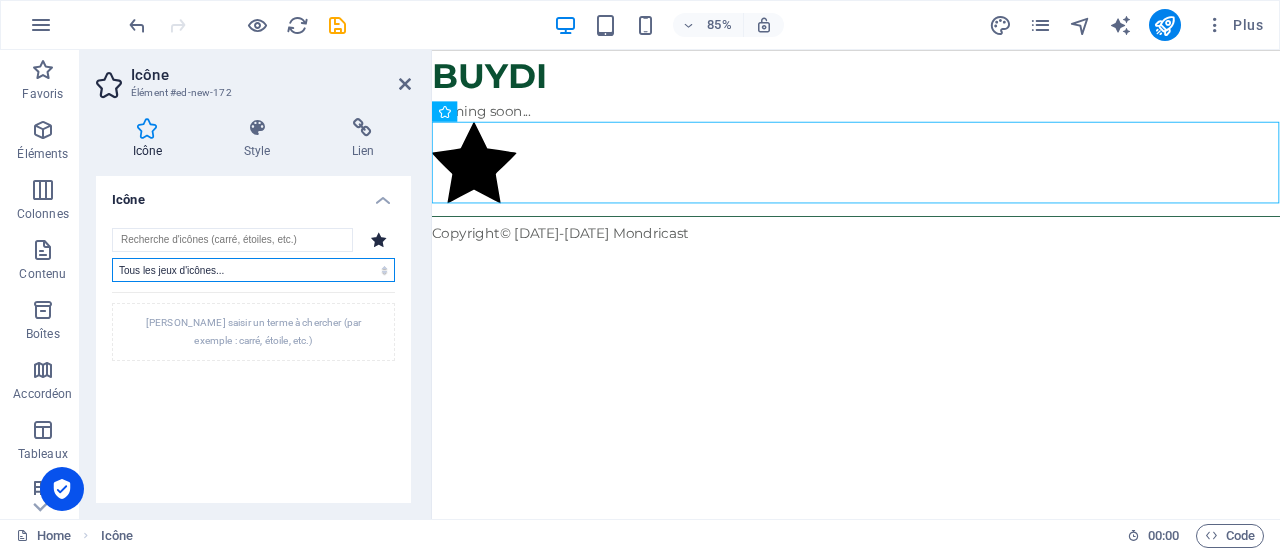 click on "Tous les jeux d'icônes... IcoFont Ionicons FontAwesome Brands FontAwesome Duotone FontAwesome Solid FontAwesome Regular FontAwesome Light FontAwesome Thin FontAwesome Sharp Solid FontAwesome Sharp Regular FontAwesome Sharp Light FontAwesome Sharp Thin" at bounding box center [253, 270] 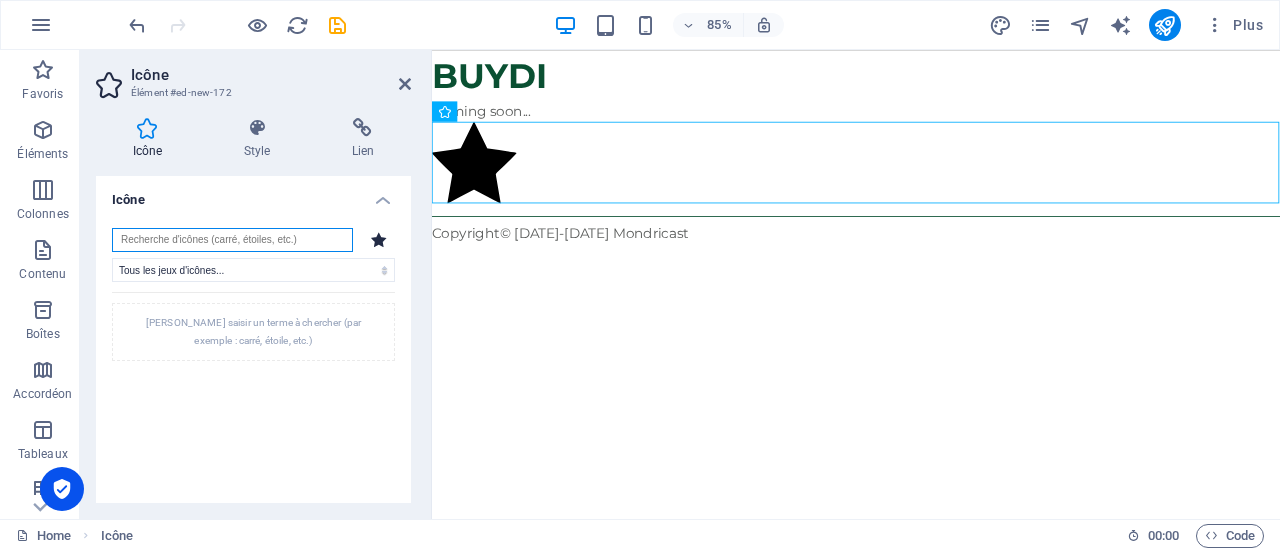 click at bounding box center (232, 240) 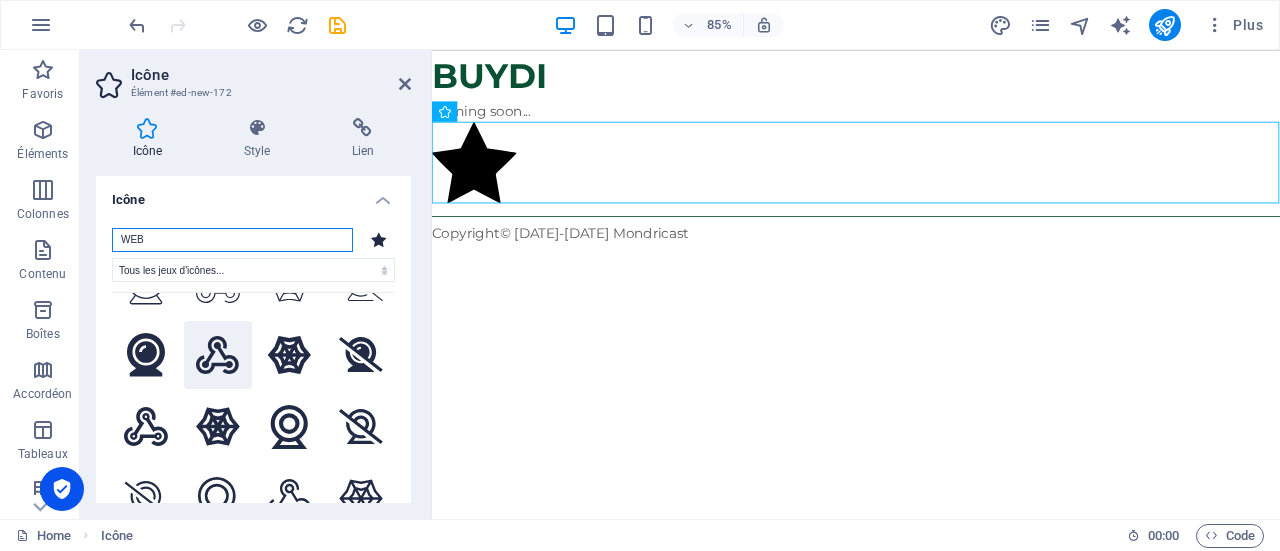 scroll, scrollTop: 415, scrollLeft: 0, axis: vertical 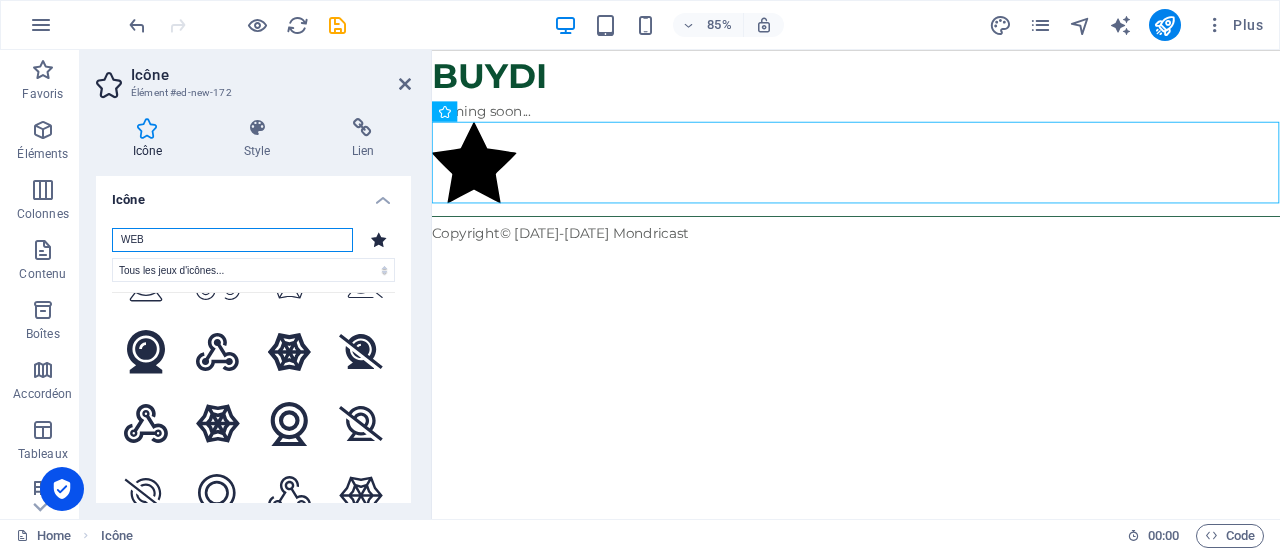click on "WEB" at bounding box center (232, 240) 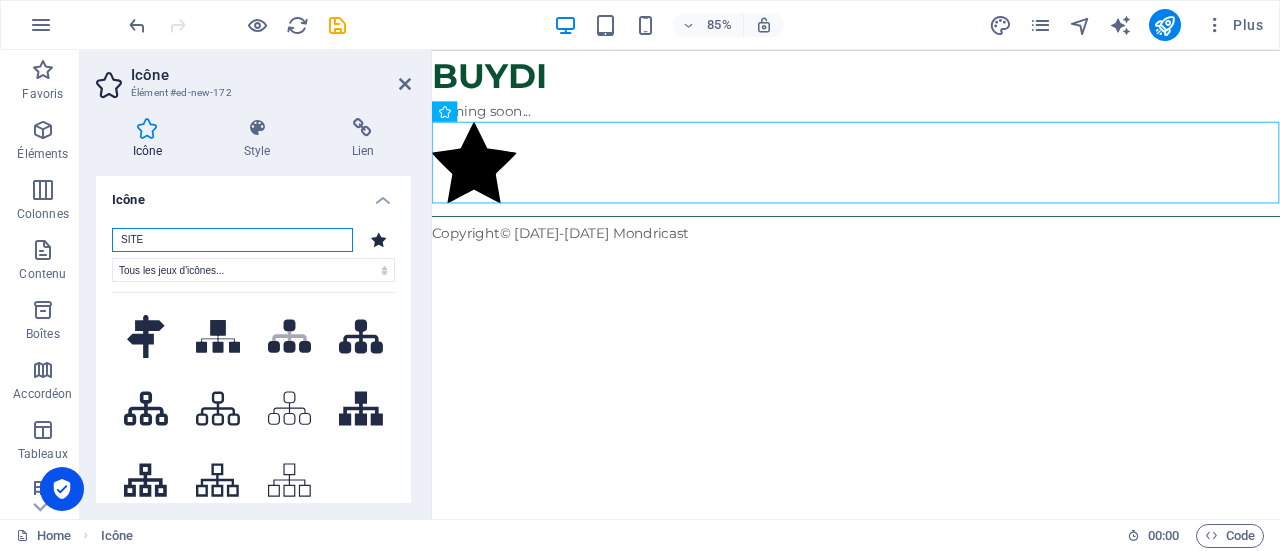 scroll, scrollTop: 0, scrollLeft: 0, axis: both 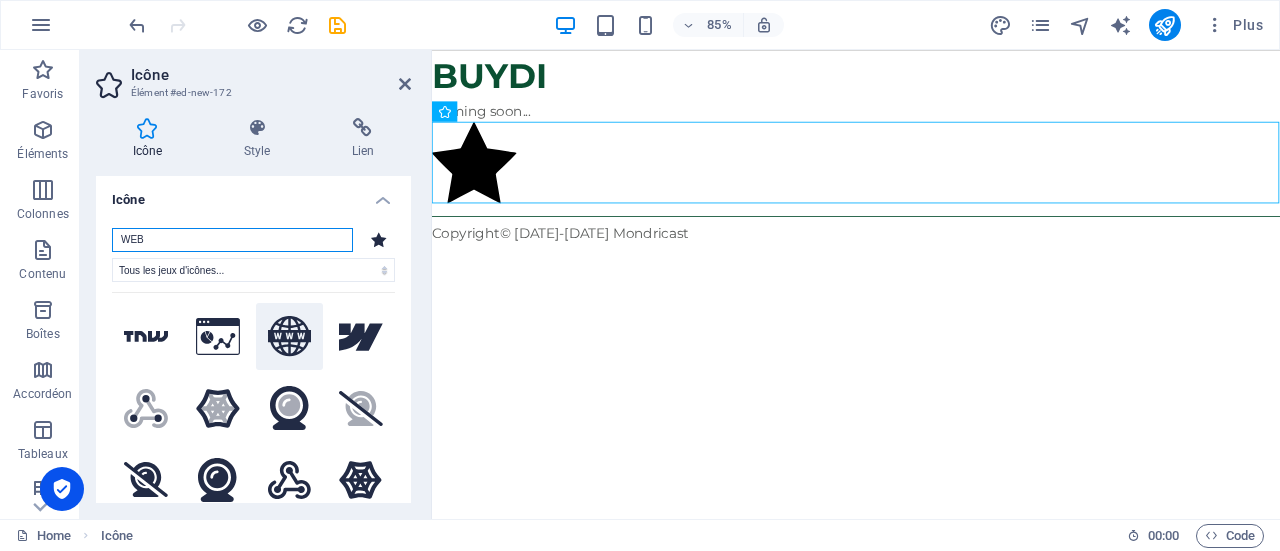 type on "WEB" 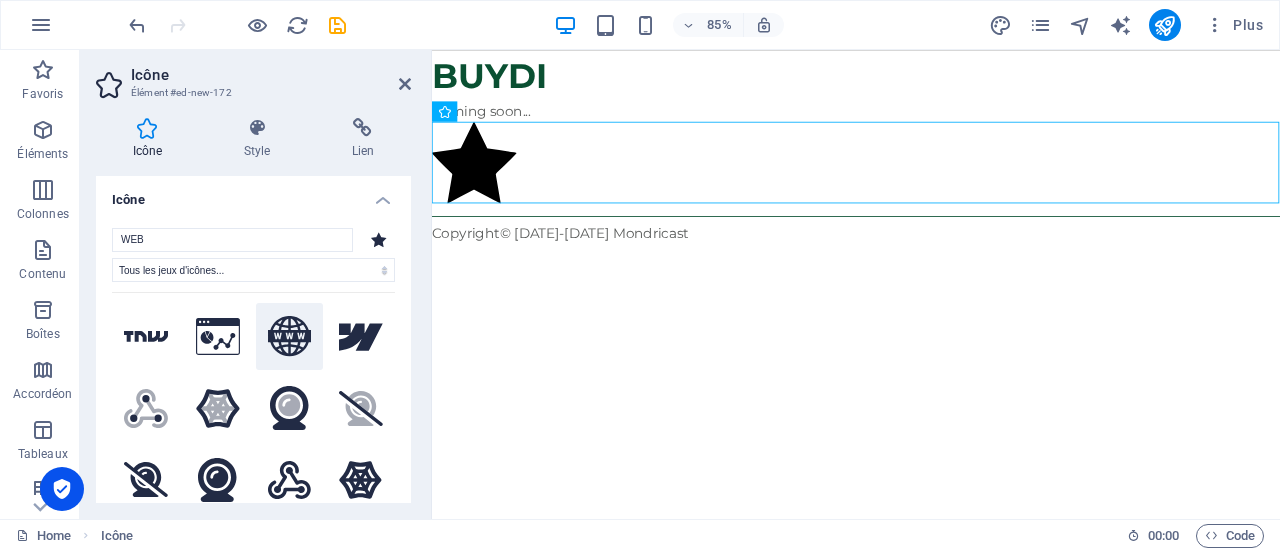 click 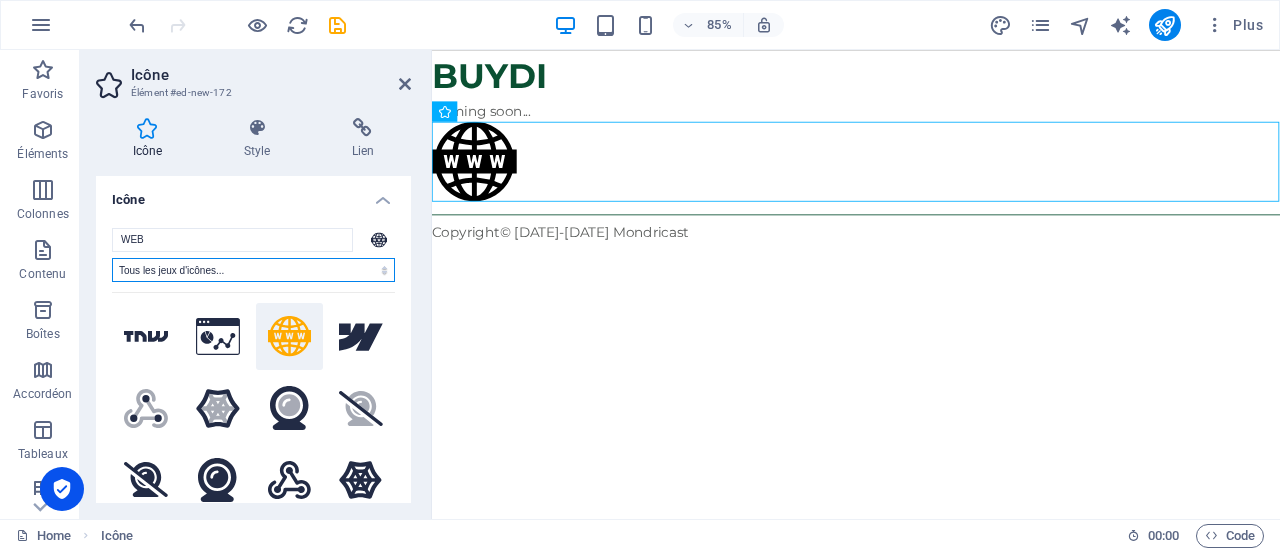 click on "Tous les jeux d'icônes... IcoFont Ionicons FontAwesome Brands FontAwesome Duotone FontAwesome Solid FontAwesome Regular FontAwesome Light FontAwesome Thin FontAwesome Sharp Solid FontAwesome Sharp Regular FontAwesome Sharp Light FontAwesome Sharp Thin" at bounding box center (253, 270) 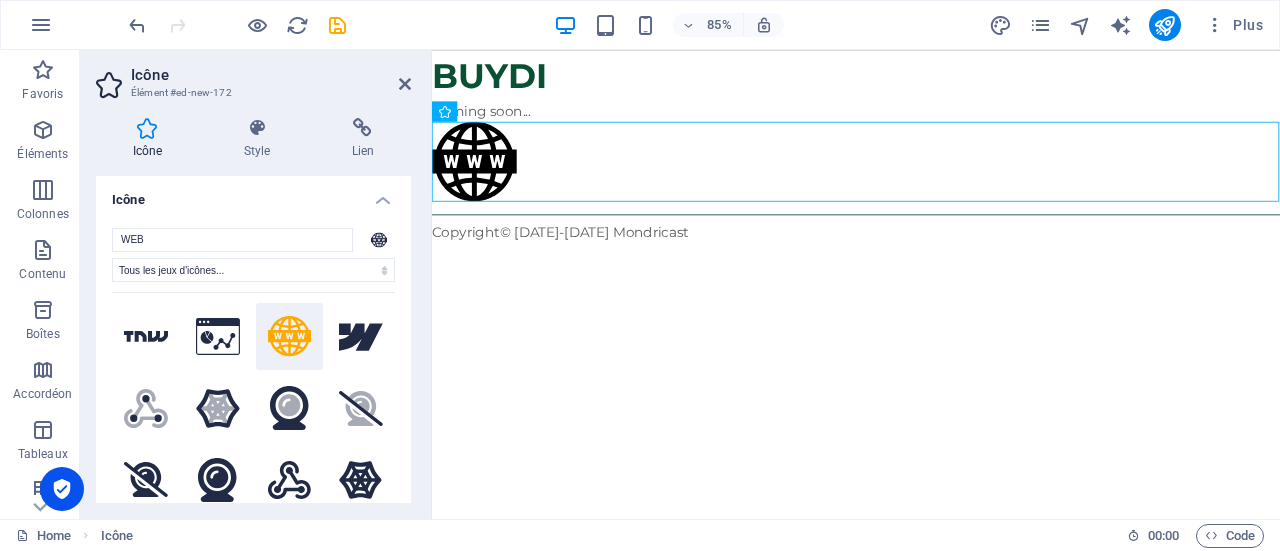click on "Icône" at bounding box center (253, 194) 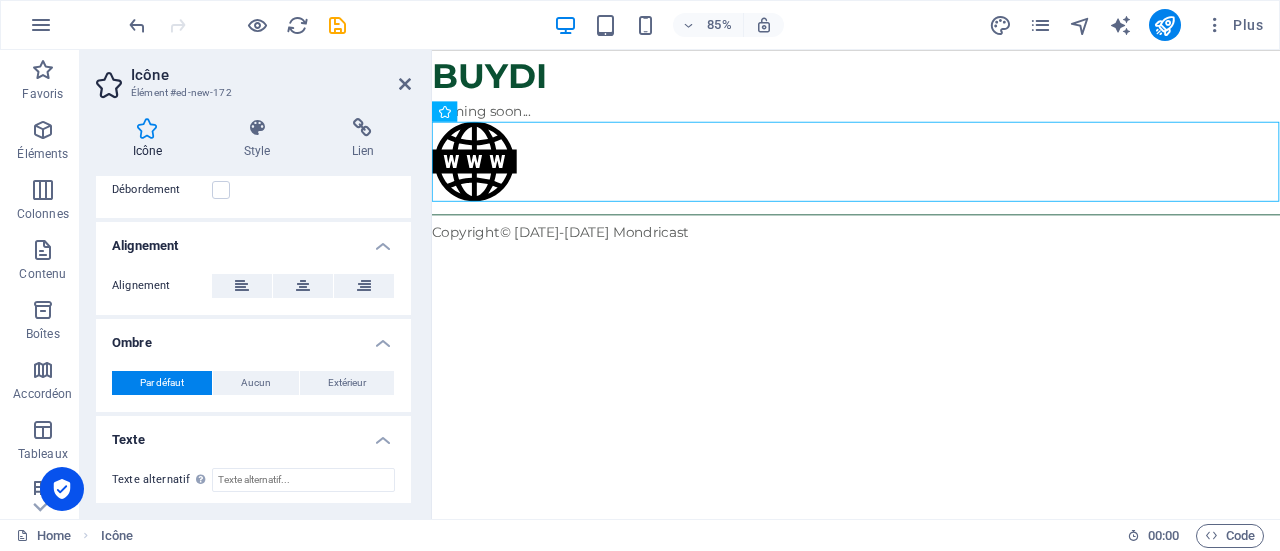 scroll, scrollTop: 335, scrollLeft: 0, axis: vertical 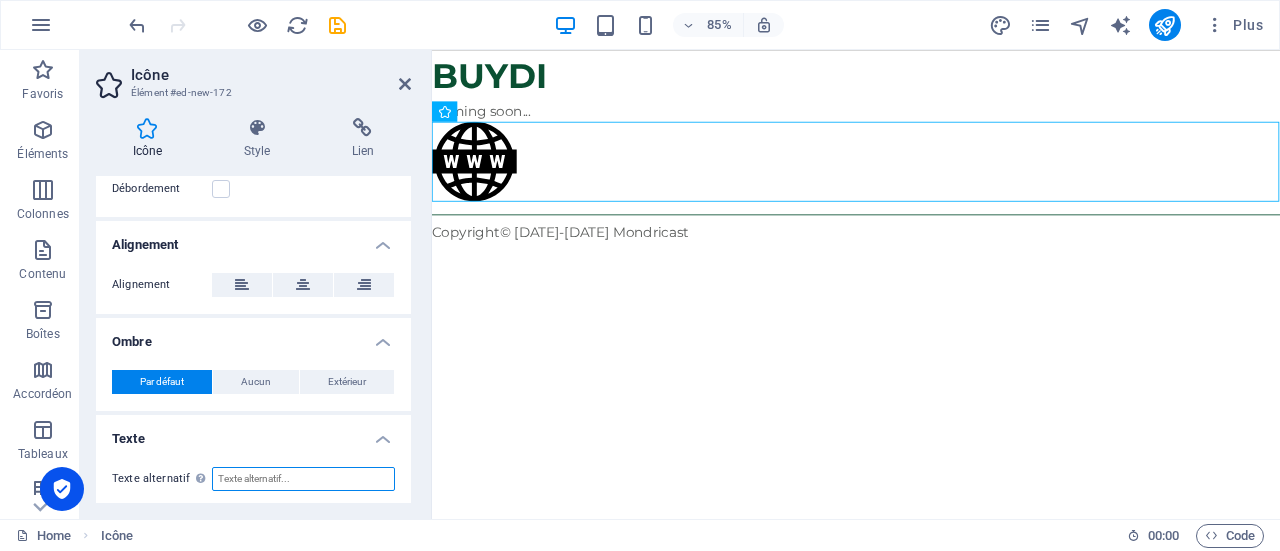 click on "Texte alternatif Le texte alternatif est utilisé par les appareils qui ne peuvent pas afficher les images (par exemple : les moteurs de recherche d'images). Chaque image devrait avoir un texte alternatif pour améliorer l'accessibilité du site web." at bounding box center [303, 479] 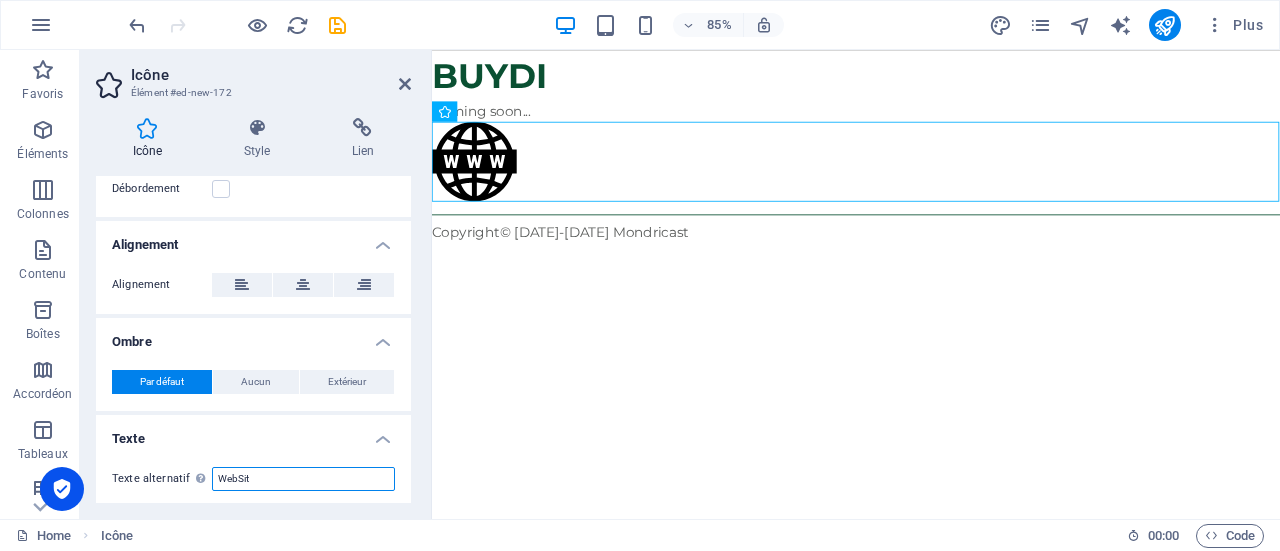 type on "WebSite" 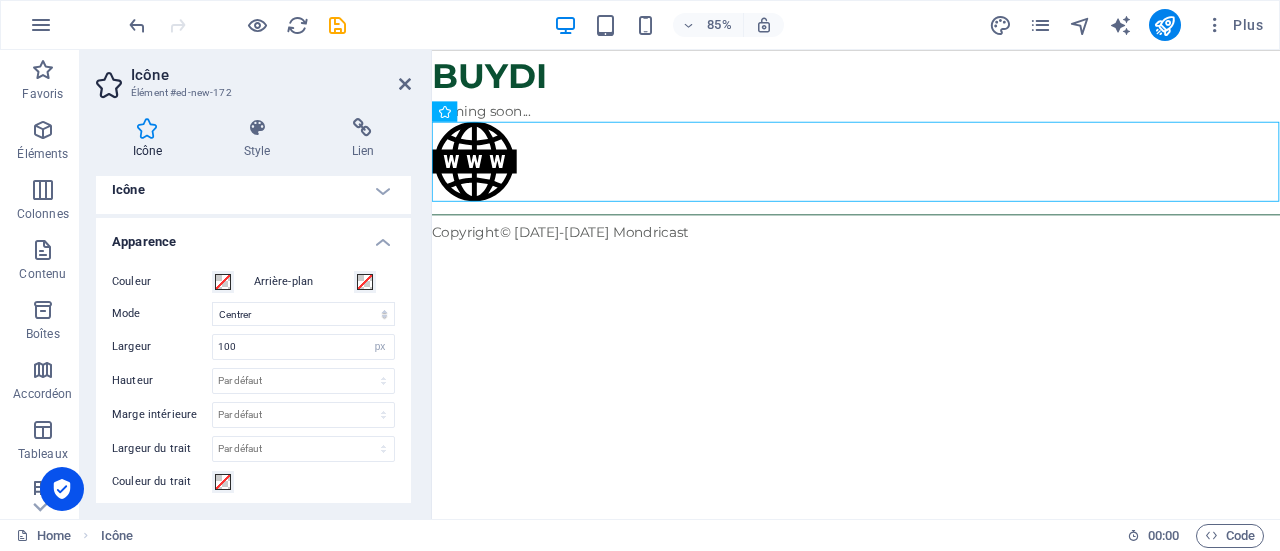 scroll, scrollTop: 0, scrollLeft: 0, axis: both 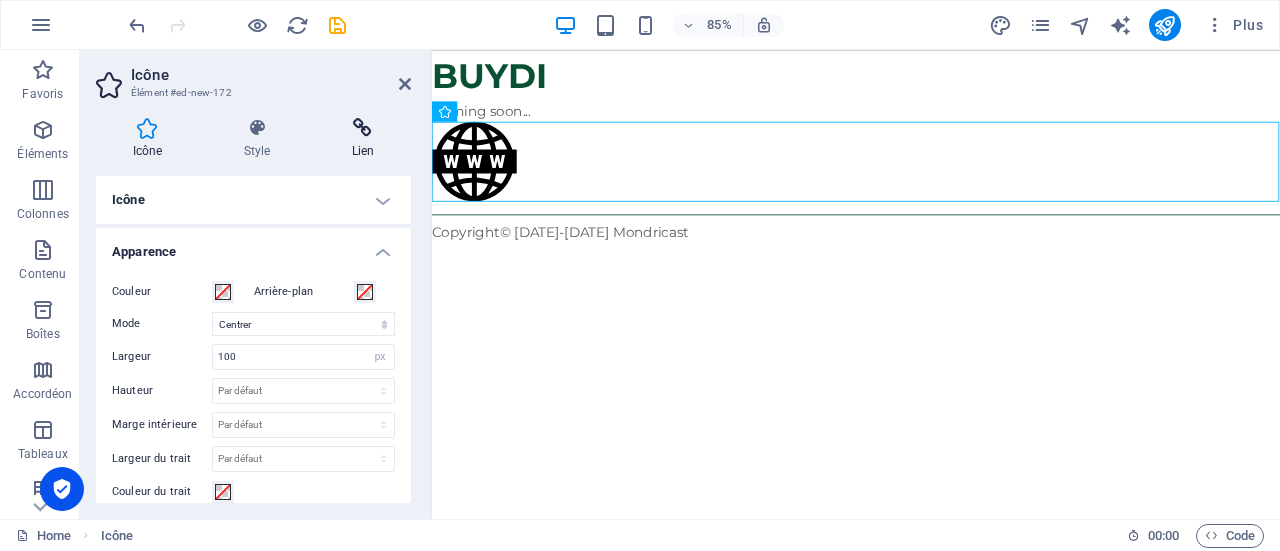click on "Lien" at bounding box center (363, 139) 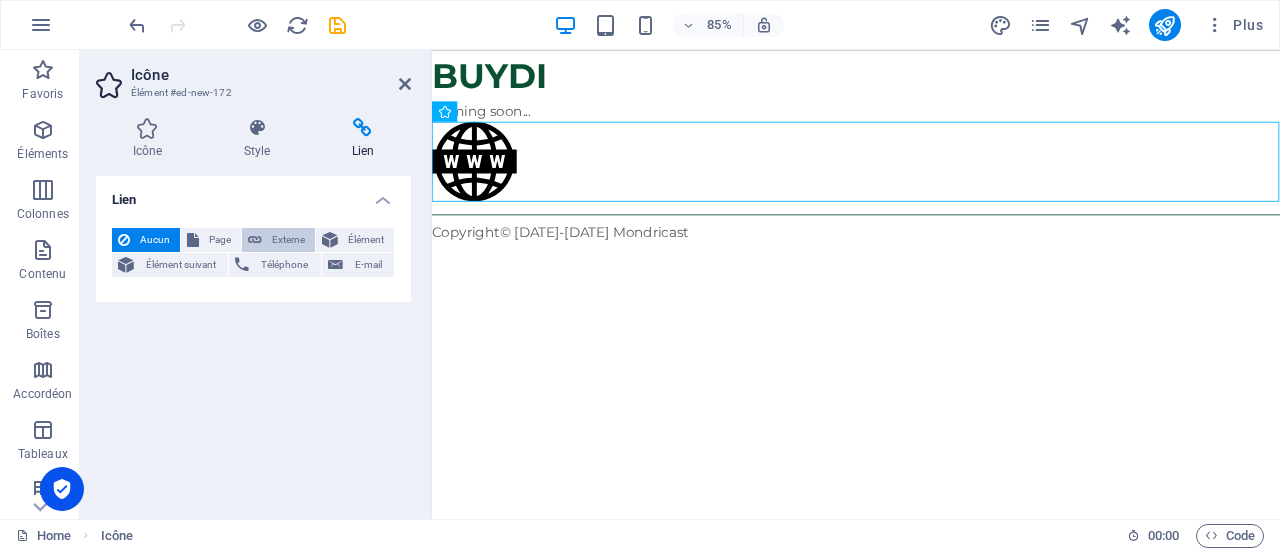 click on "Externe" at bounding box center [288, 240] 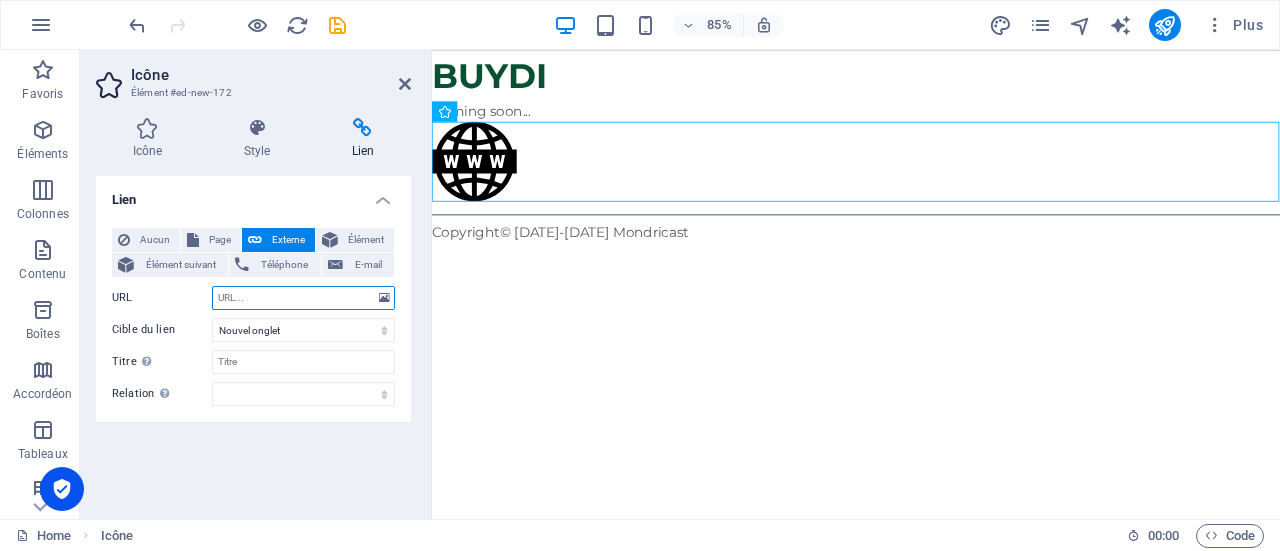 paste on "[URL][DOMAIN_NAME]" 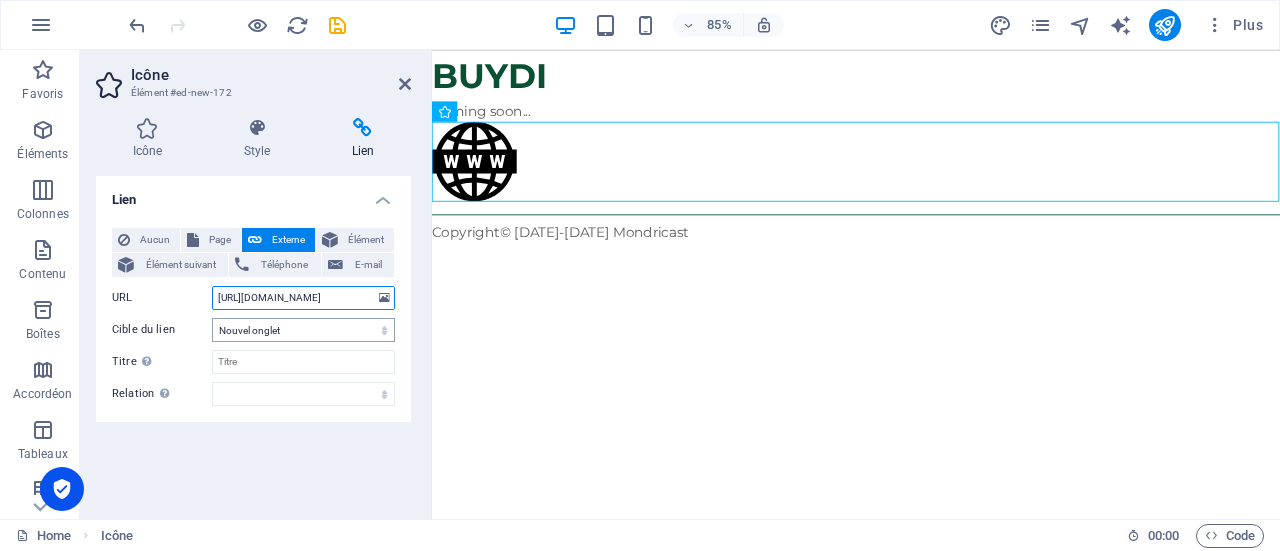 type on "[URL][DOMAIN_NAME]" 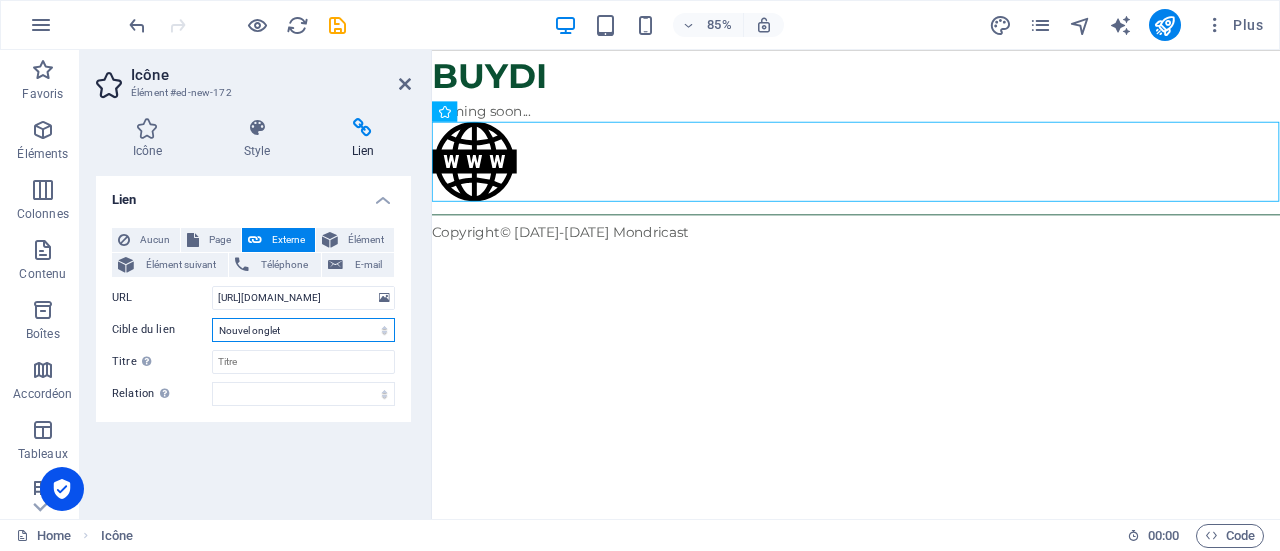 click on "Nouvel onglet Même onglet Superposition" at bounding box center [303, 330] 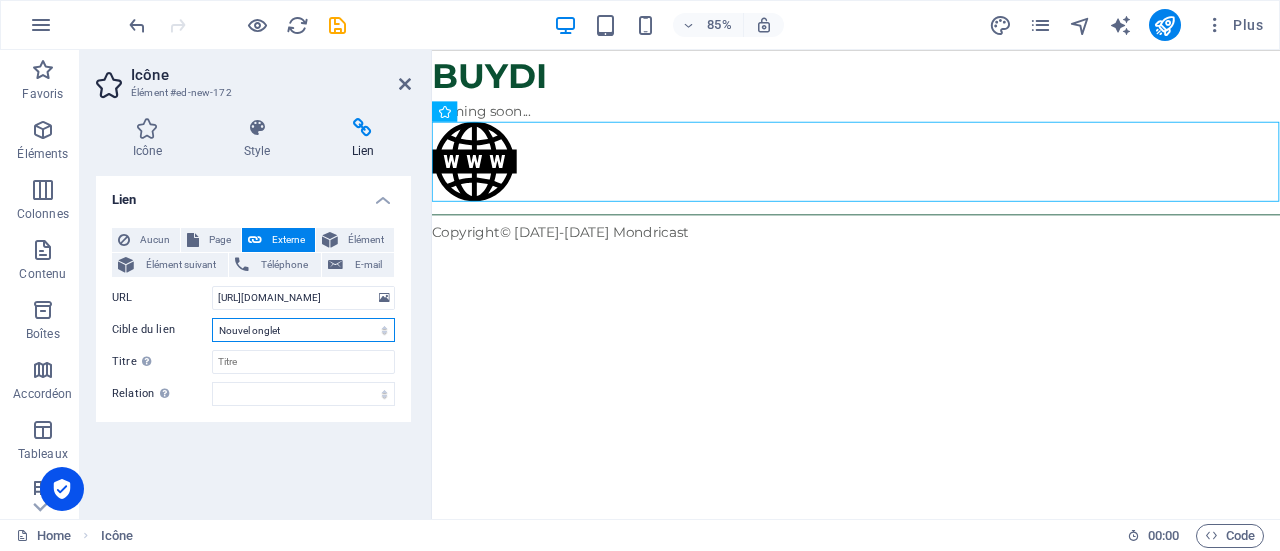 select 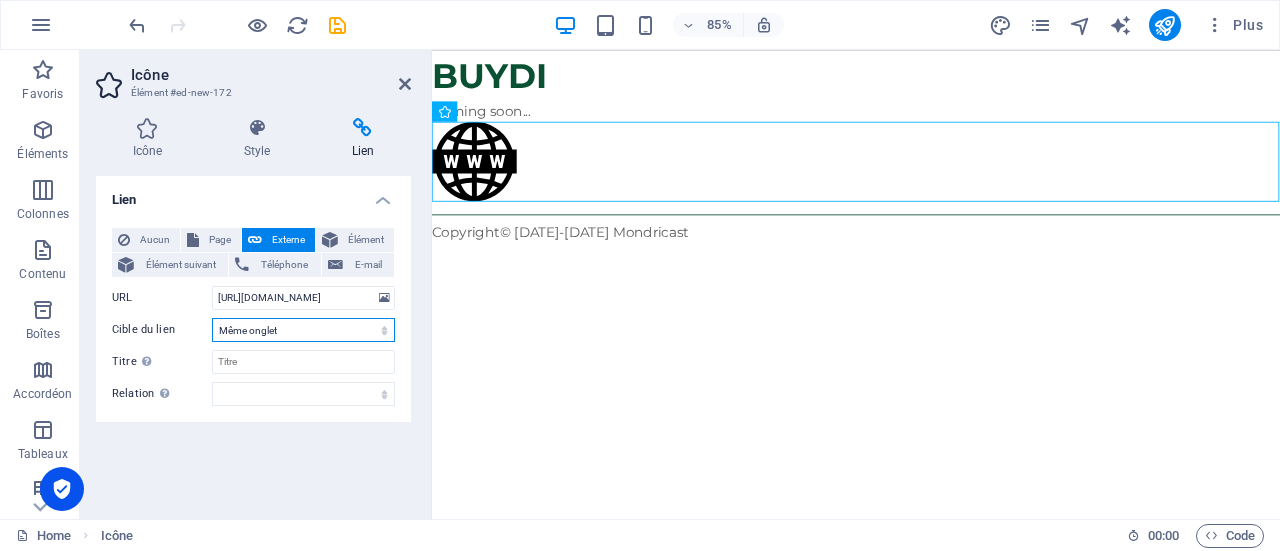 click on "Nouvel onglet Même onglet Superposition" at bounding box center (303, 330) 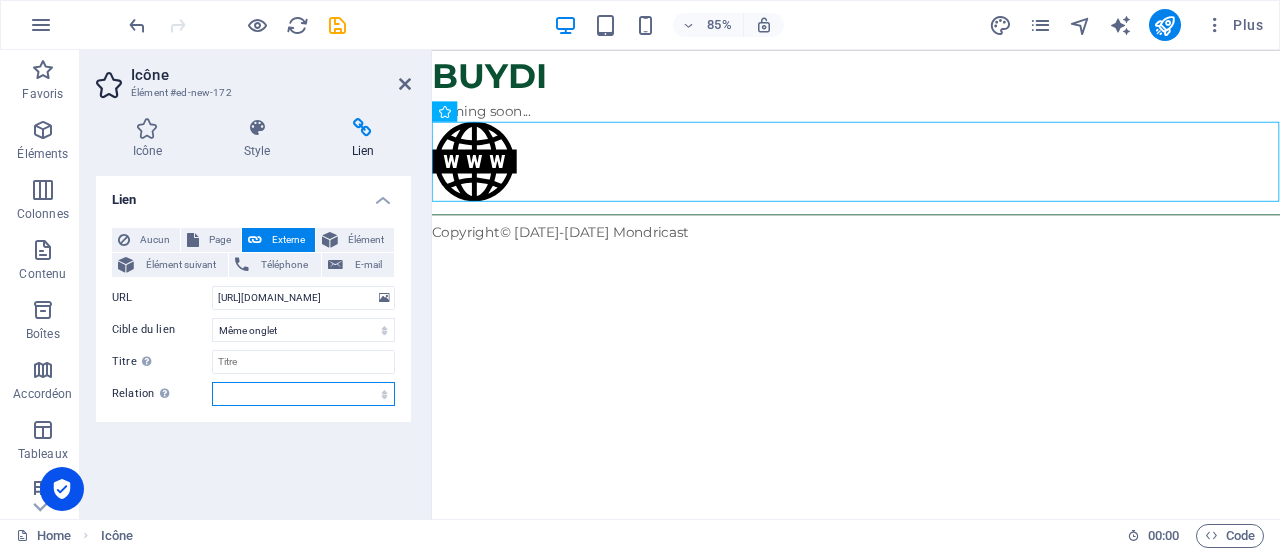 click on "alternate author bookmark external help license next nofollow noreferrer noopener prev search tag" at bounding box center [303, 394] 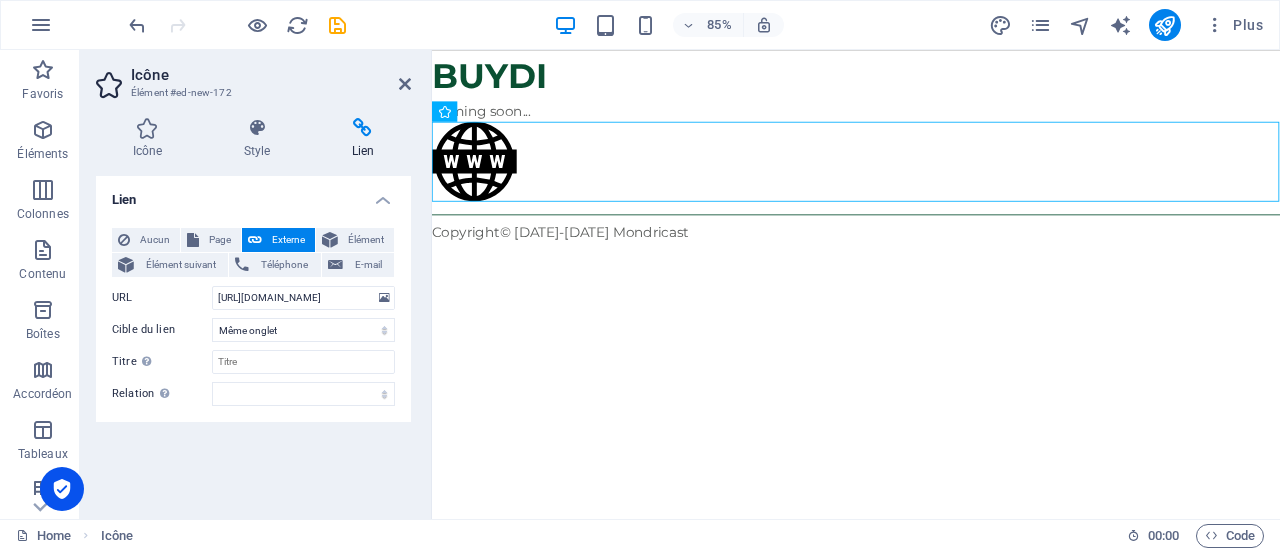 click on "Lien Aucun Page Externe Élément Élément suivant Téléphone E-mail Page Home Élément
URL [URL][DOMAIN_NAME] Téléphone E-mail Cible du lien Nouvel onglet Même onglet Superposition Titre Description supplémentaire du lien. Celle-ci doit être différente du texte du lien. Le titre est souvent affiché comme Texte infobulle lorsque la souris passe sur l'élément. Laissez vide en cas de doute. Relation Définit la  relation entre ce lien et la cible du lien . Par exemple, la valeur "nofollow" indique aux moteurs de recherche de ne pas suivre le lien. Vous pouvez le laisser vide. alternate author bookmark external help license next nofollow noreferrer noopener prev search tag" at bounding box center [253, 339] 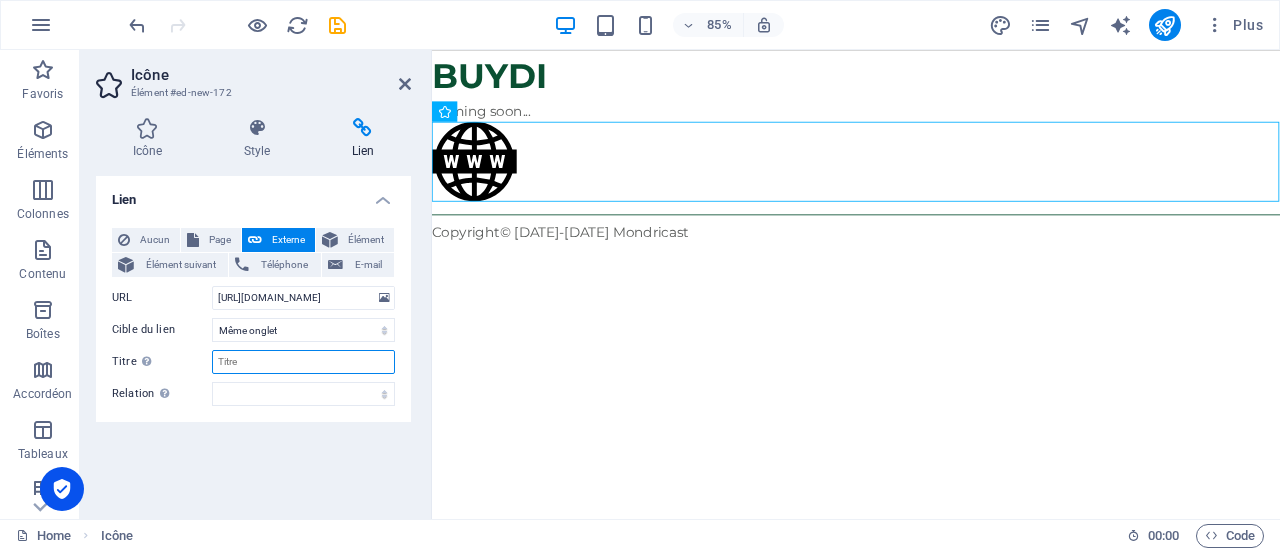 click on "Titre Description supplémentaire du lien. Celle-ci doit être différente du texte du lien. Le titre est souvent affiché comme Texte infobulle lorsque la souris passe sur l'élément. Laissez vide en cas de doute." at bounding box center [303, 362] 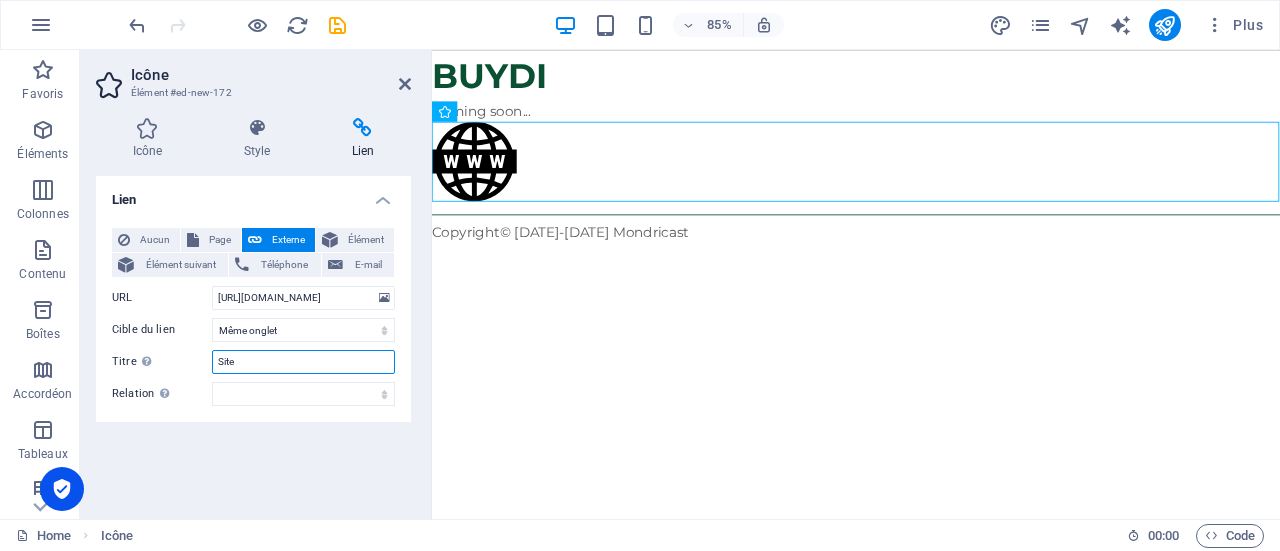type on "Site" 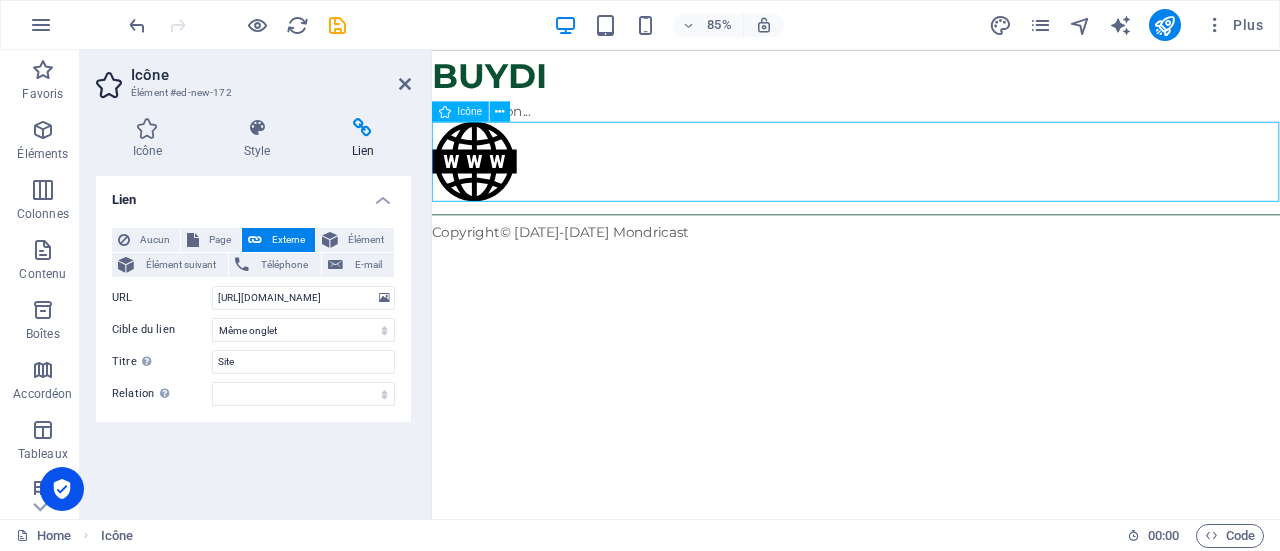 click on "WebSite" at bounding box center (931, 184) 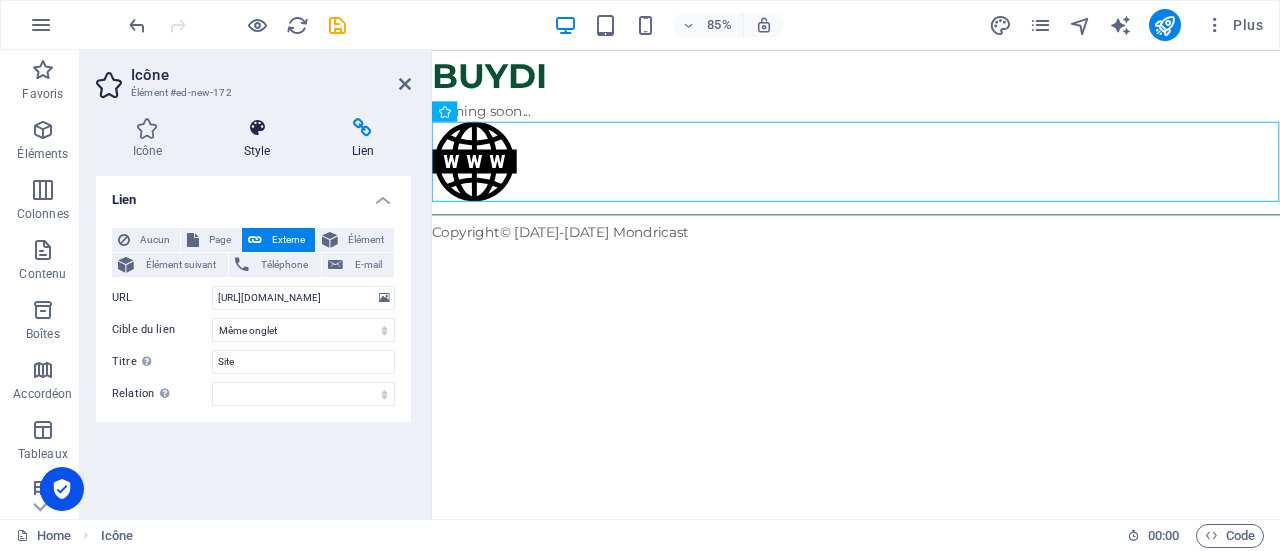 click at bounding box center [257, 128] 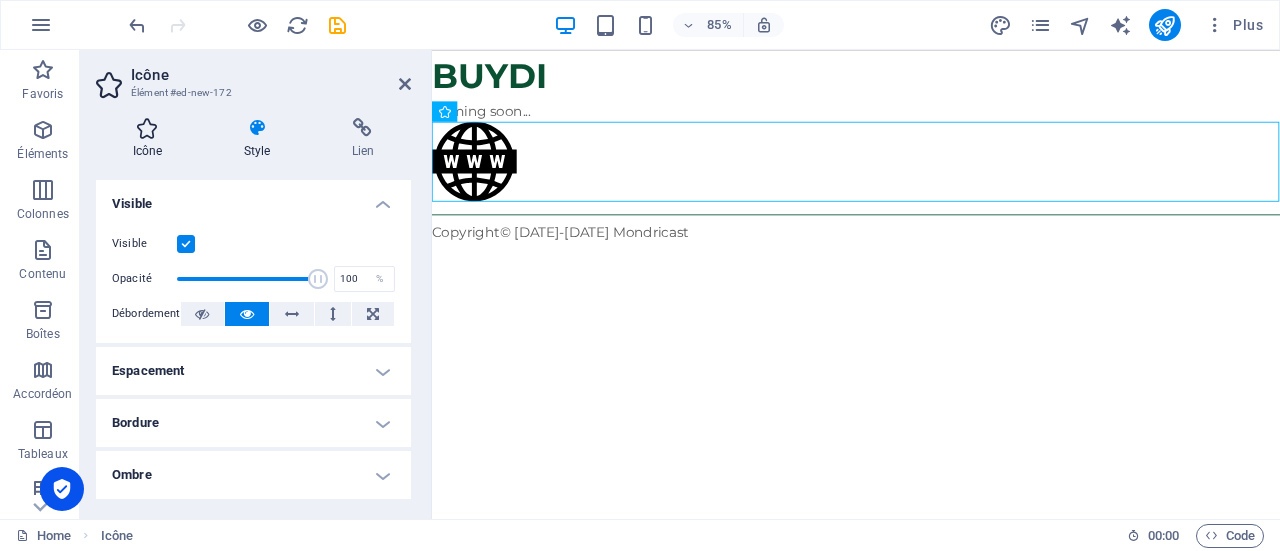 click on "Icône" at bounding box center [151, 139] 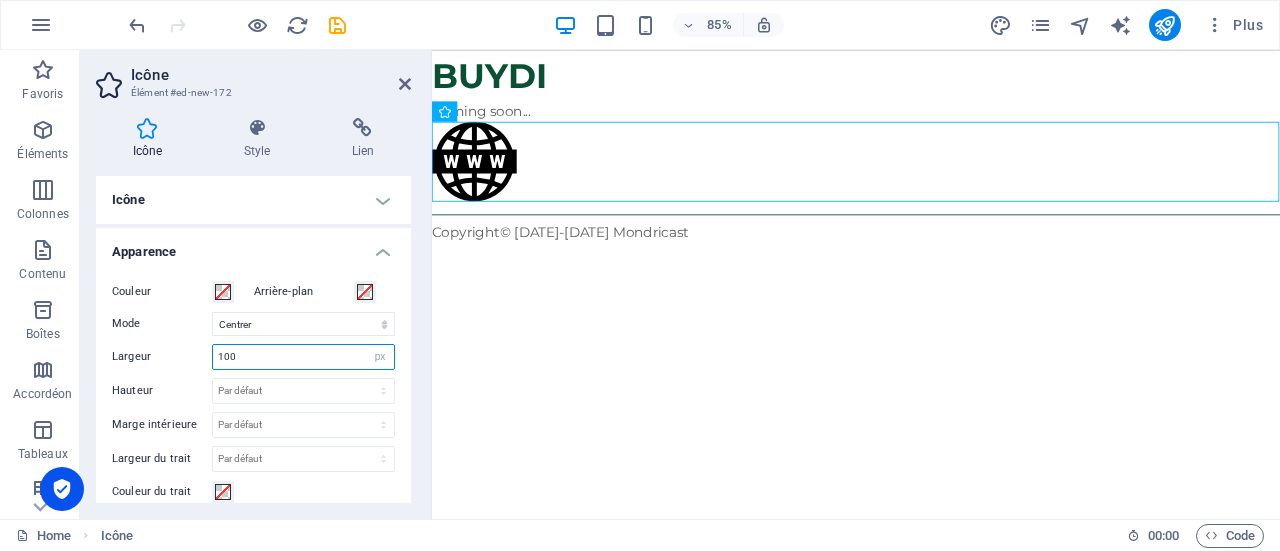 click on "100" at bounding box center (303, 357) 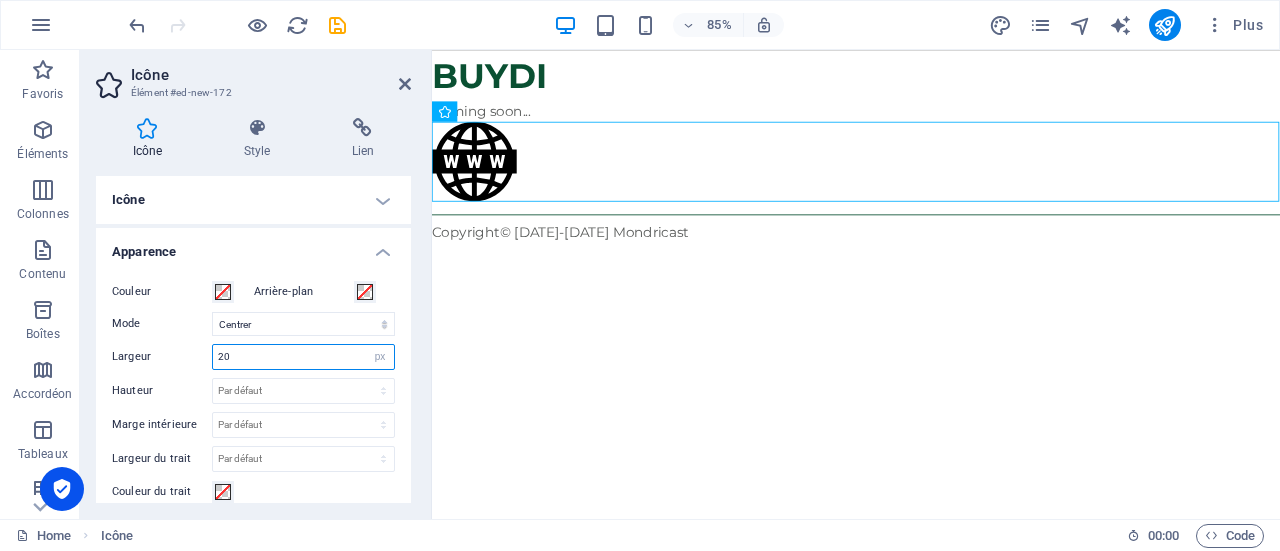 type on "20" 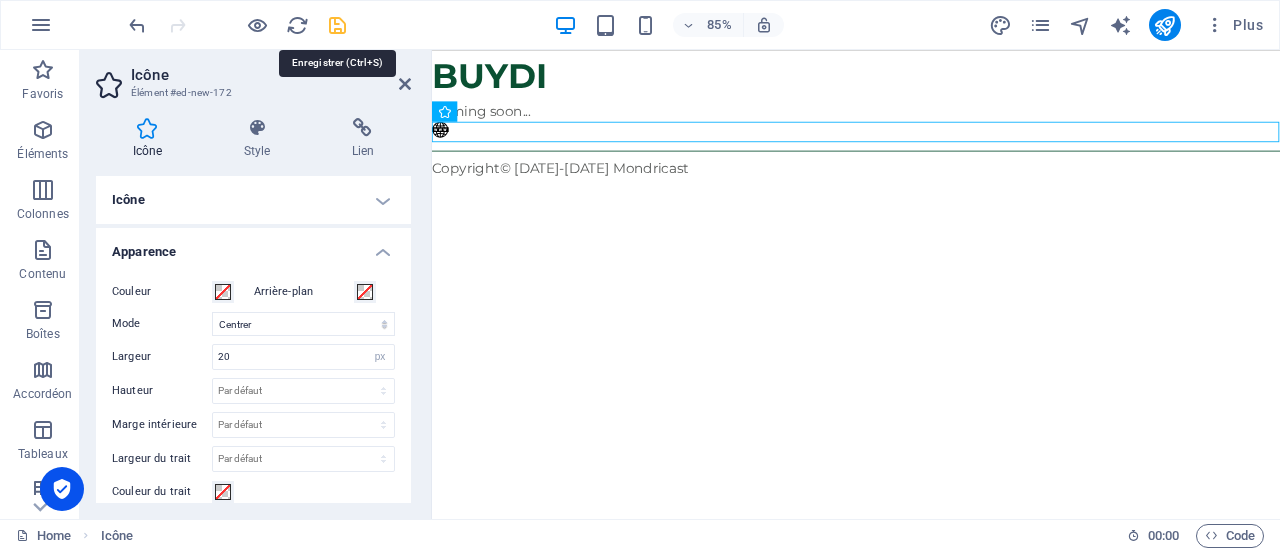 click at bounding box center [337, 25] 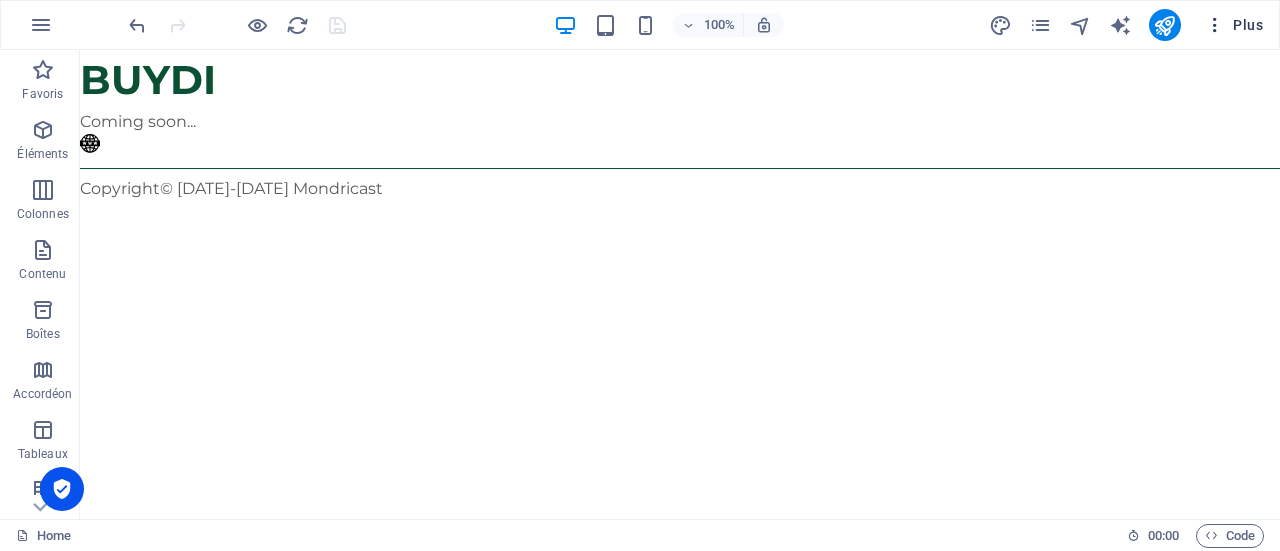click at bounding box center (1215, 25) 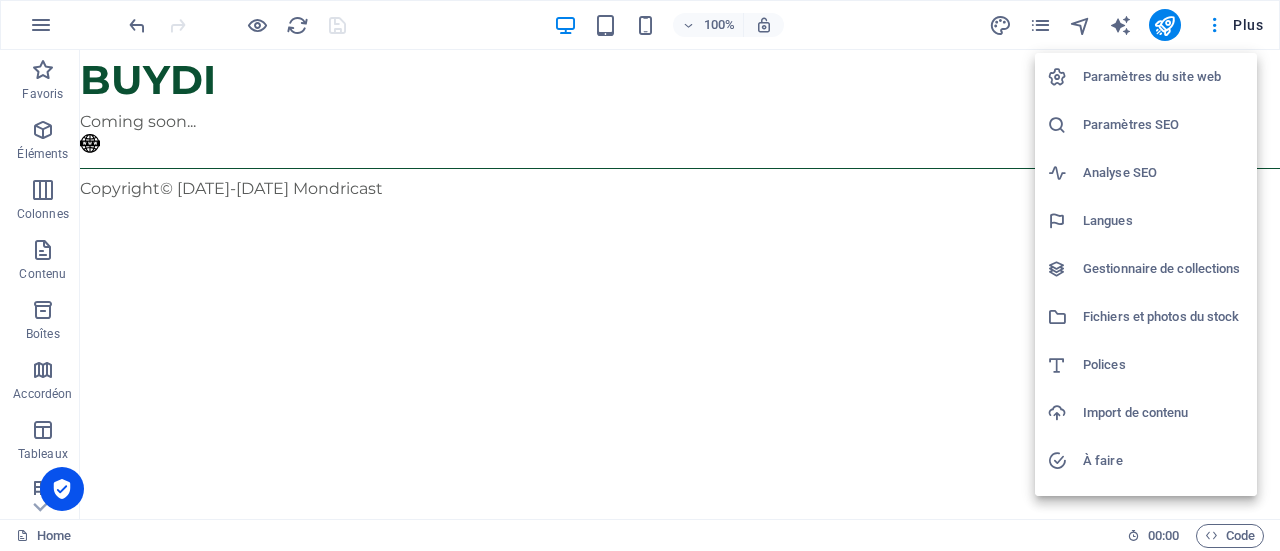 click on "Gestionnaire de collections" at bounding box center [1164, 269] 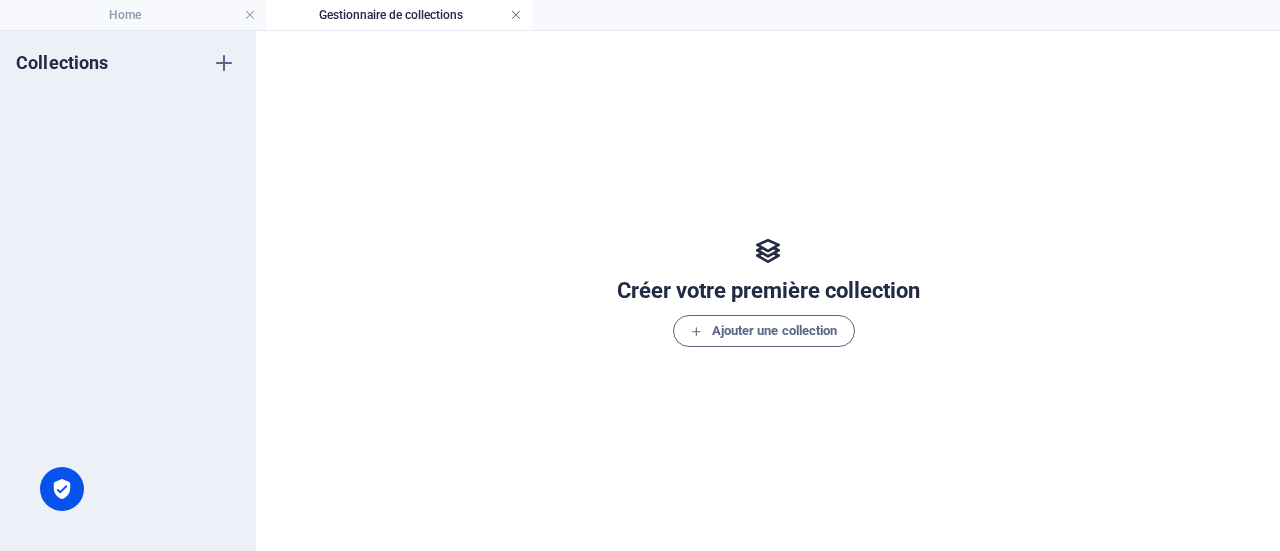 click at bounding box center [516, 15] 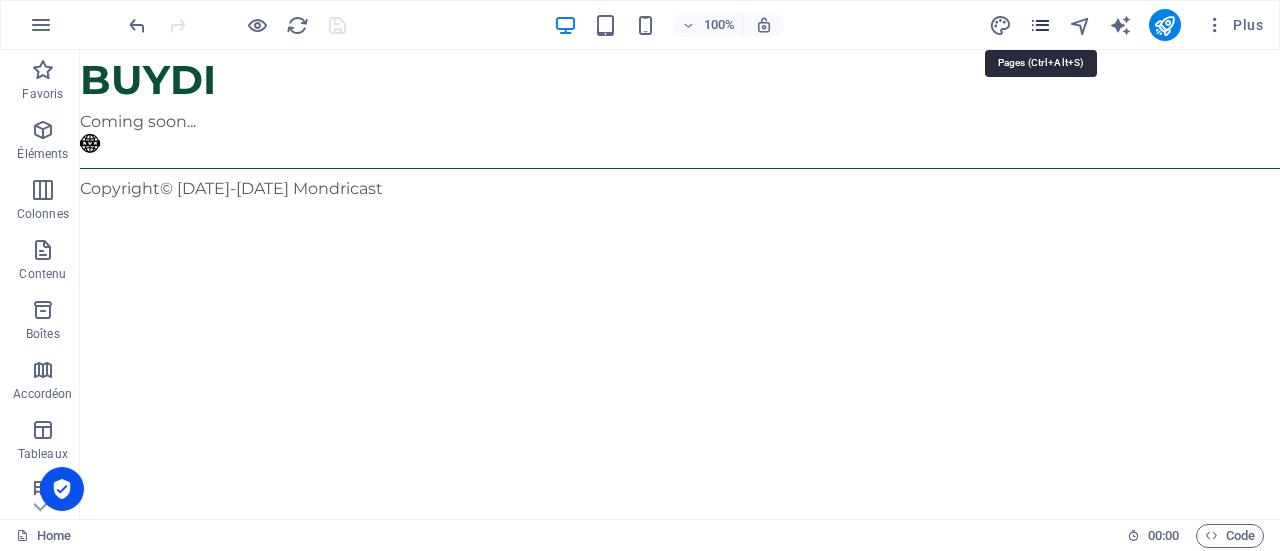 click at bounding box center [1040, 25] 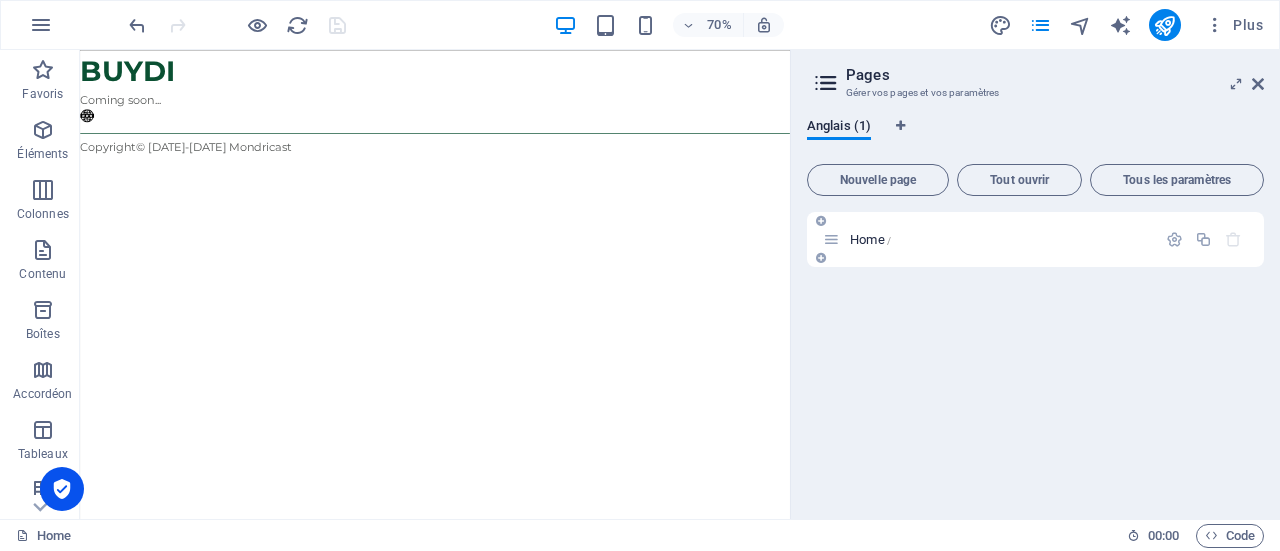 click at bounding box center (831, 239) 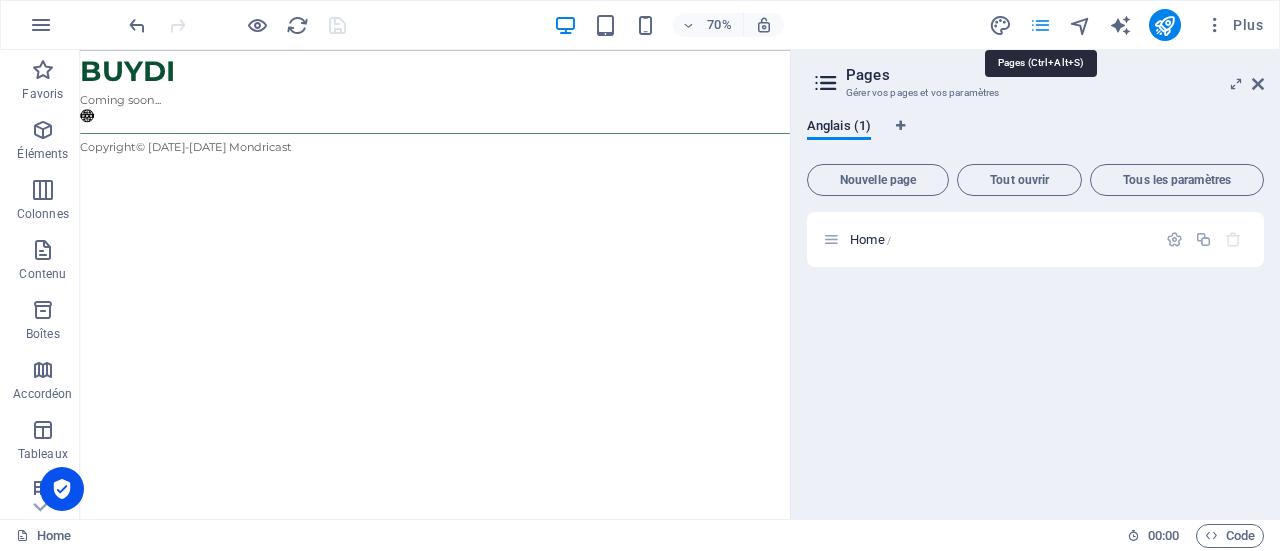 click at bounding box center (1040, 25) 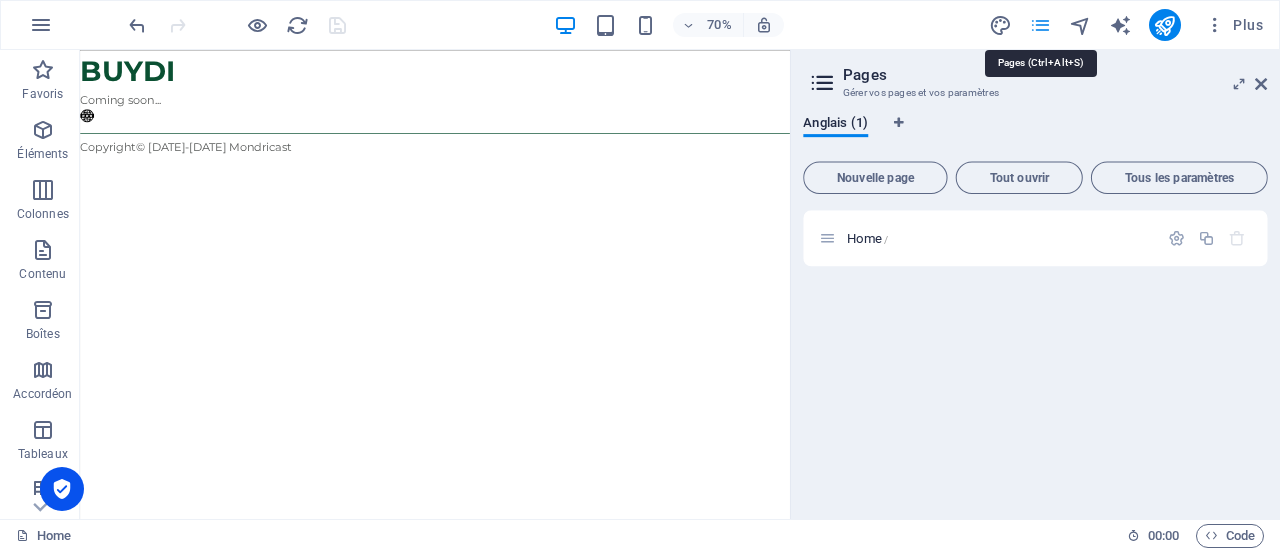click at bounding box center [1040, 25] 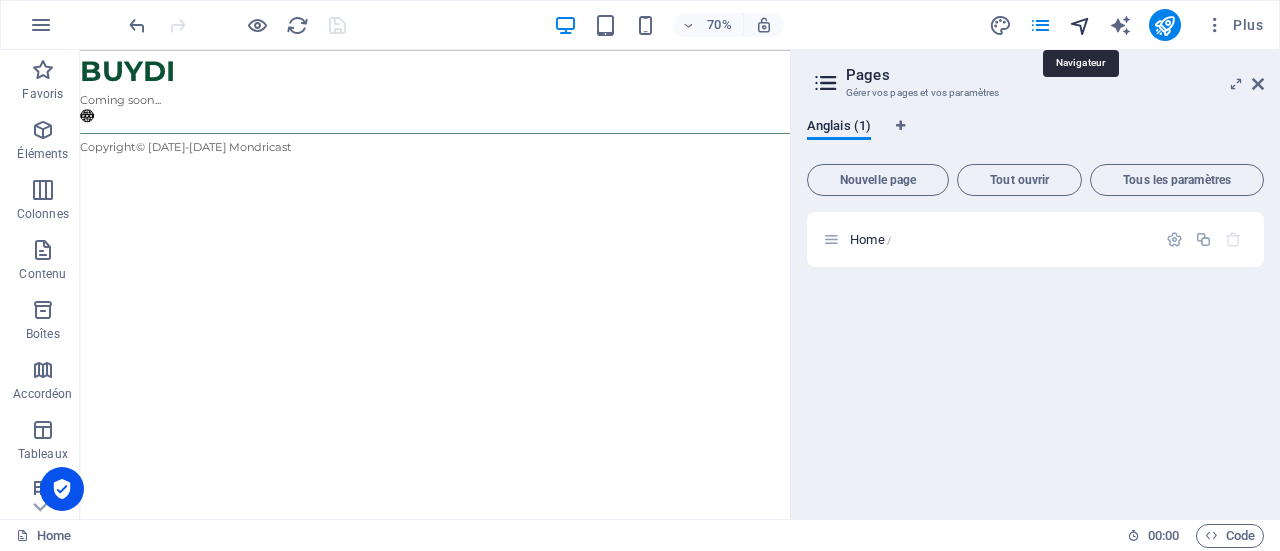 click at bounding box center [1080, 25] 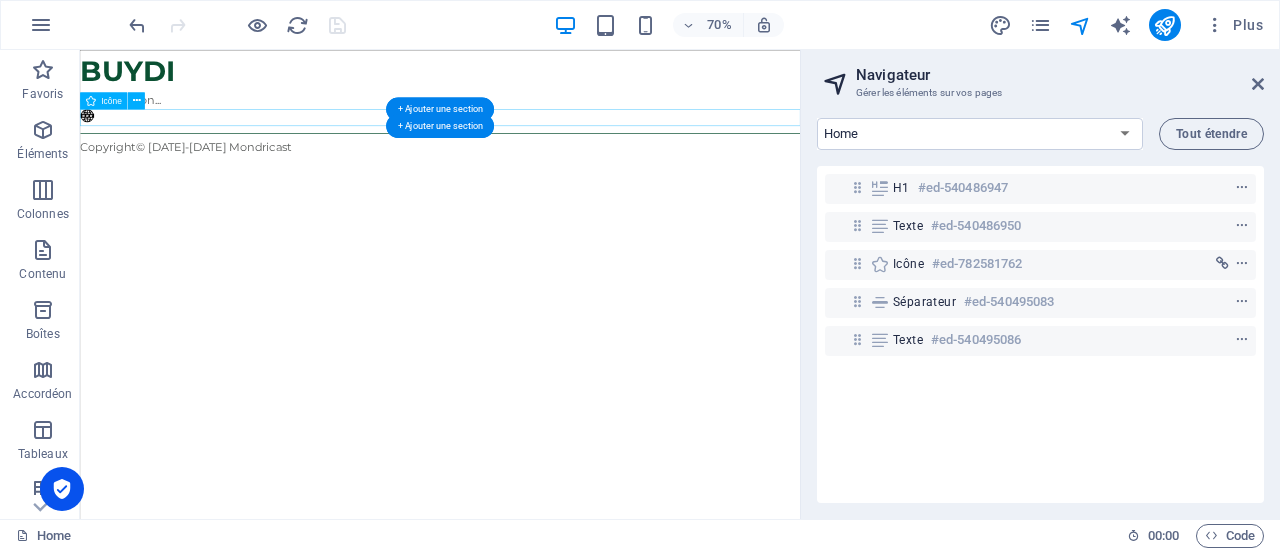 click on "WebSite" at bounding box center (594, 147) 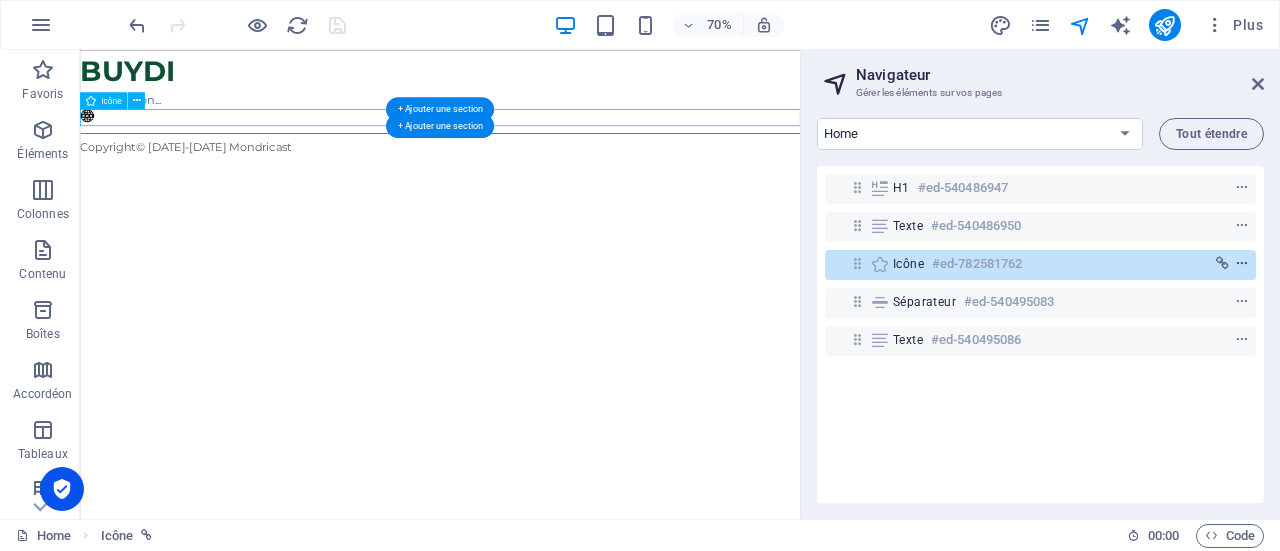 click at bounding box center [1242, 264] 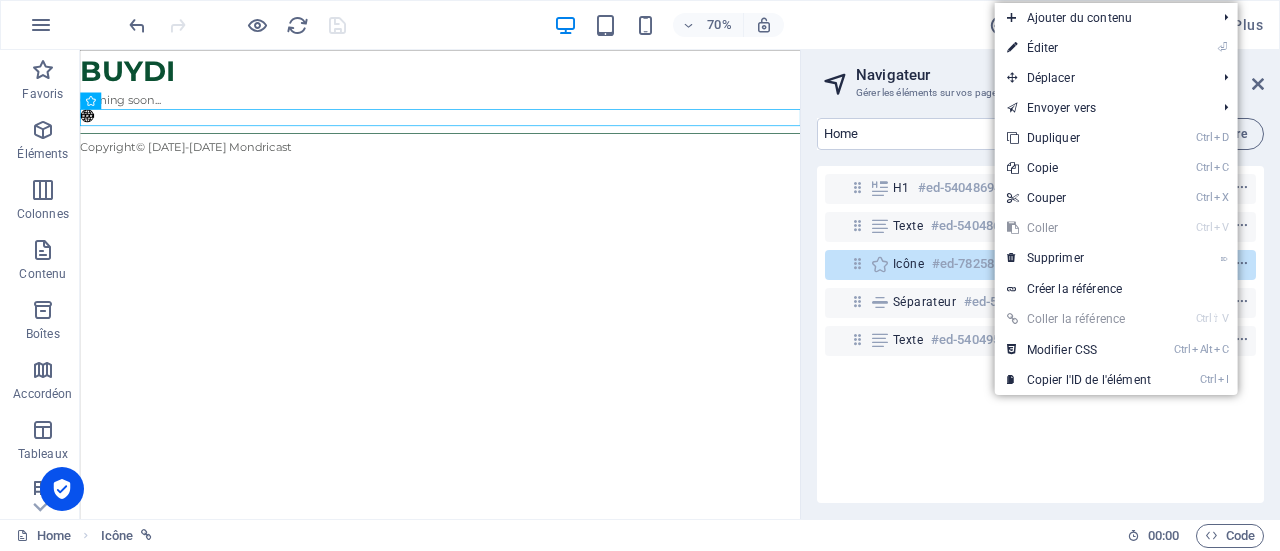 click on "H1 #ed-540486947 Texte #ed-540486950 Icône #ed-782581762 Séparateur #ed-540495083 Texte #ed-540495086" at bounding box center (1040, 334) 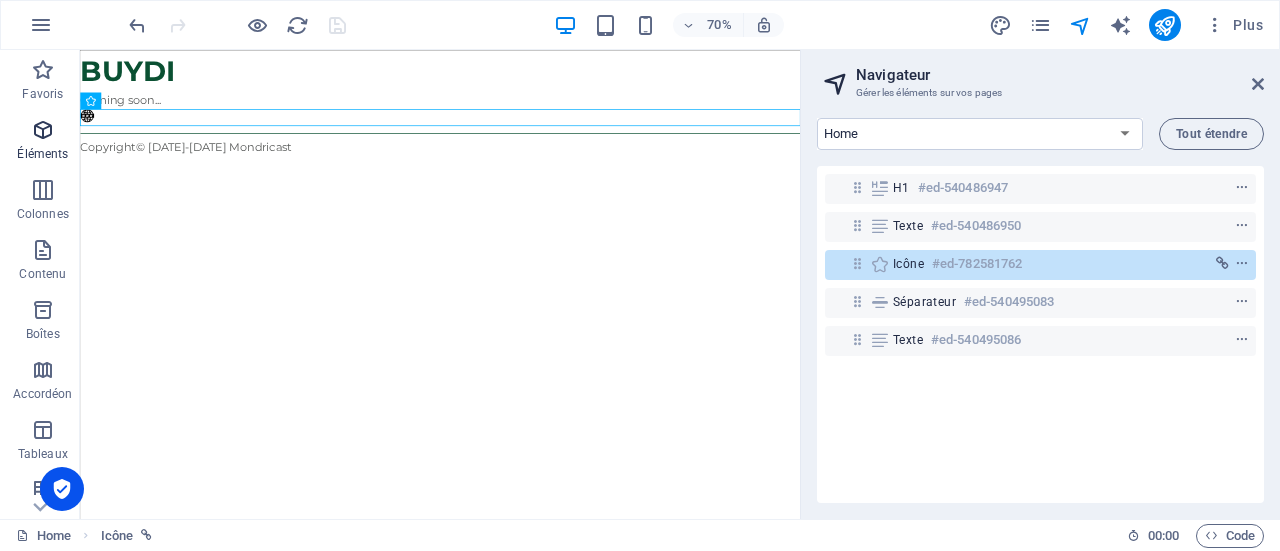 click on "Éléments" at bounding box center (42, 154) 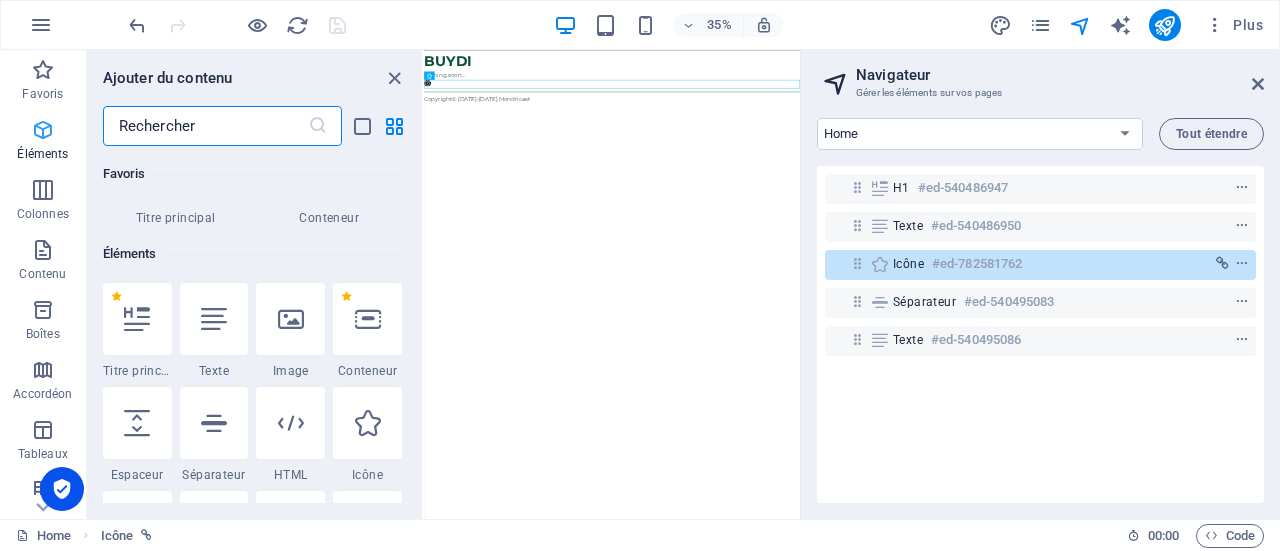 scroll, scrollTop: 213, scrollLeft: 0, axis: vertical 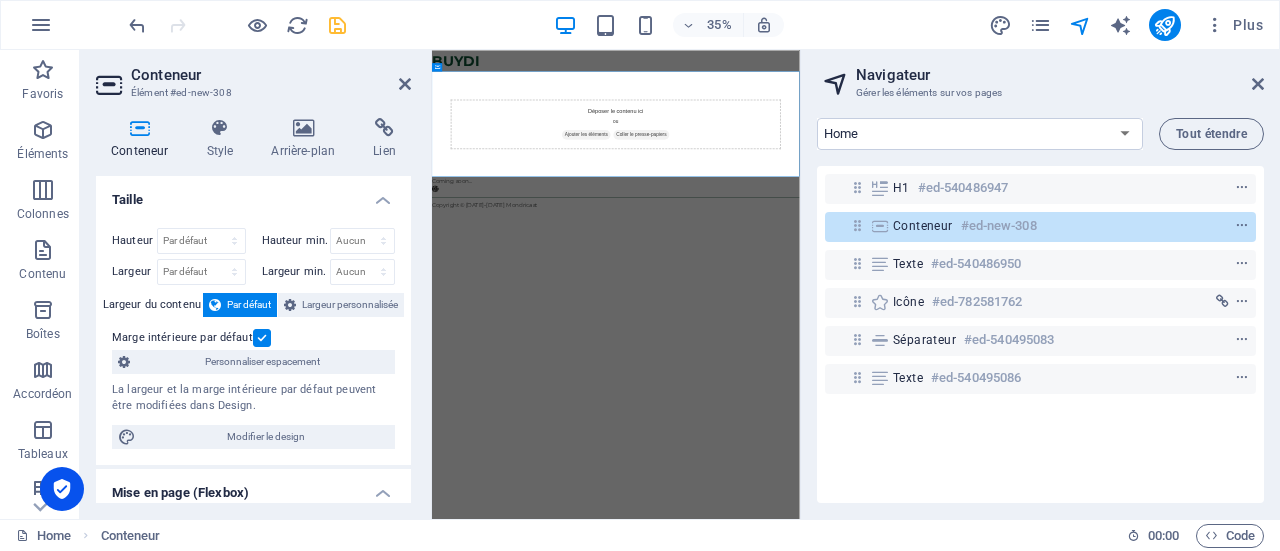 drag, startPoint x: 930, startPoint y: 265, endPoint x: 932, endPoint y: 223, distance: 42.047592 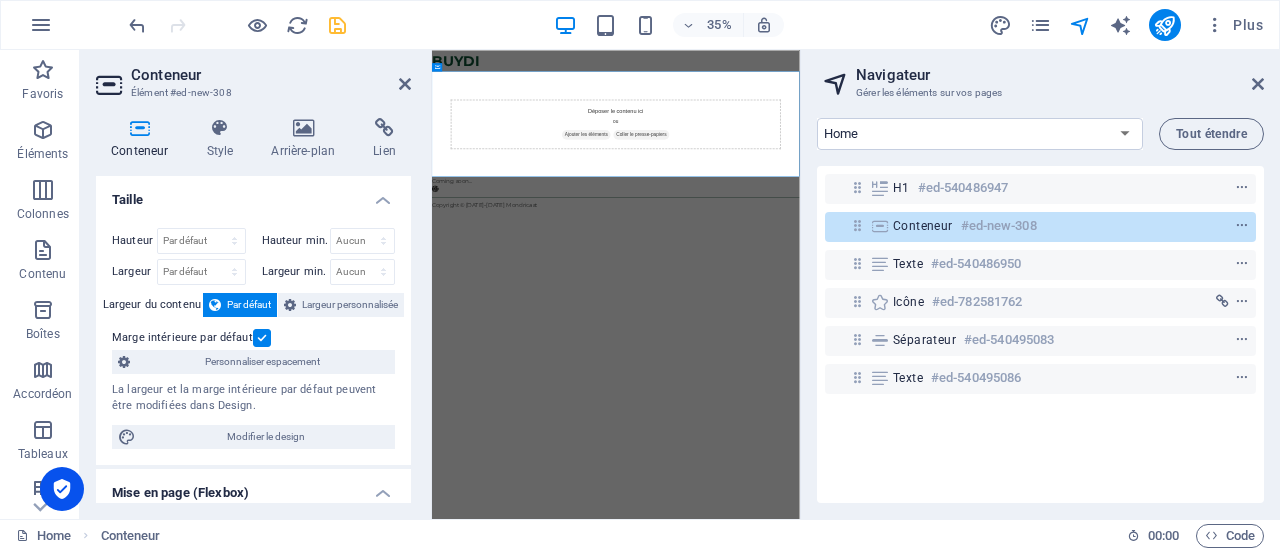click on "H1 #ed-540486947 Conteneur #ed-new-308 Texte #ed-540486950 Icône #ed-782581762 Séparateur #ed-540495083 Texte #ed-540495086" at bounding box center (1040, 334) 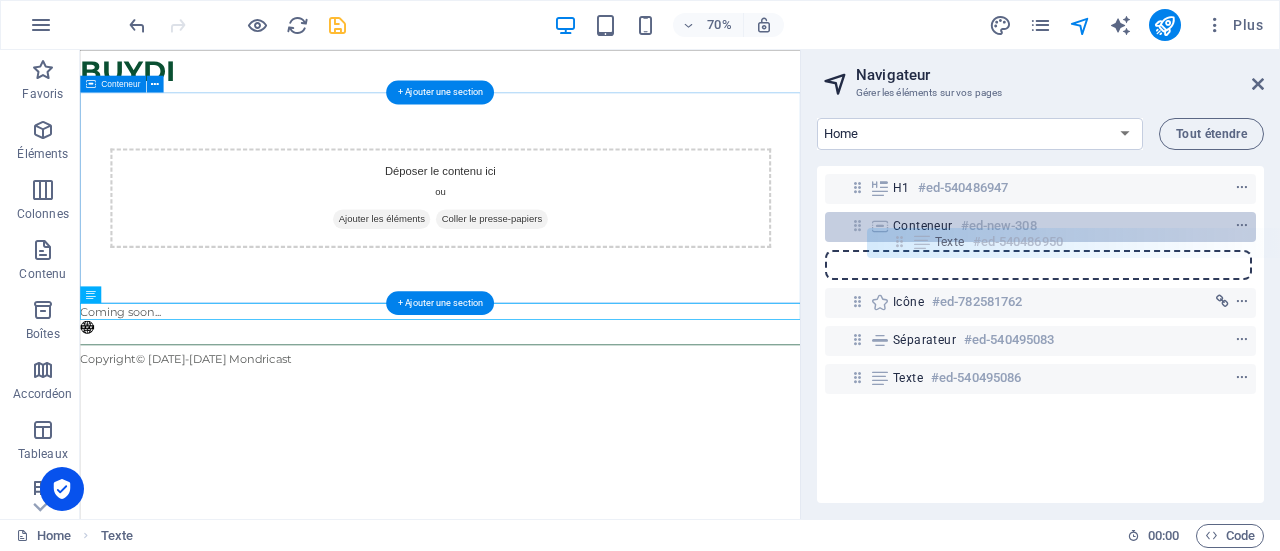 drag, startPoint x: 858, startPoint y: 262, endPoint x: 906, endPoint y: 241, distance: 52.392746 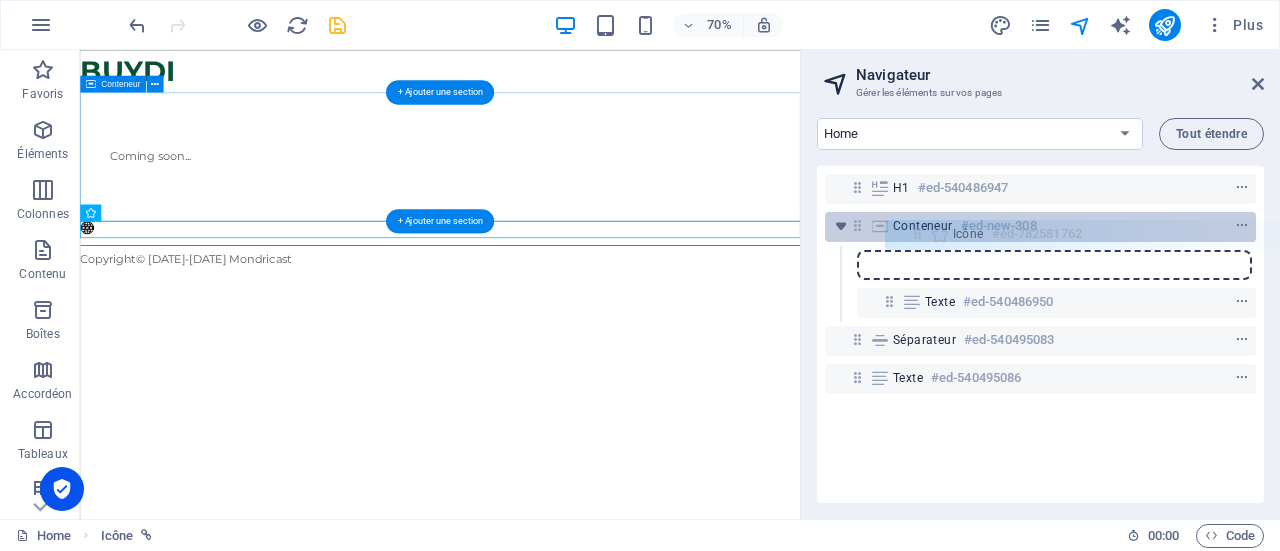 drag, startPoint x: 853, startPoint y: 307, endPoint x: 918, endPoint y: 239, distance: 94.06912 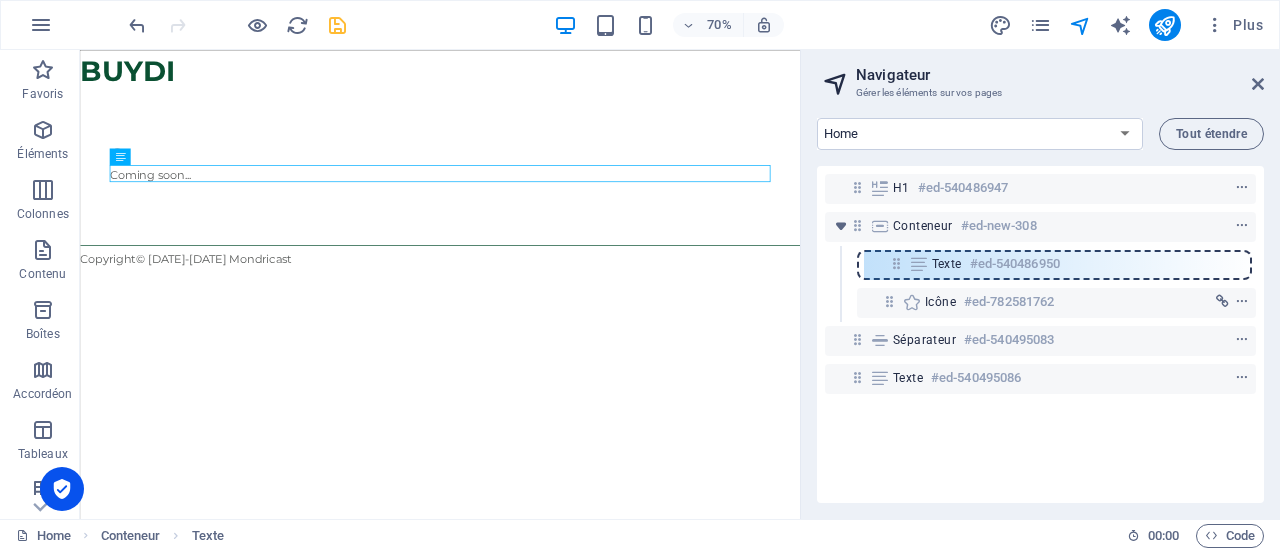 drag, startPoint x: 888, startPoint y: 303, endPoint x: 898, endPoint y: 259, distance: 45.122055 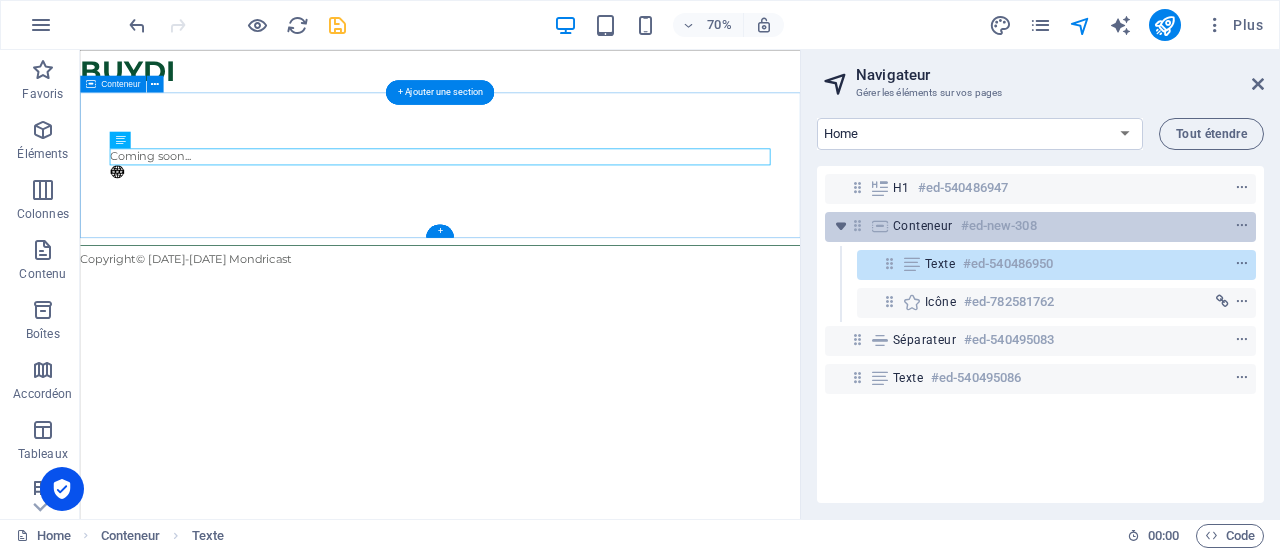 click on "Conteneur" at bounding box center [923, 226] 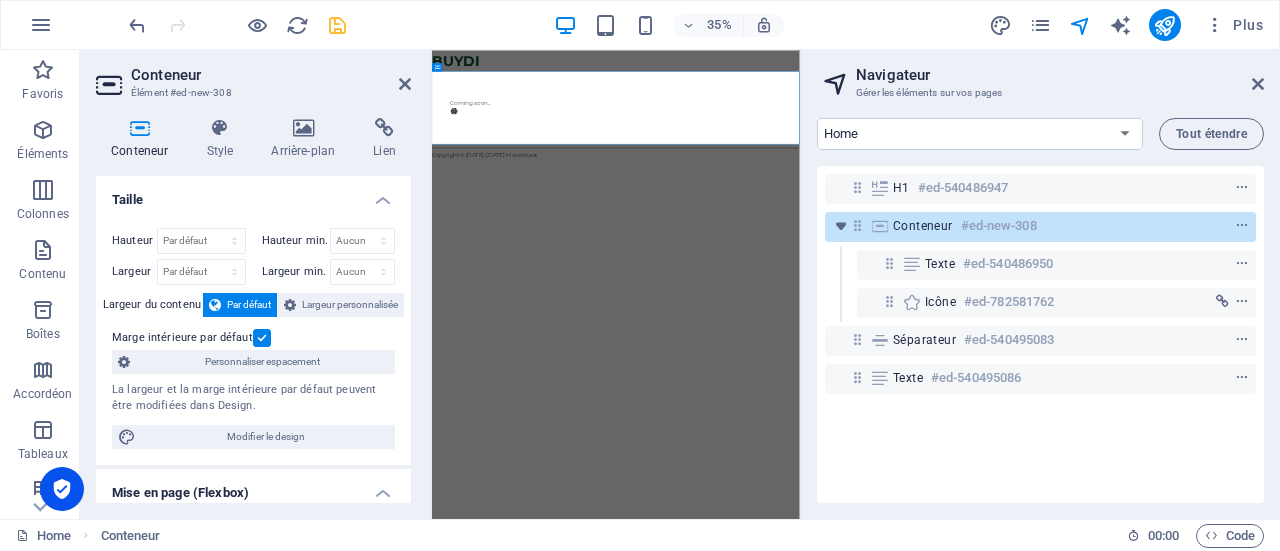 click on "Navigateur Gérer les éléments sur vos pages Home  Tout étendre H1 #ed-540486947 Conteneur #ed-new-308 Texte #ed-540486950 Icône #ed-782581762 Séparateur #ed-540495083 Texte #ed-540495086" at bounding box center (1040, 284) 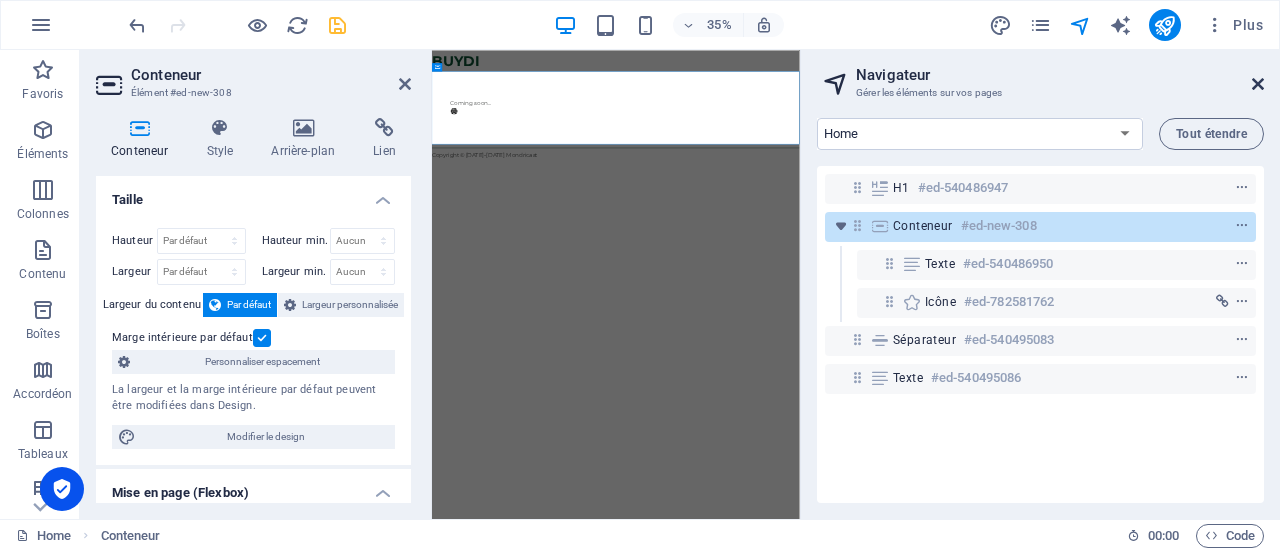 drag, startPoint x: 1257, startPoint y: 83, endPoint x: 967, endPoint y: 40, distance: 293.1706 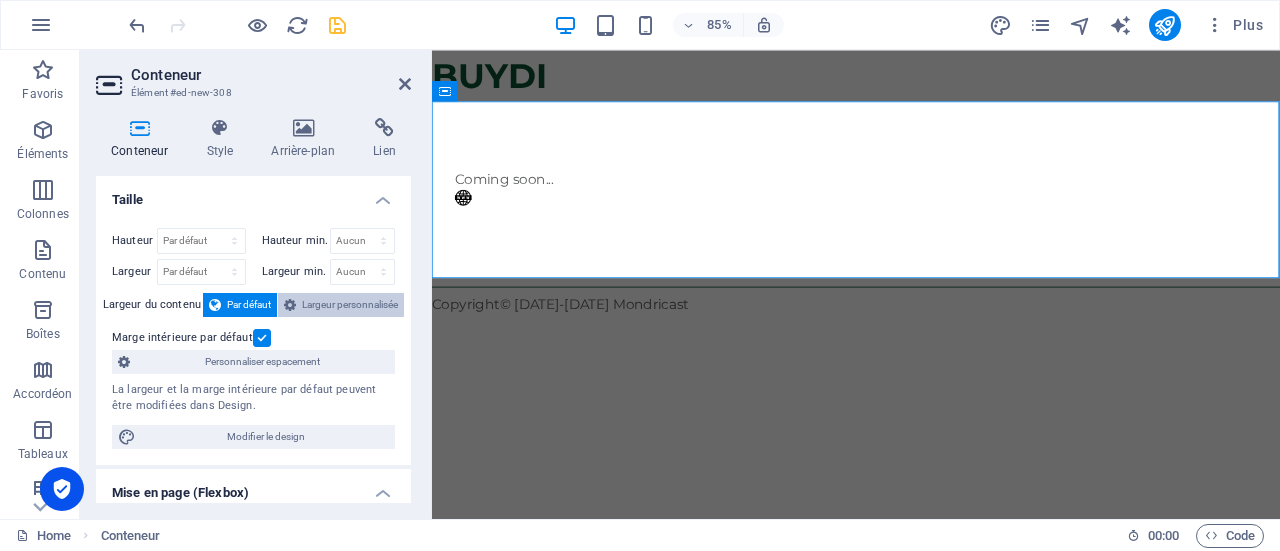 scroll, scrollTop: 100, scrollLeft: 0, axis: vertical 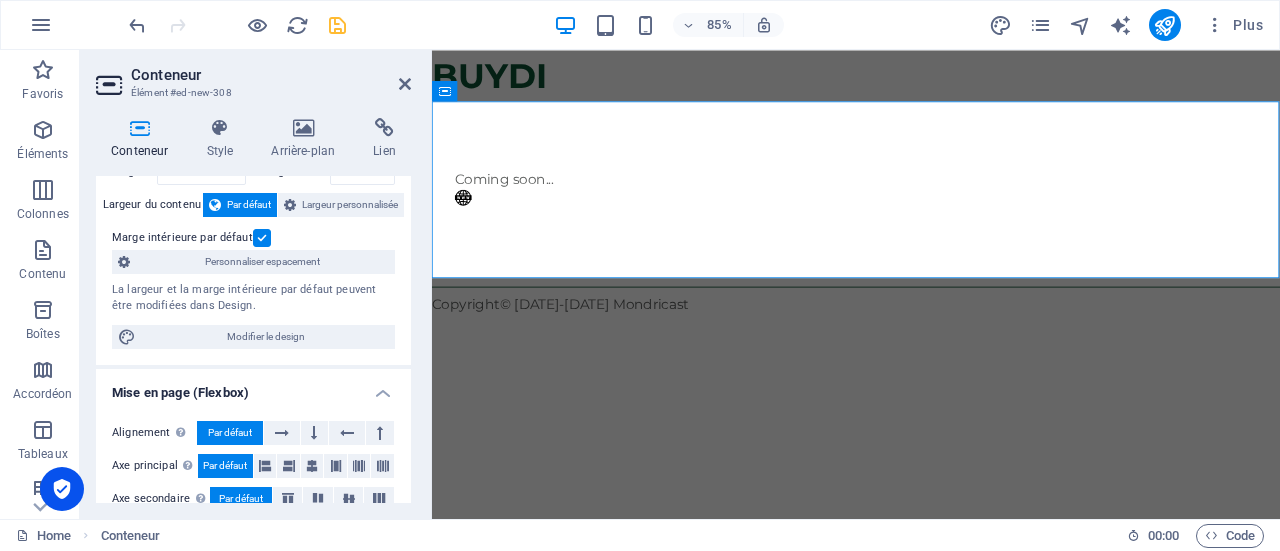 click at bounding box center [262, 238] 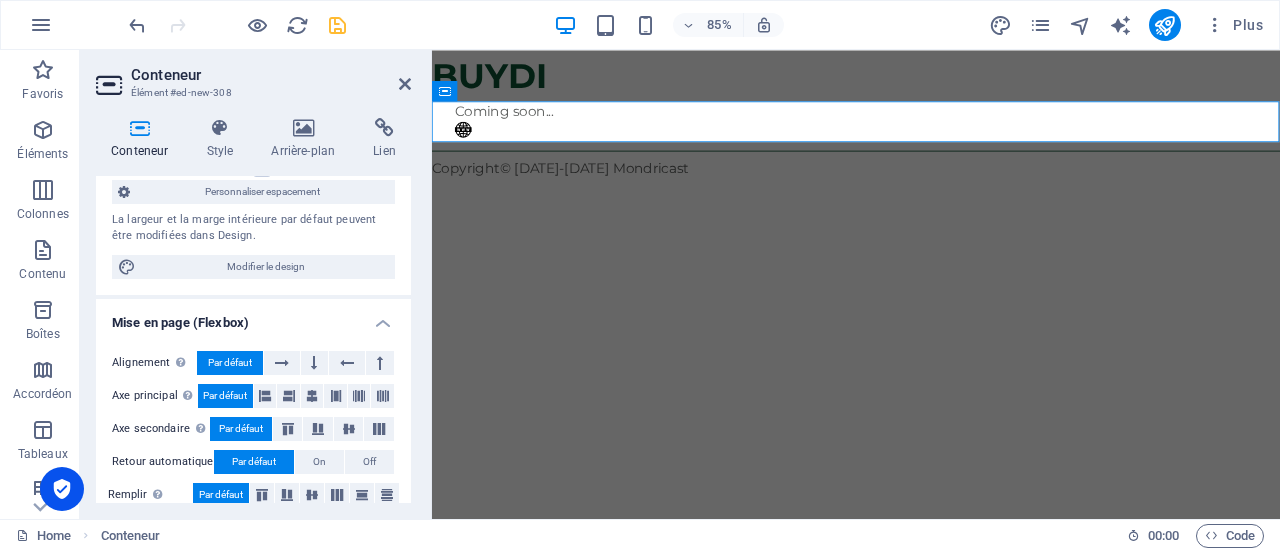 scroll, scrollTop: 200, scrollLeft: 0, axis: vertical 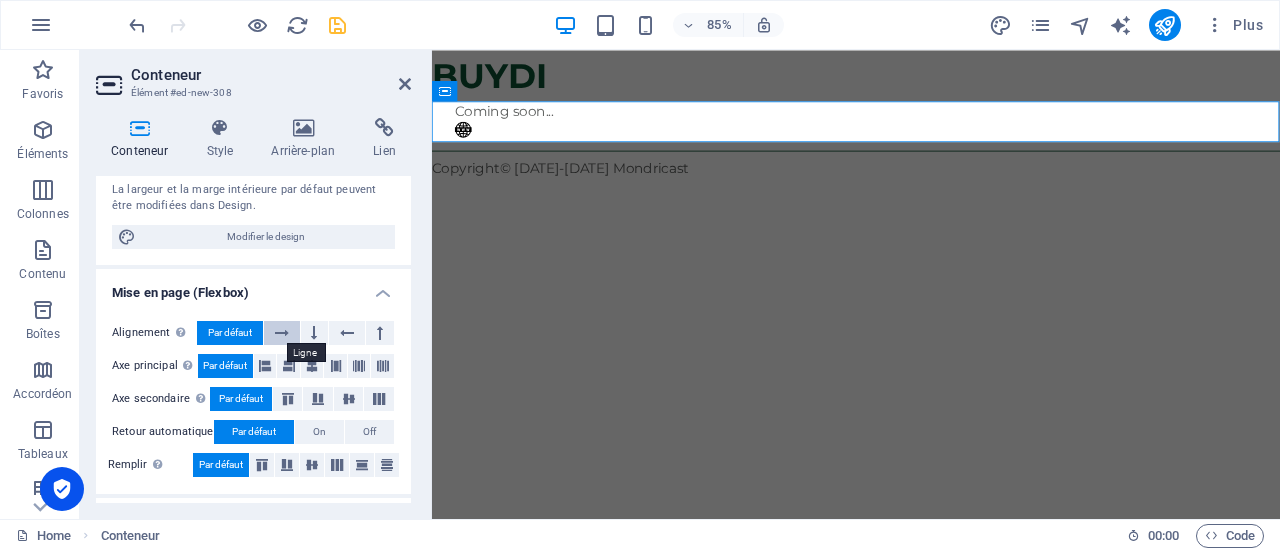 click at bounding box center [282, 333] 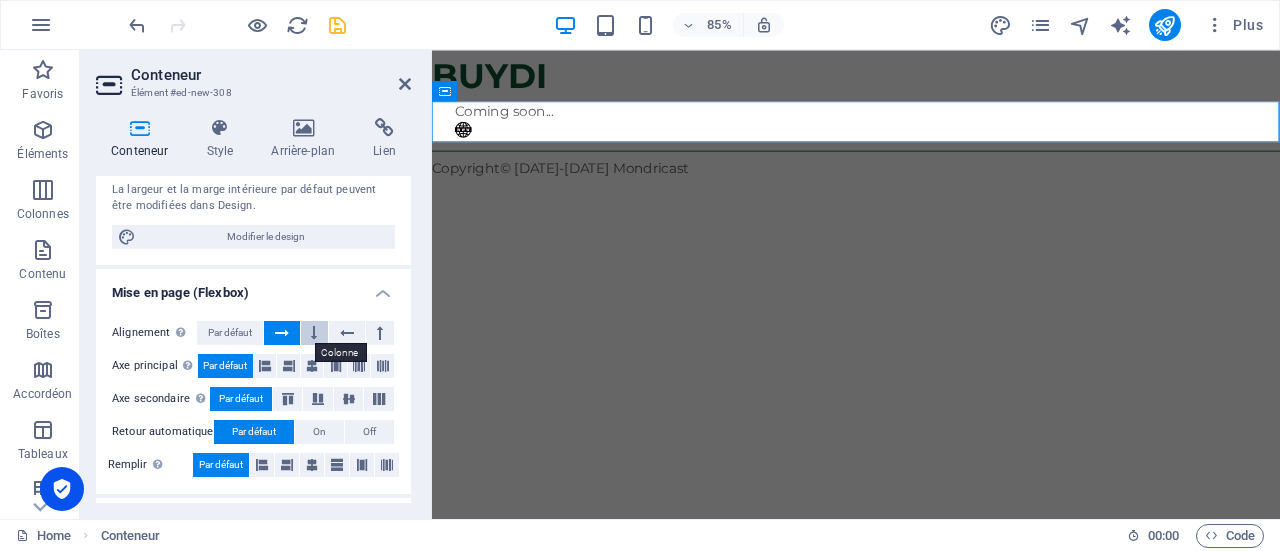 click at bounding box center (315, 333) 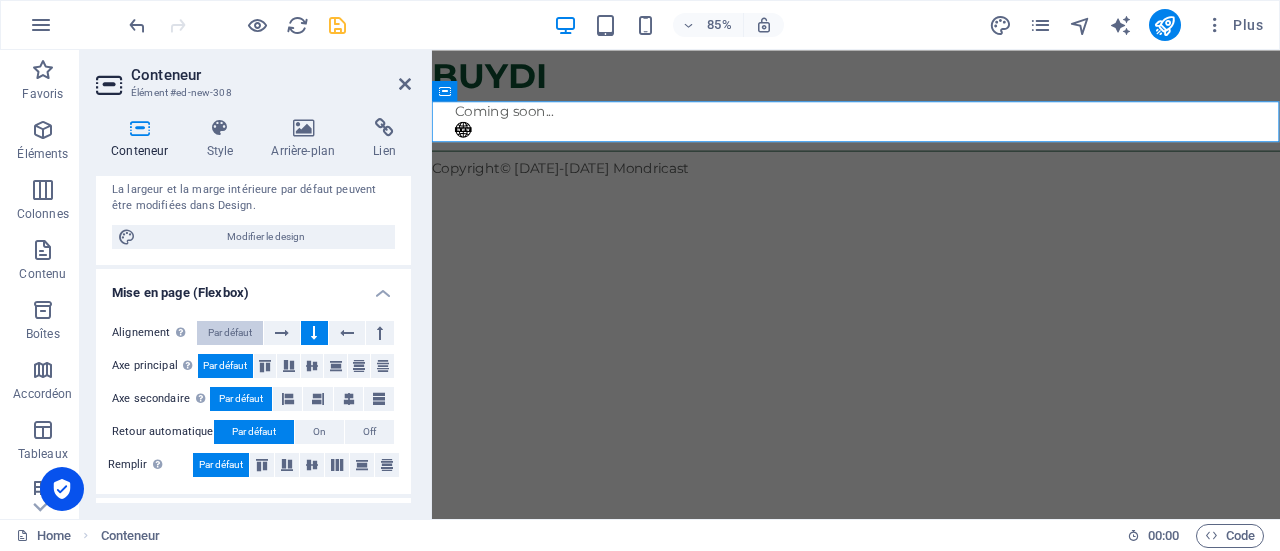 click on "Par défaut" at bounding box center (230, 333) 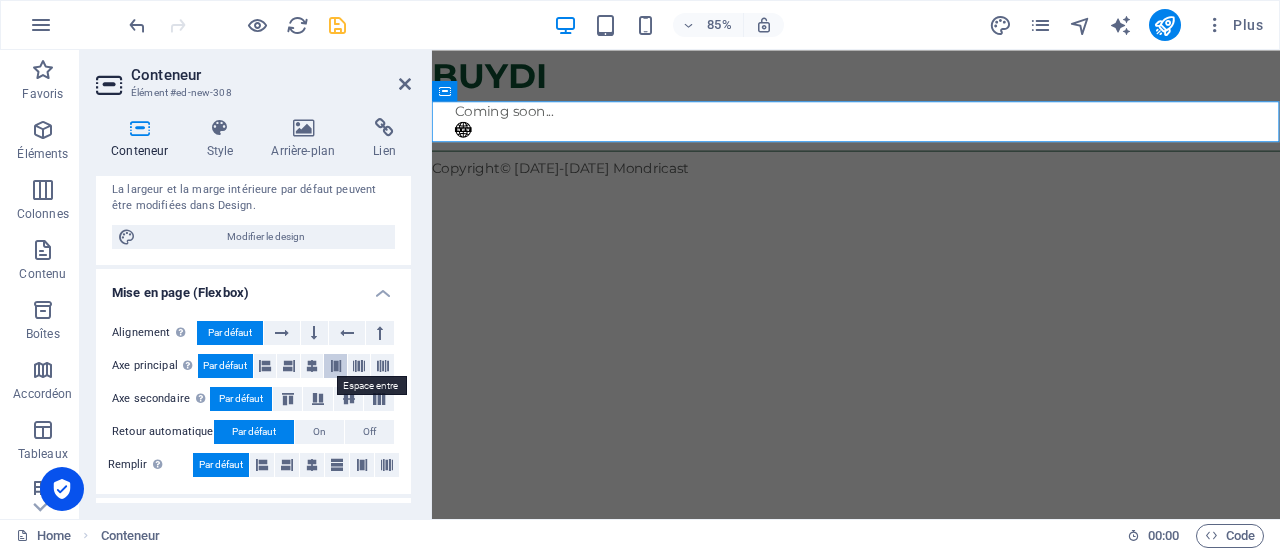 click at bounding box center [336, 366] 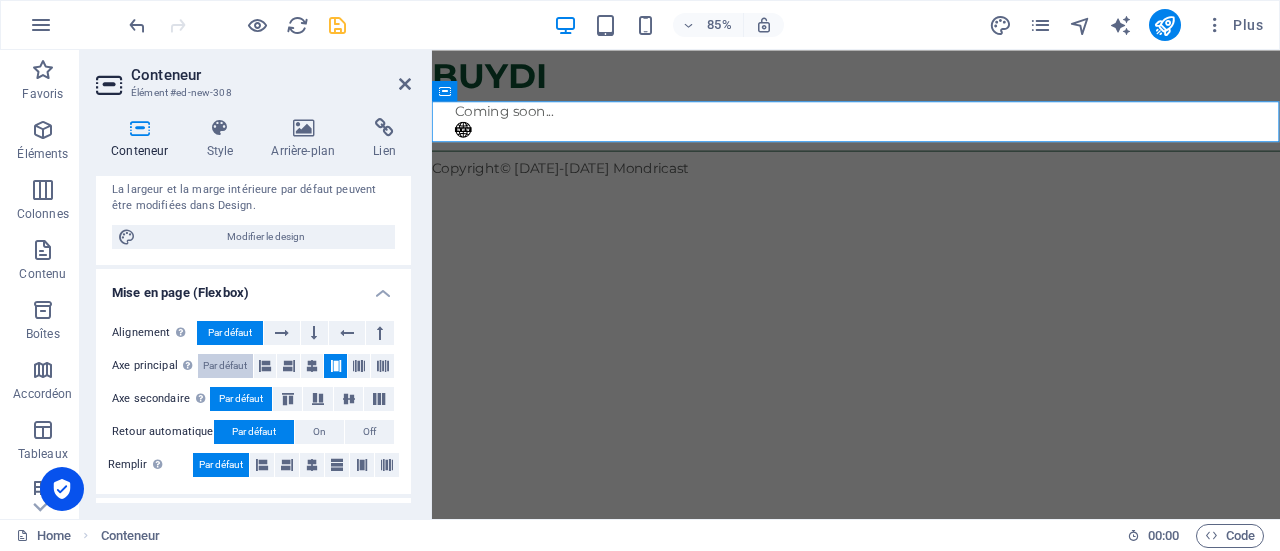 click on "Par défaut" at bounding box center [225, 366] 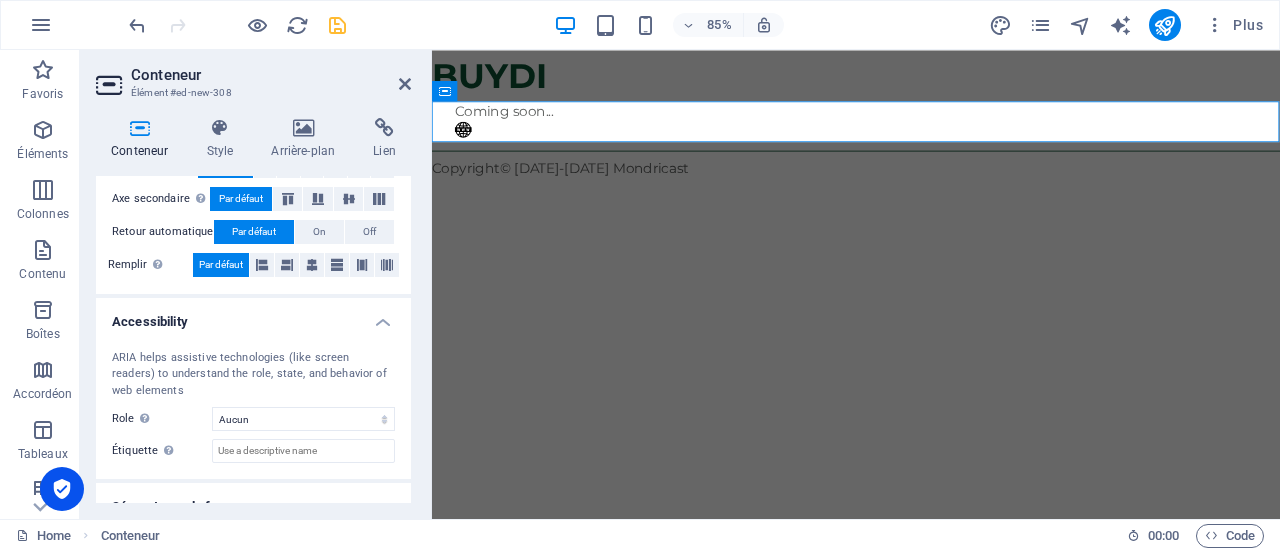scroll, scrollTop: 470, scrollLeft: 0, axis: vertical 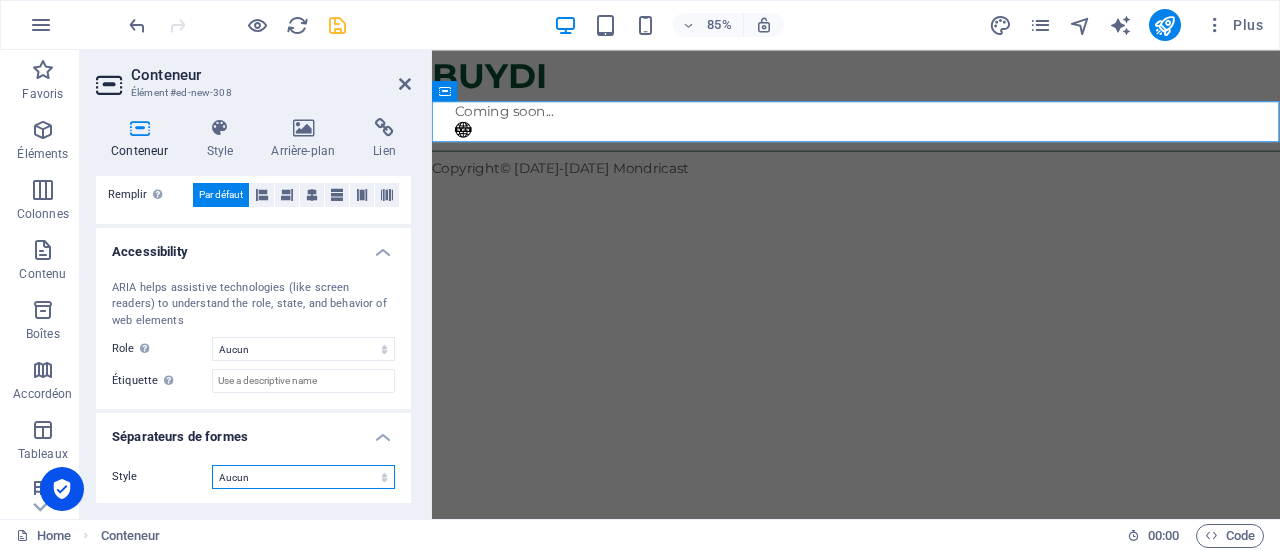 click on "Aucun Triangle Carré Diagonale Polygone 1 Polygone 2 Zigzag Plusieurs zigzags Vagues Plusieurs vagues Demi-cercle Rond Cercle avec ombre Immeubles Hexagones Clouds Plusieurs nuages Éventail Pyramides Livre Gouttes de peinture Flammes Papier déchiqueté Flèche" at bounding box center [303, 477] 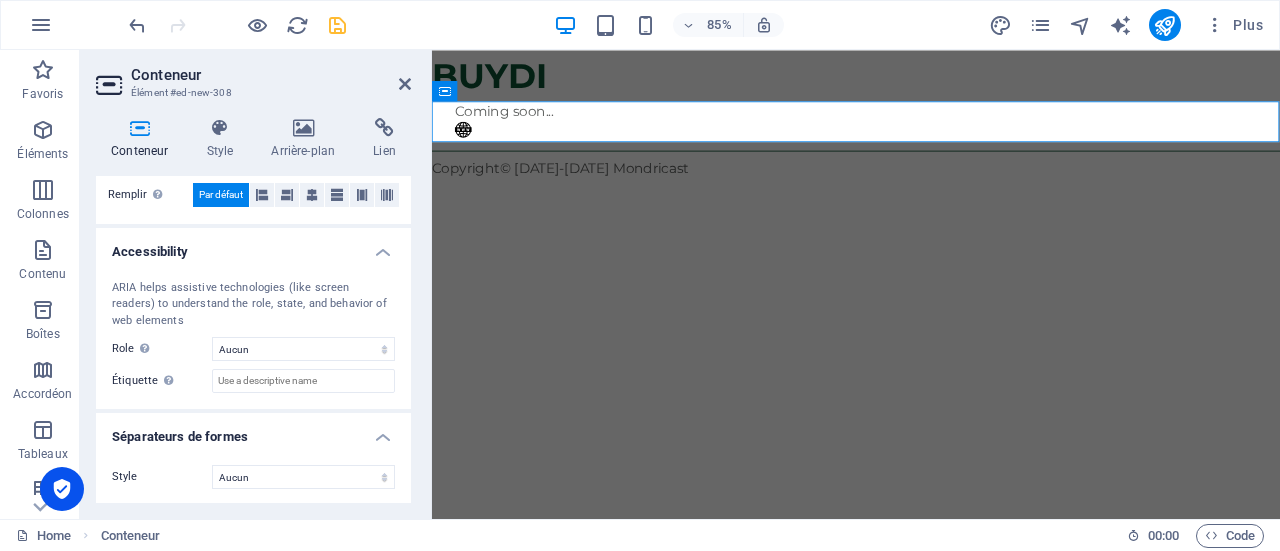 click on "Style" at bounding box center [162, 477] 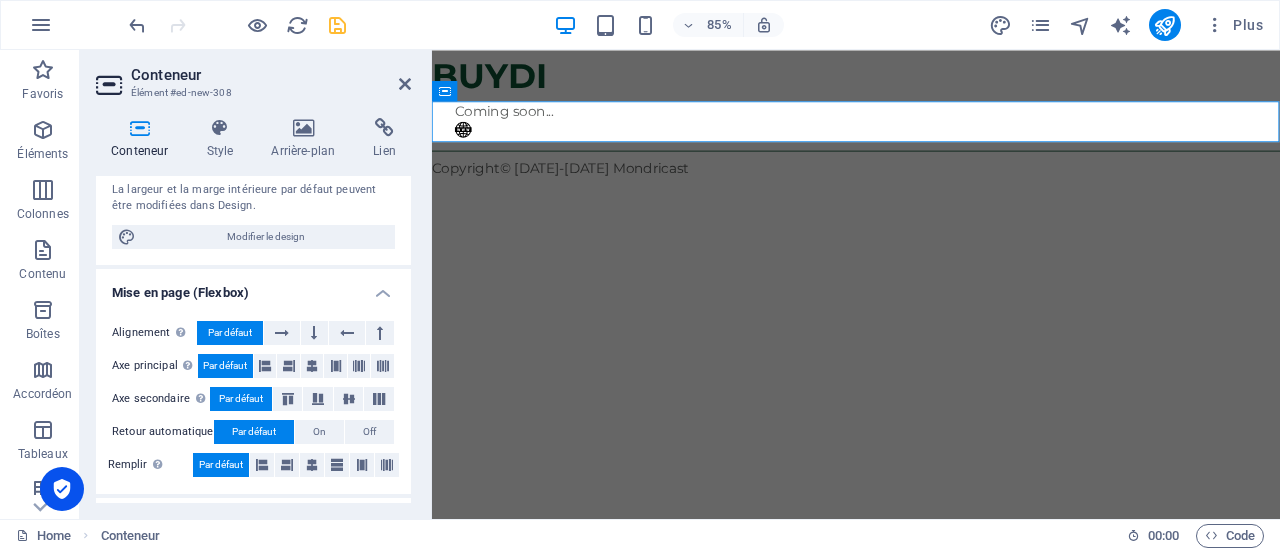 scroll, scrollTop: 300, scrollLeft: 0, axis: vertical 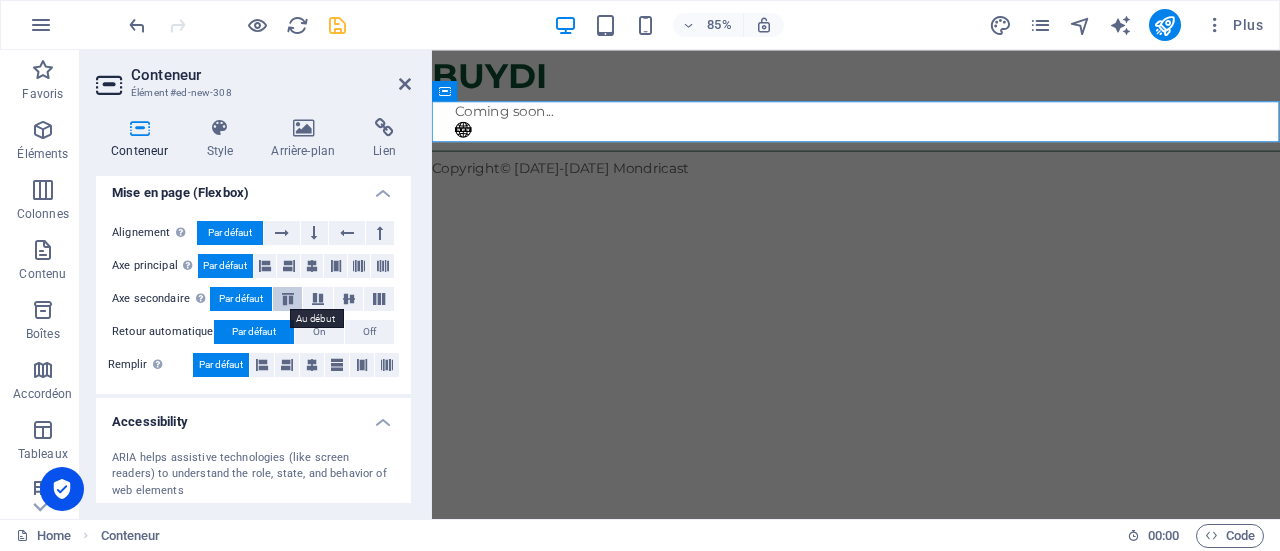 click at bounding box center [288, 299] 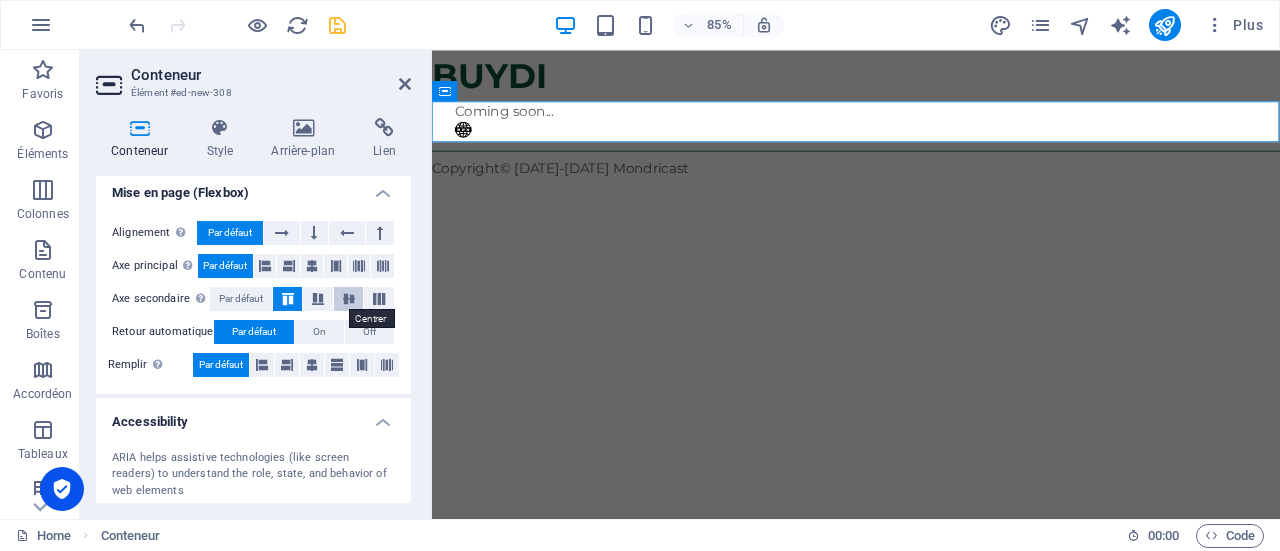 click at bounding box center [349, 299] 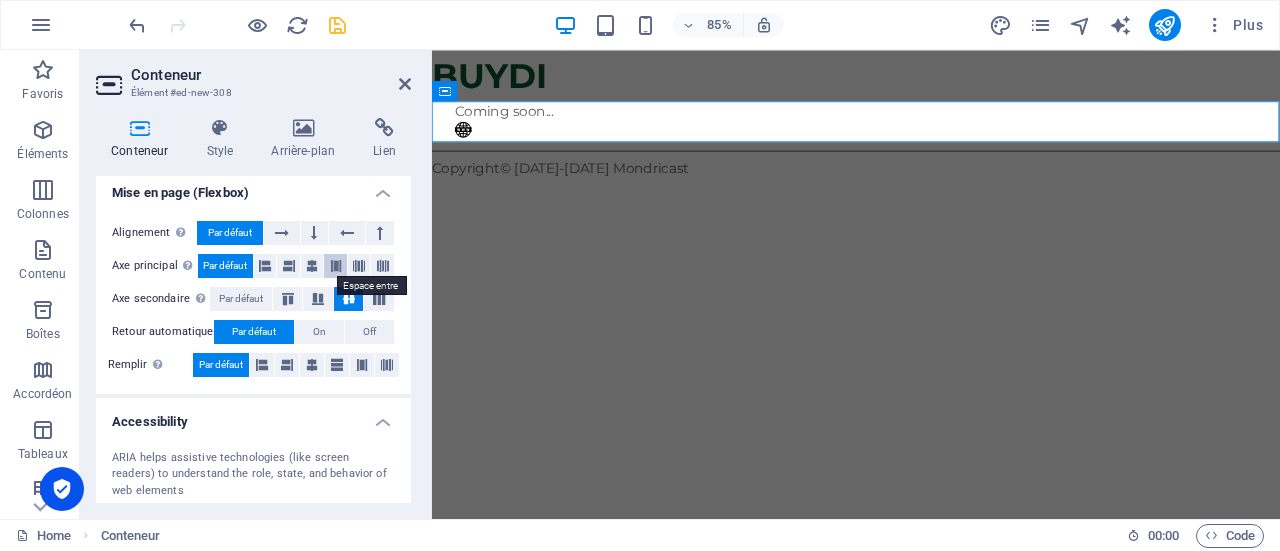 click at bounding box center [336, 266] 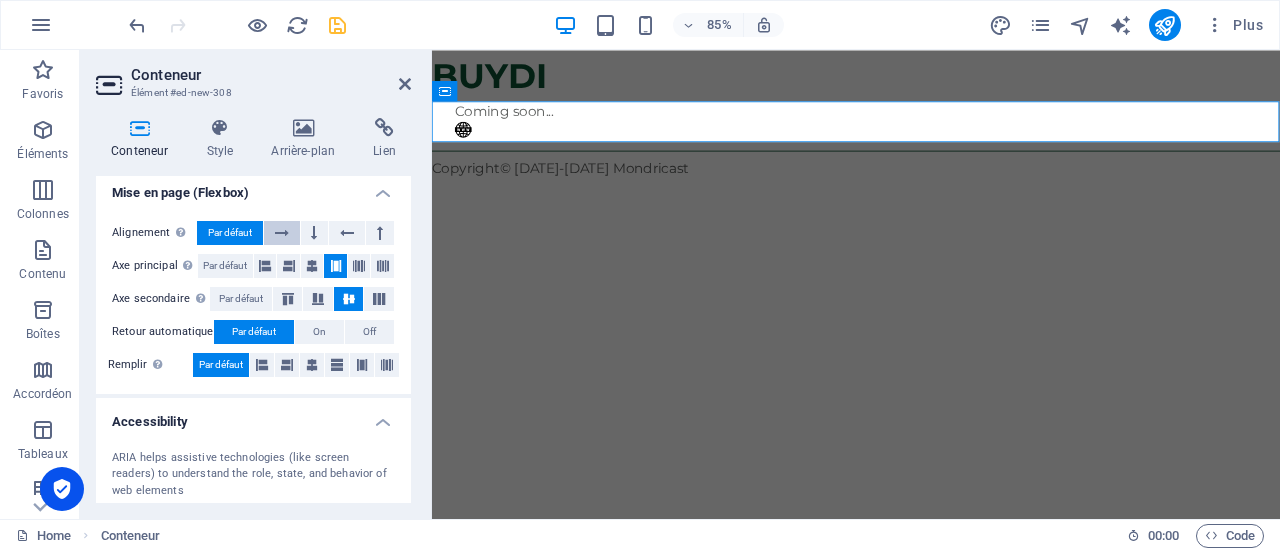 click at bounding box center [282, 233] 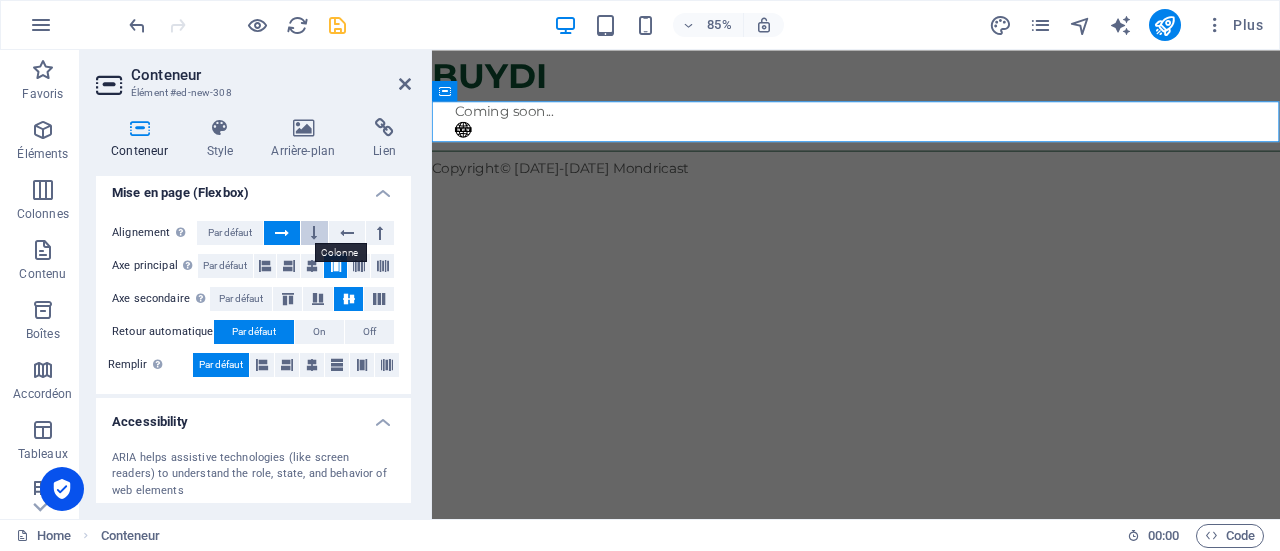 click at bounding box center [315, 233] 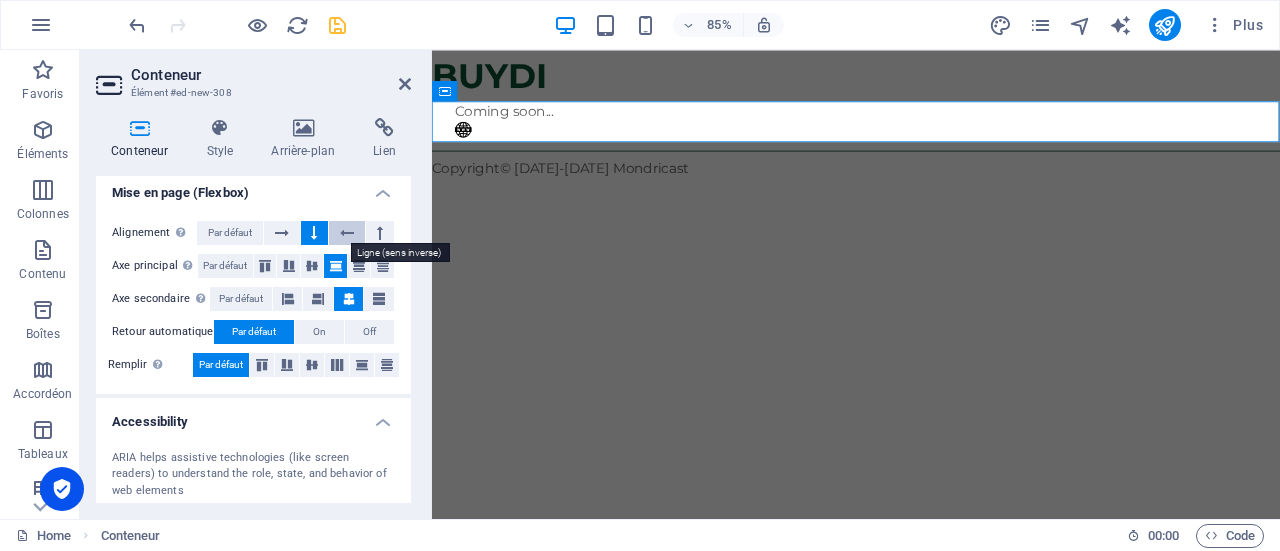 click at bounding box center (347, 233) 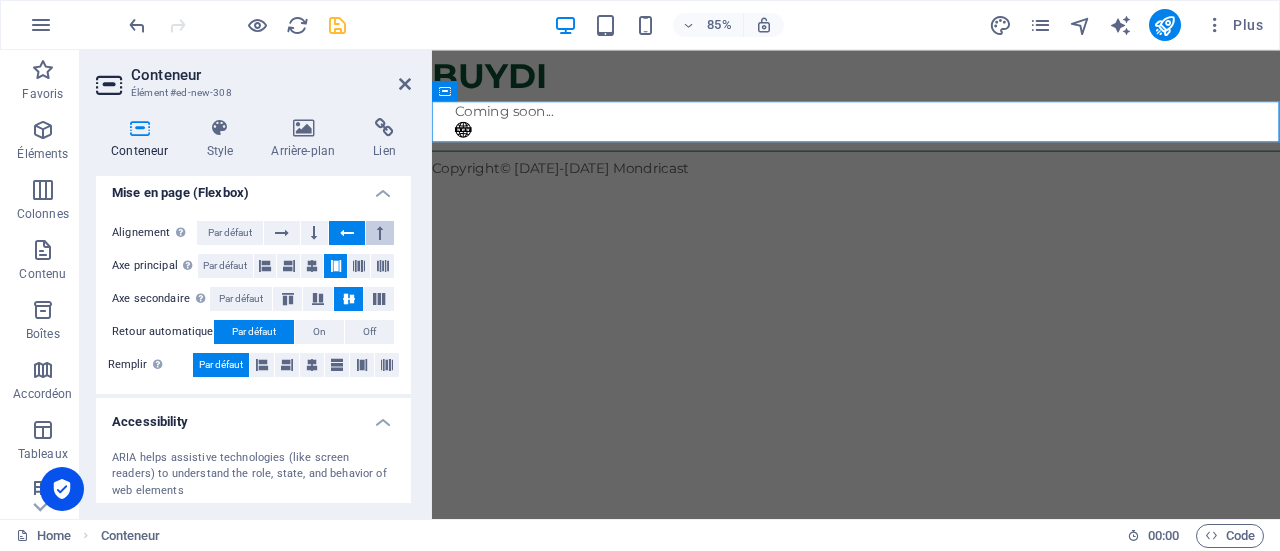 click at bounding box center [380, 233] 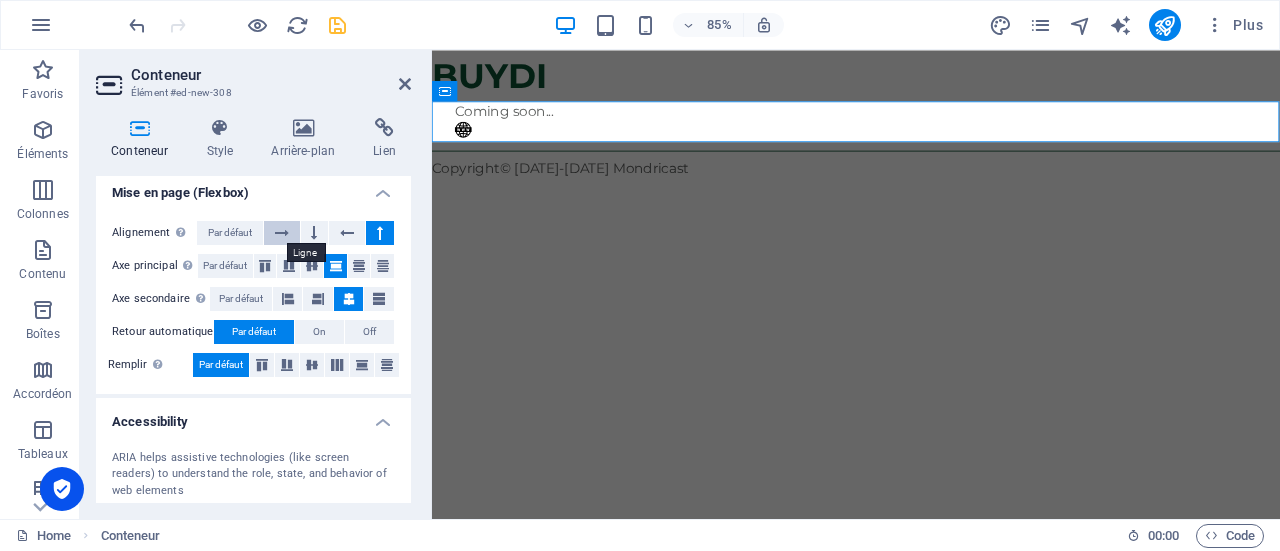 click at bounding box center [282, 233] 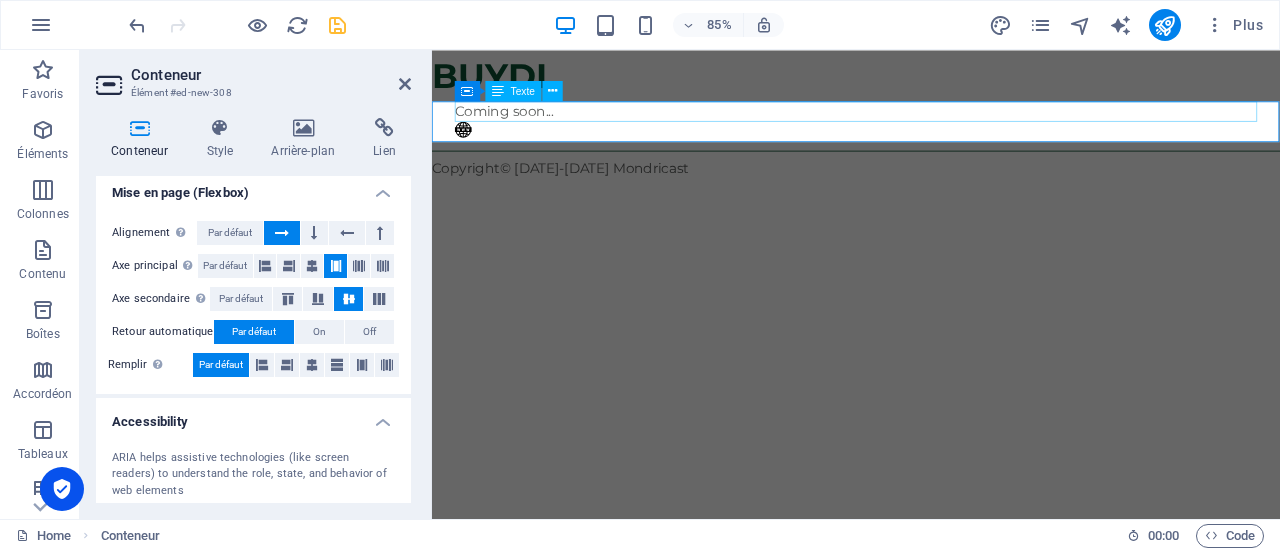 click on "Coming soon..." at bounding box center [931, 122] 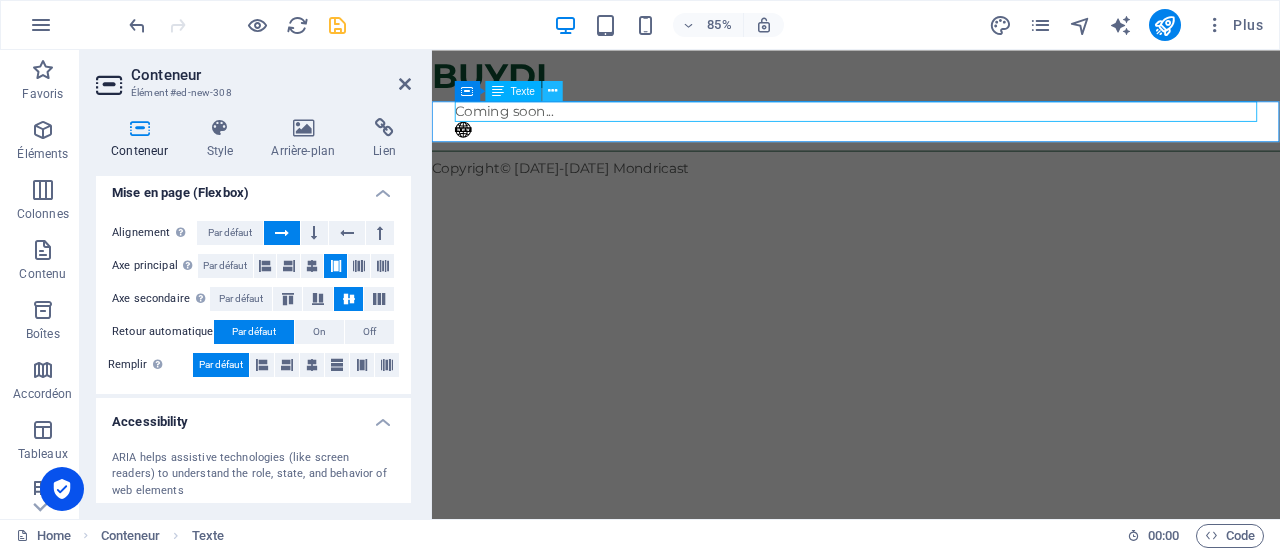 click at bounding box center (552, 91) 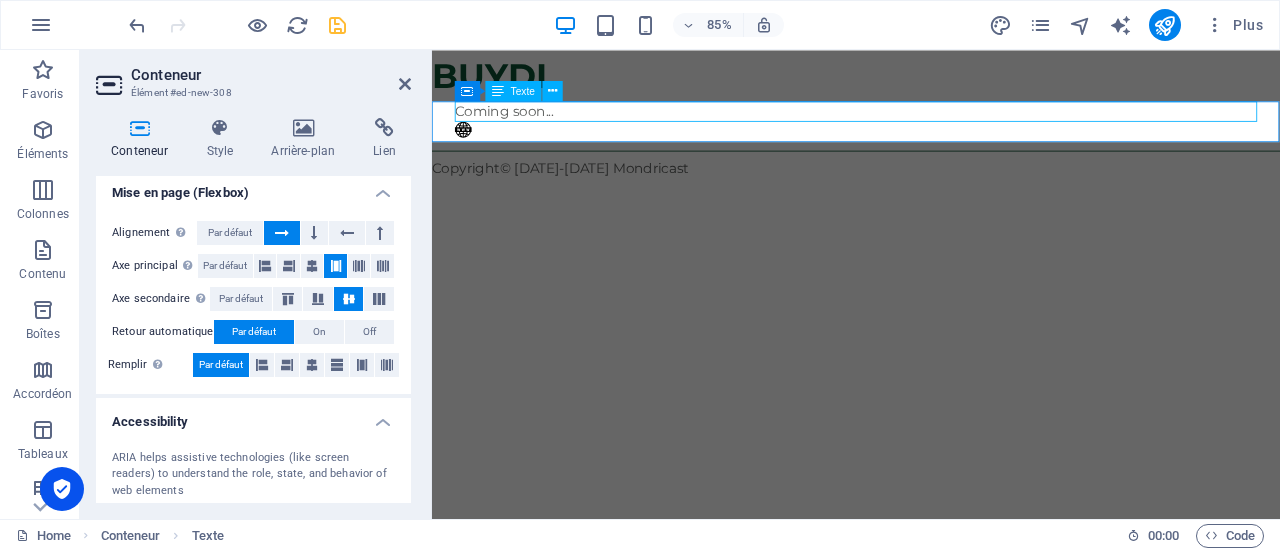 click on "Coming soon..." at bounding box center (931, 122) 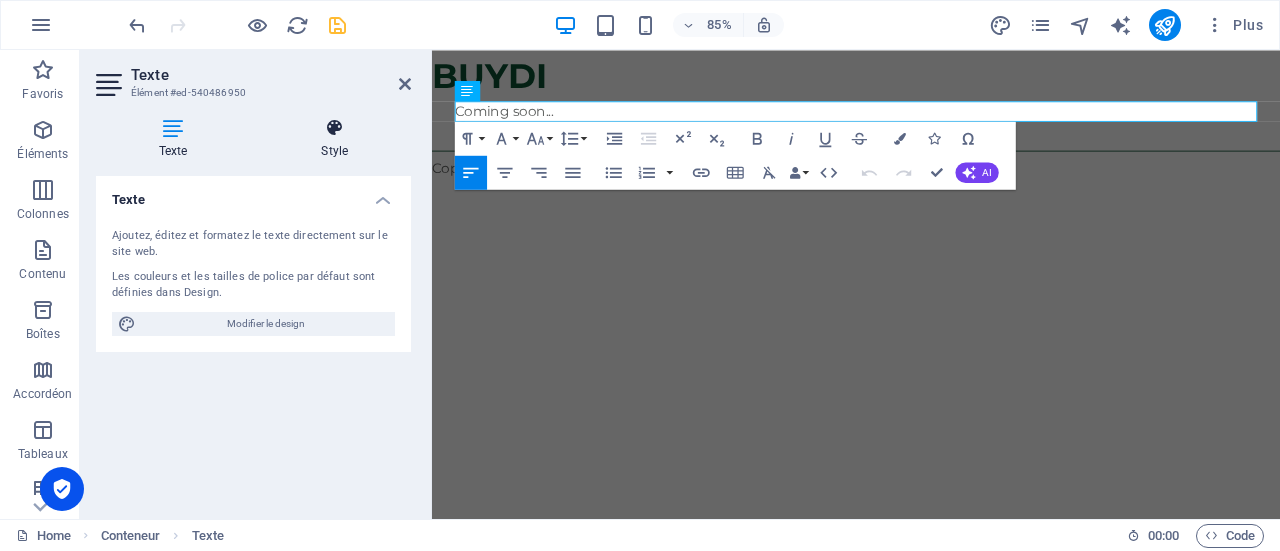 click at bounding box center [335, 128] 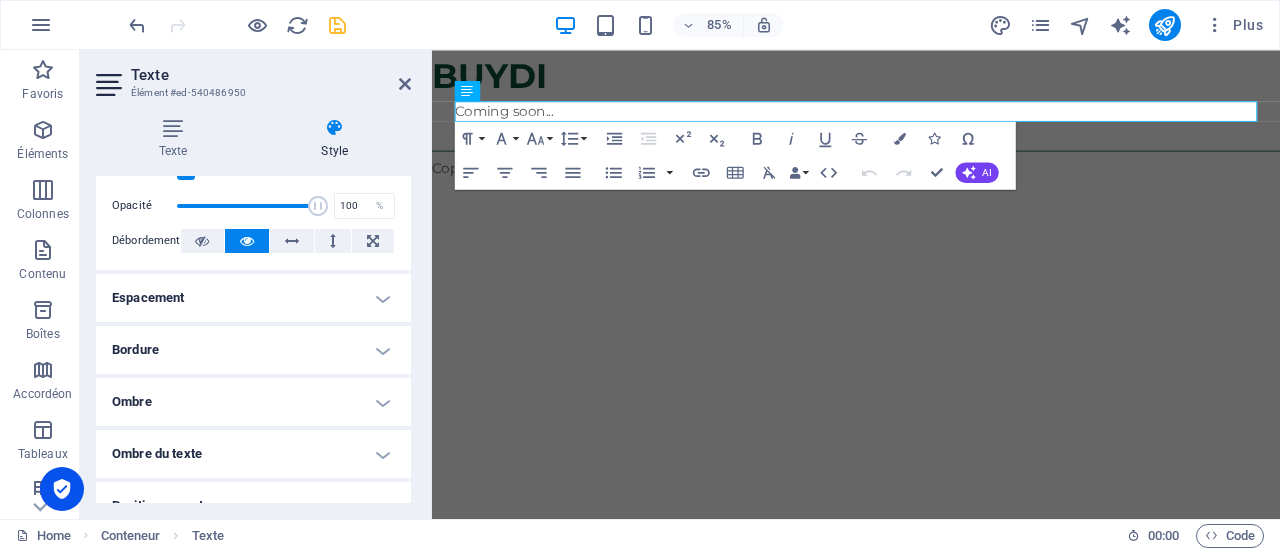 scroll, scrollTop: 400, scrollLeft: 0, axis: vertical 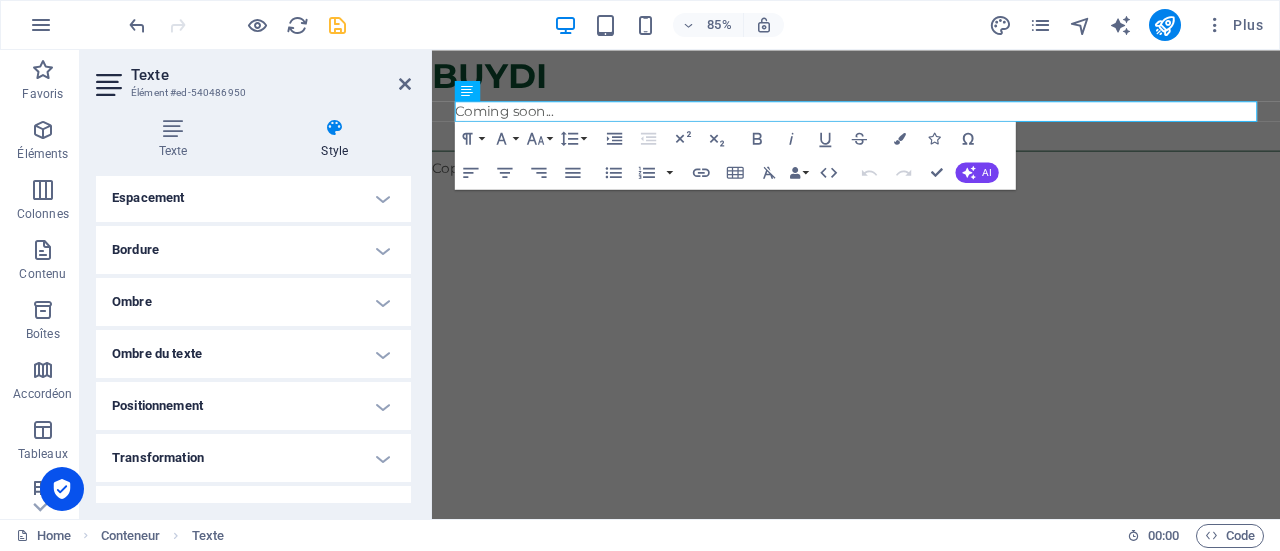 click on "Espacement" at bounding box center [253, 198] 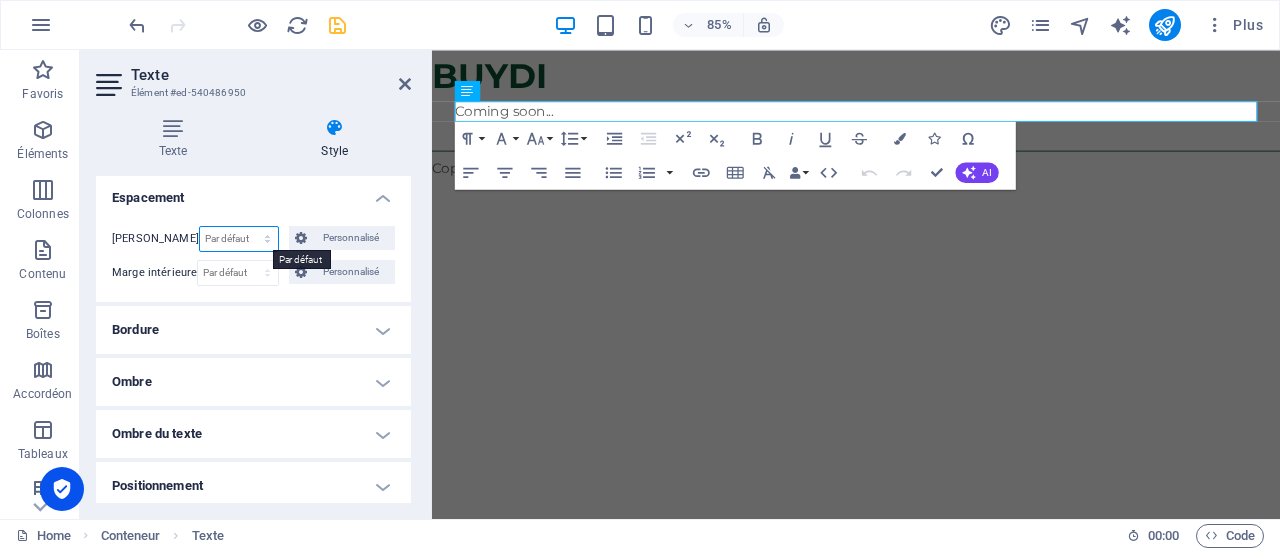 click on "Par défaut auto px % rem vw vh Personnalisé" at bounding box center (239, 239) 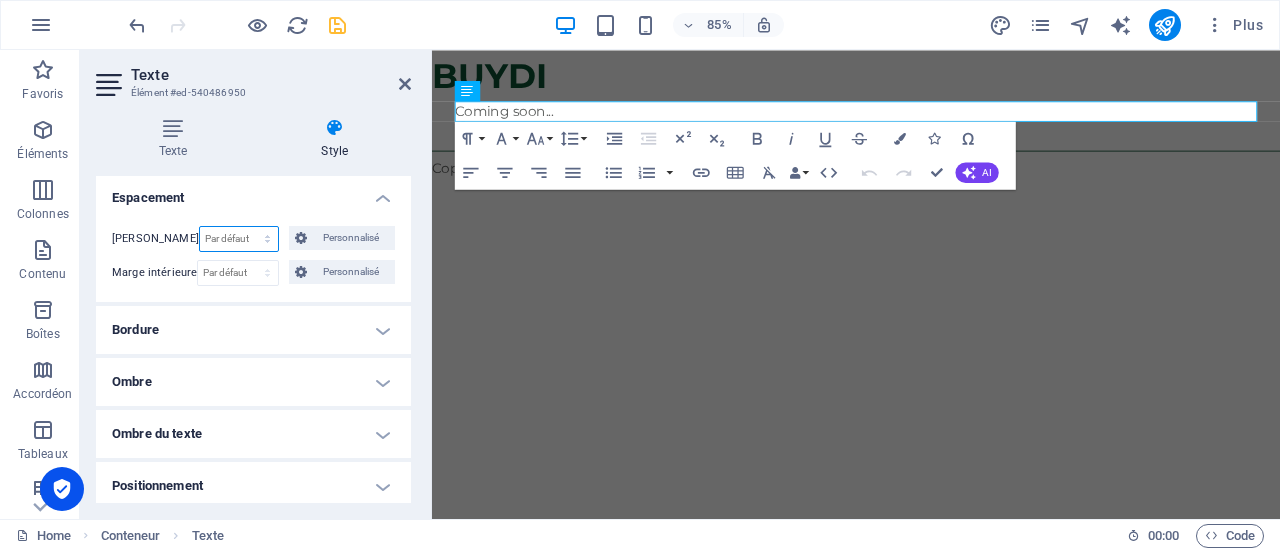 click on "Par défaut auto px % rem vw vh Personnalisé" at bounding box center [239, 239] 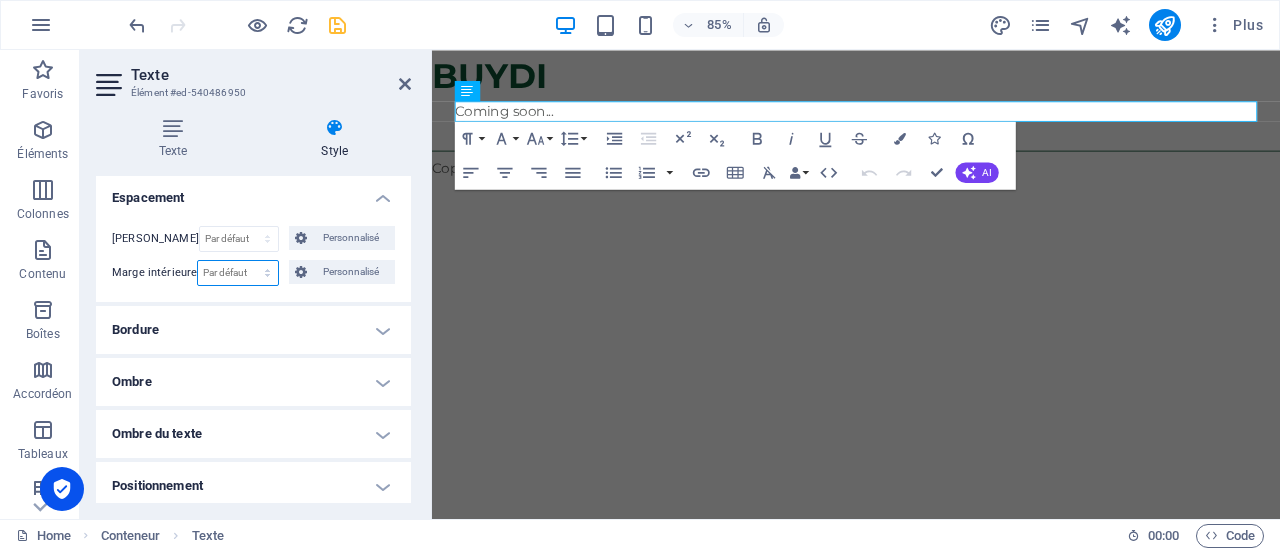 click on "Par défaut px rem % vh vw Personnalisé" at bounding box center (237, 273) 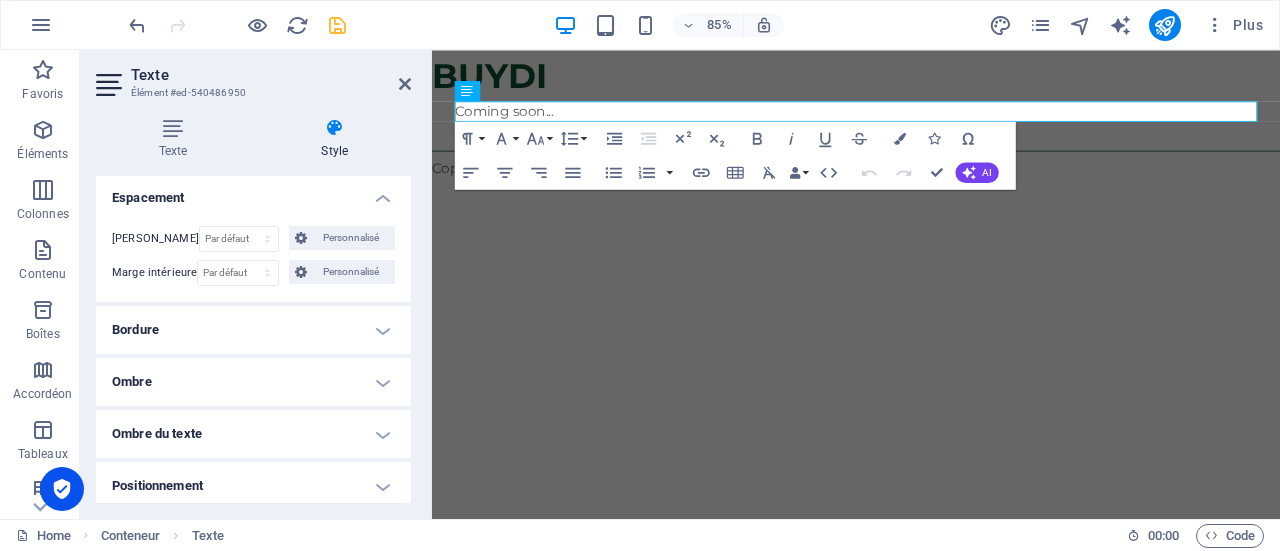 click on "Espacement" at bounding box center [253, 192] 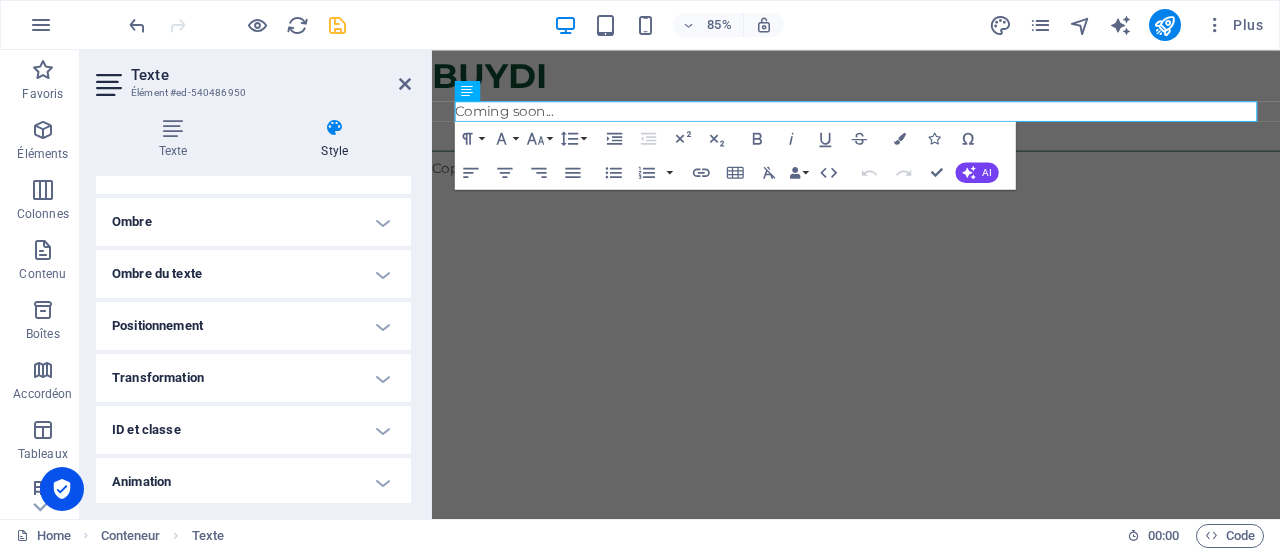 scroll, scrollTop: 533, scrollLeft: 0, axis: vertical 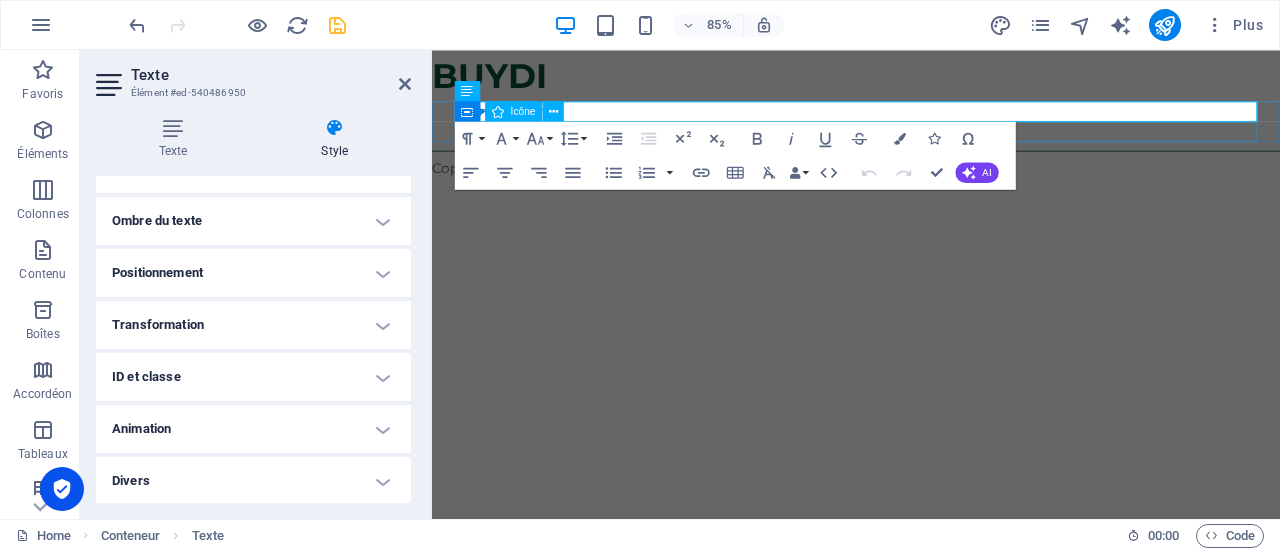 click on "WebSite" at bounding box center [931, 147] 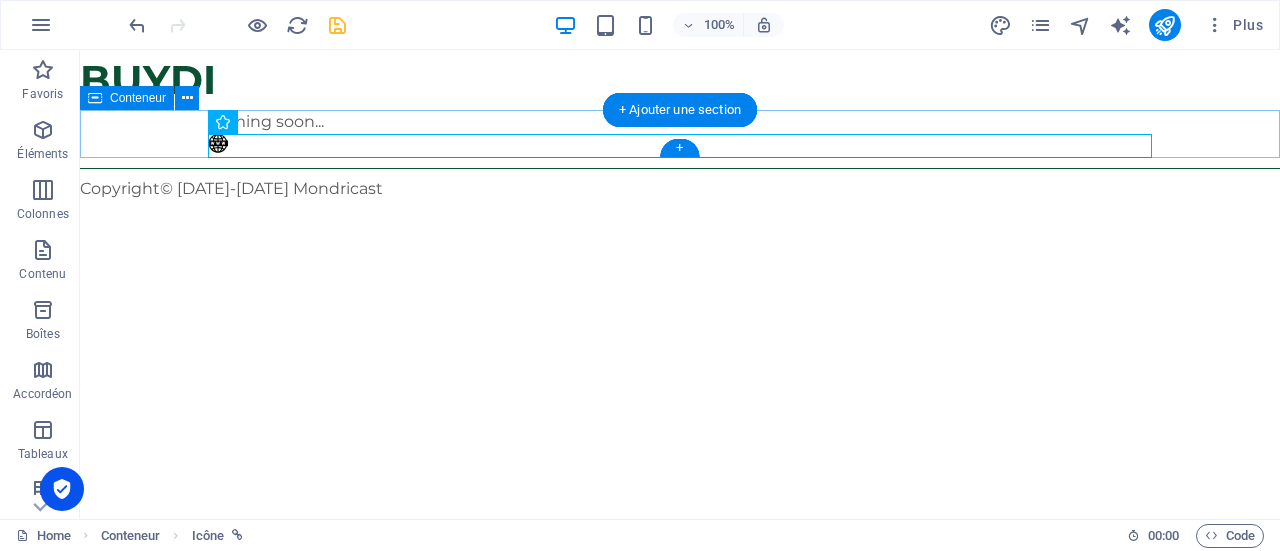 click on "Coming soon... WebSite" at bounding box center [680, 135] 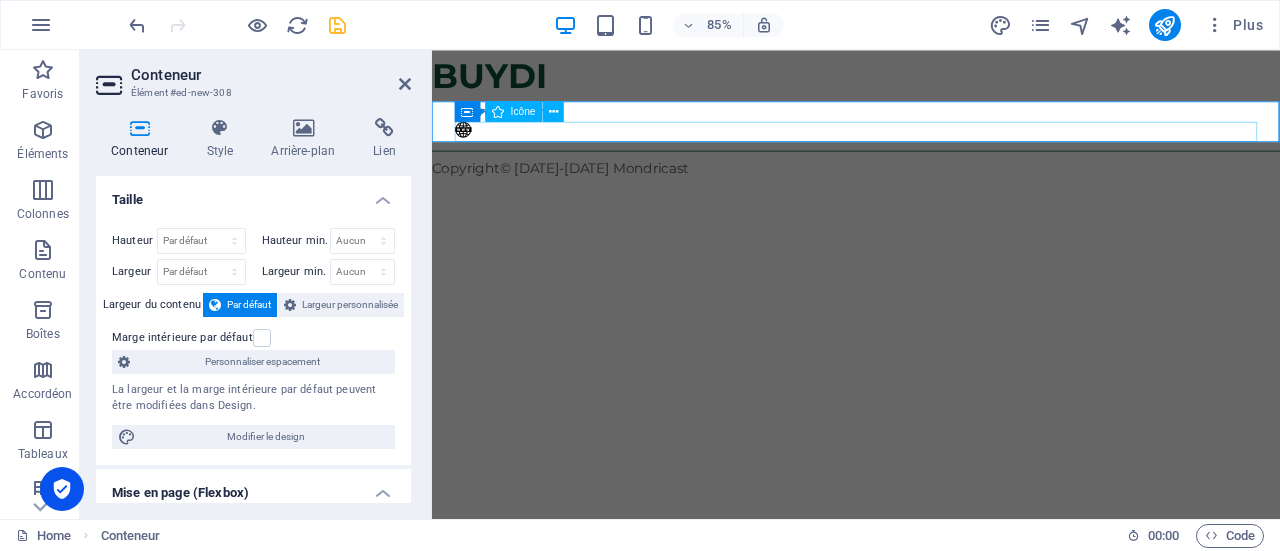 click on "WebSite" at bounding box center (931, 147) 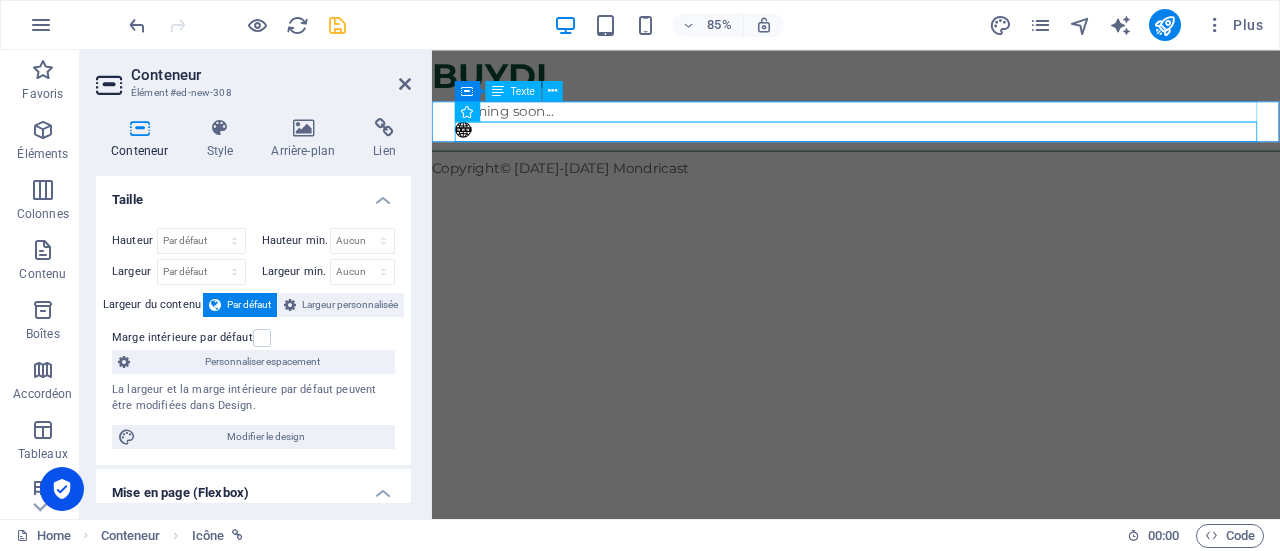 click on "Coming soon..." at bounding box center [931, 122] 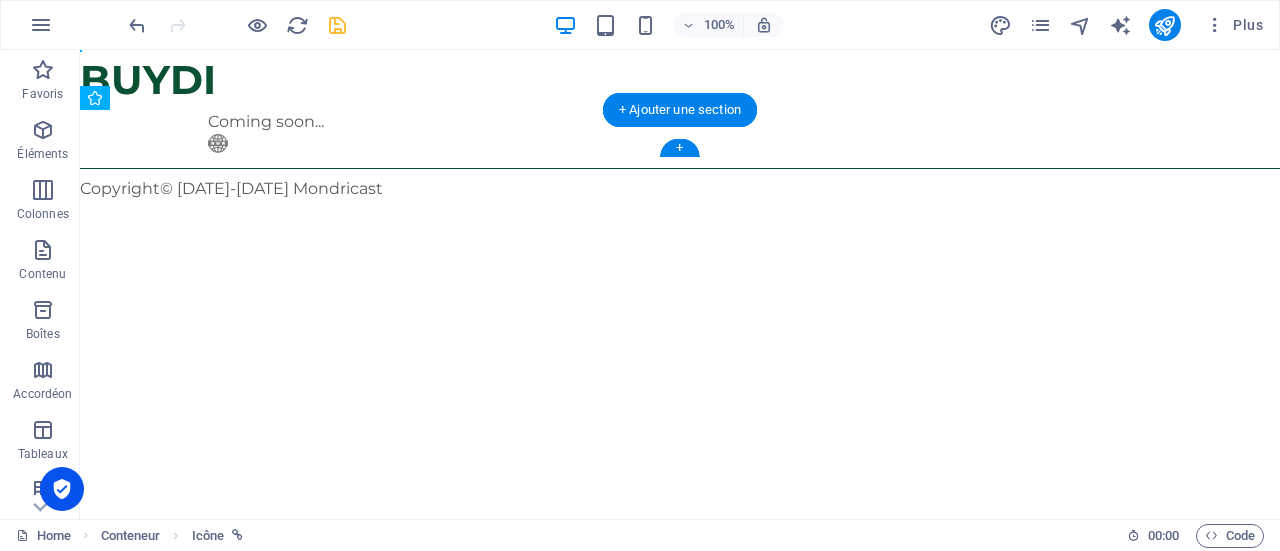 drag, startPoint x: 218, startPoint y: 145, endPoint x: 236, endPoint y: 119, distance: 31.622776 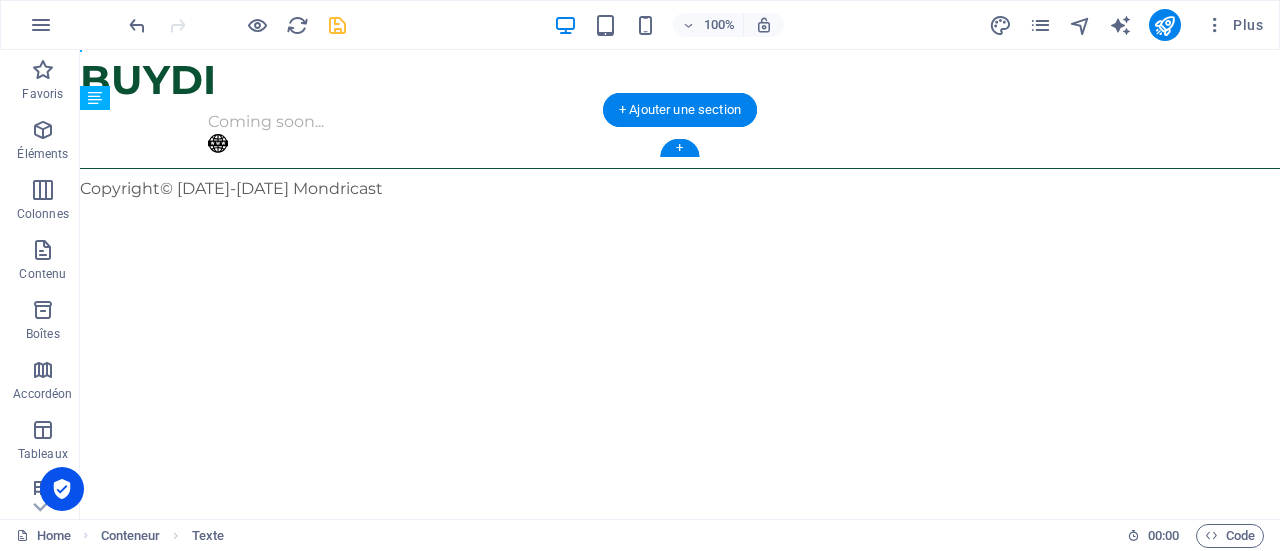 drag, startPoint x: 313, startPoint y: 143, endPoint x: 330, endPoint y: 115, distance: 32.75668 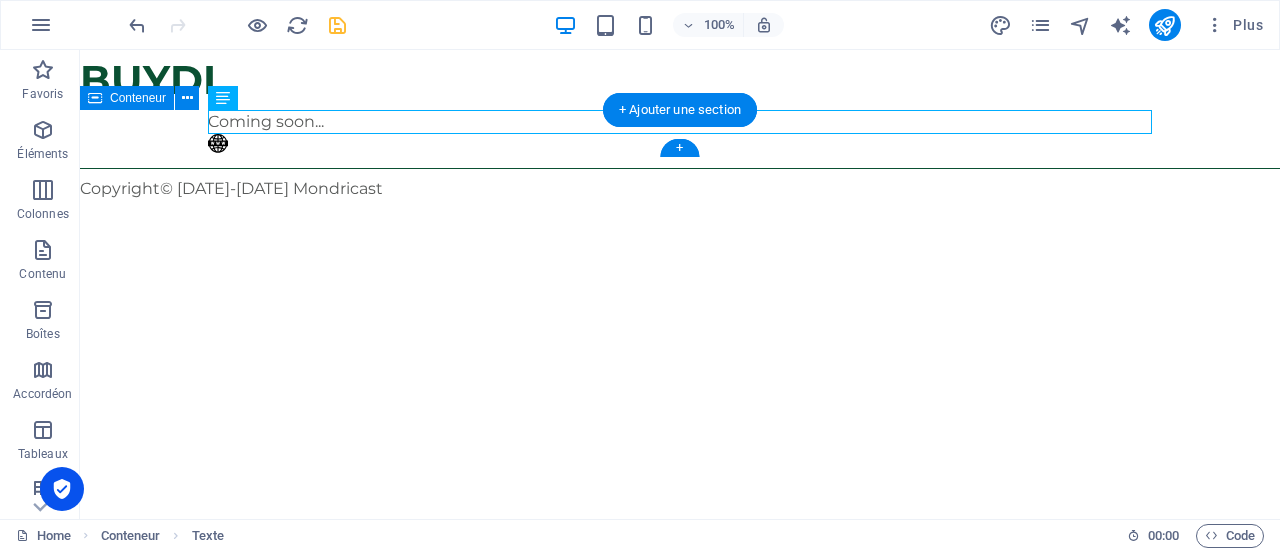 click on "Coming soon... WebSite" at bounding box center (680, 135) 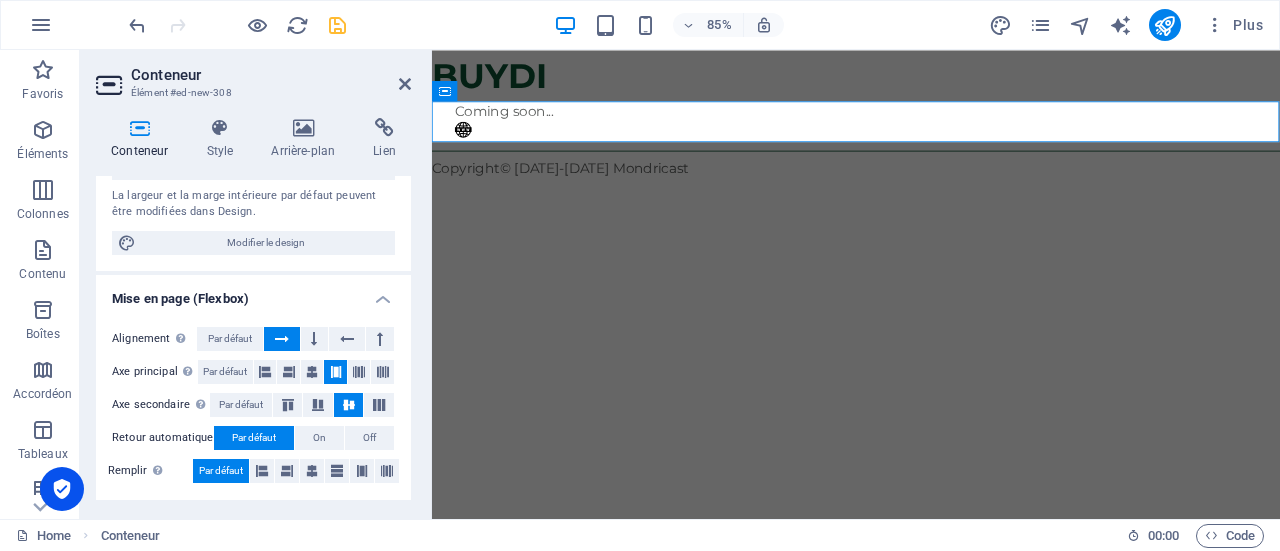 scroll, scrollTop: 200, scrollLeft: 0, axis: vertical 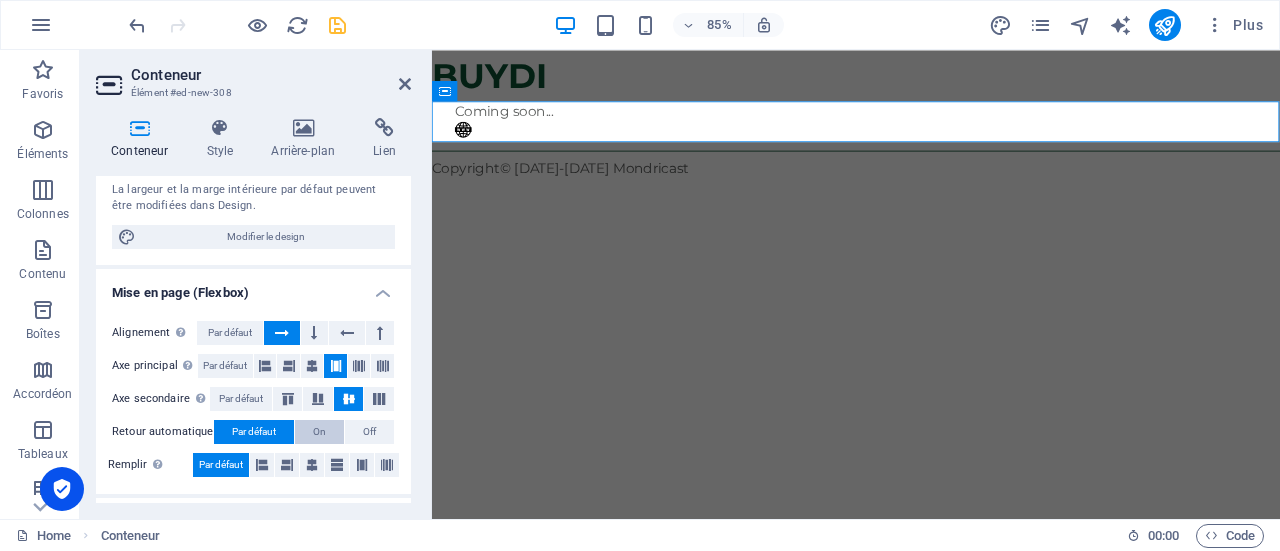 click on "On" at bounding box center [319, 432] 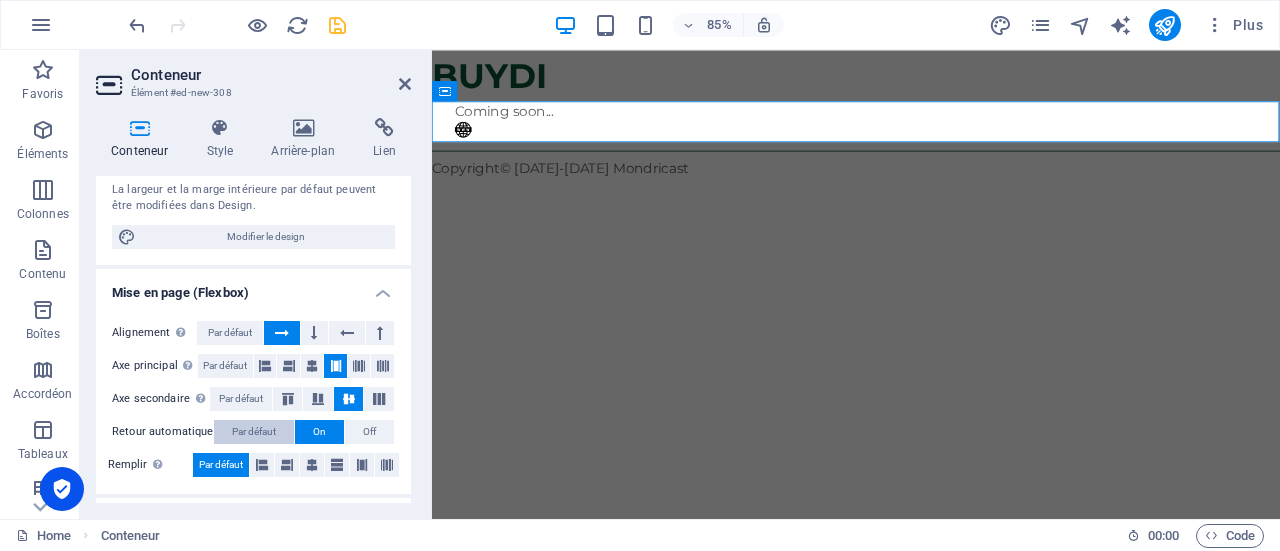 click on "Par défaut" at bounding box center (254, 432) 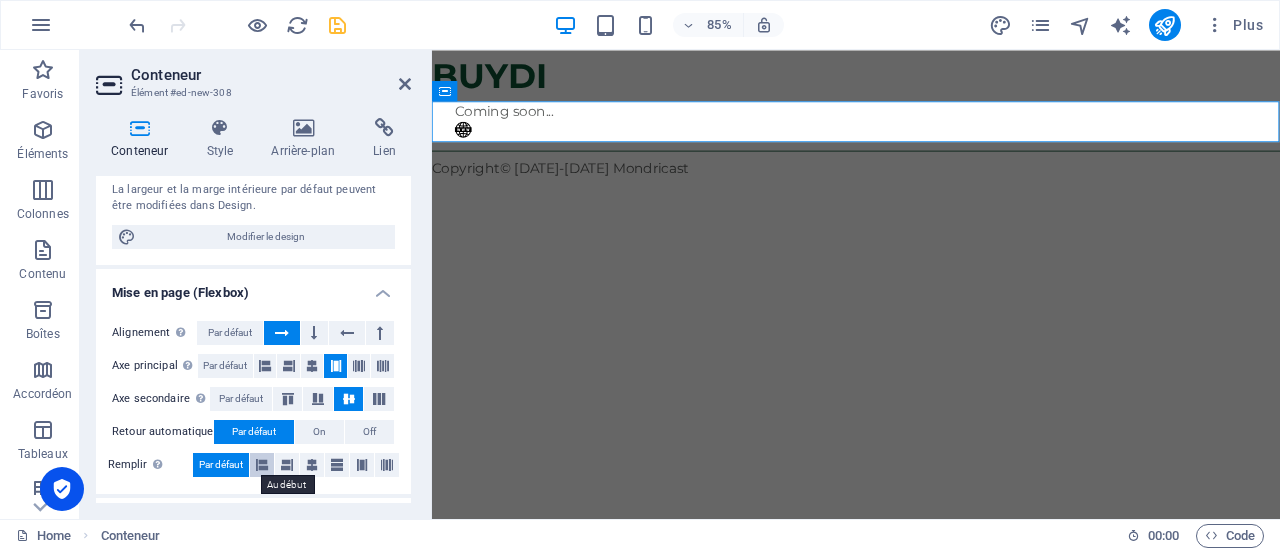 click at bounding box center (262, 465) 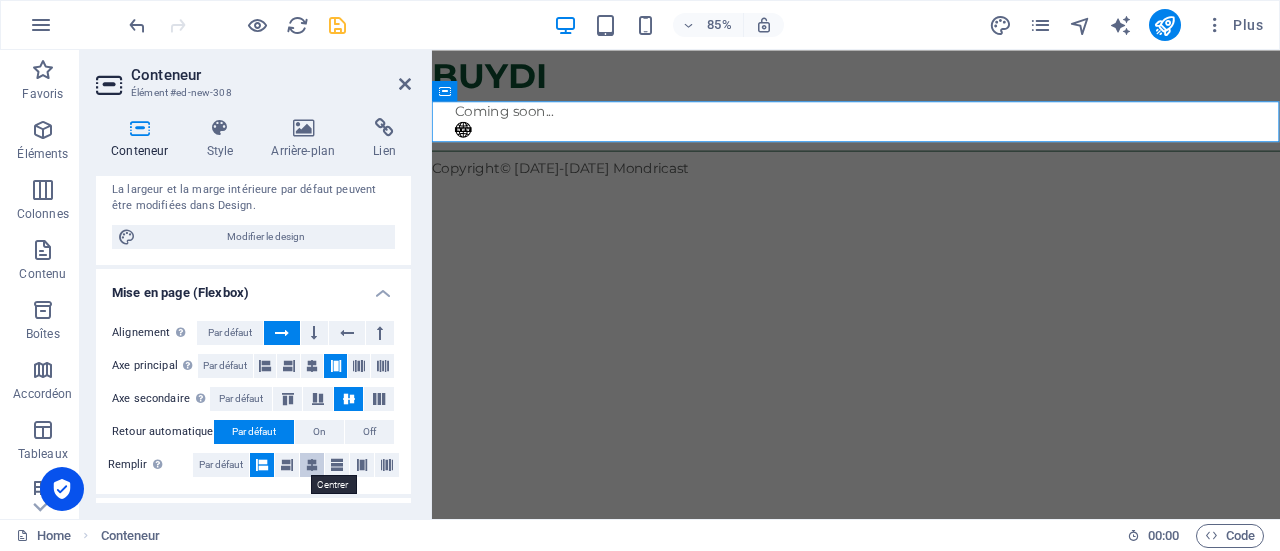 click at bounding box center [312, 465] 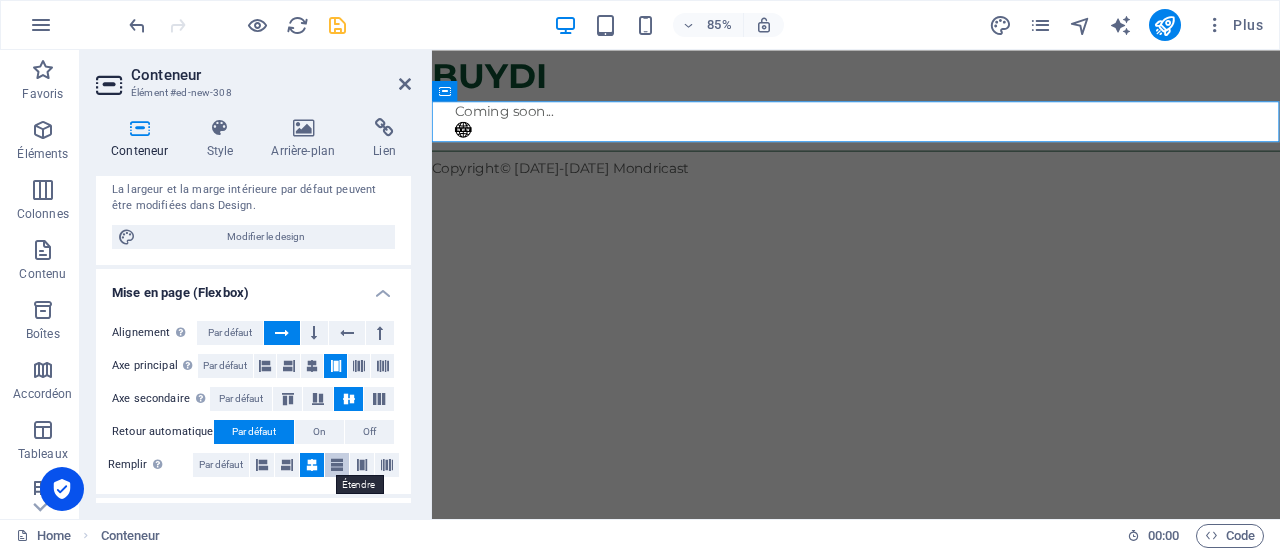 click at bounding box center [337, 465] 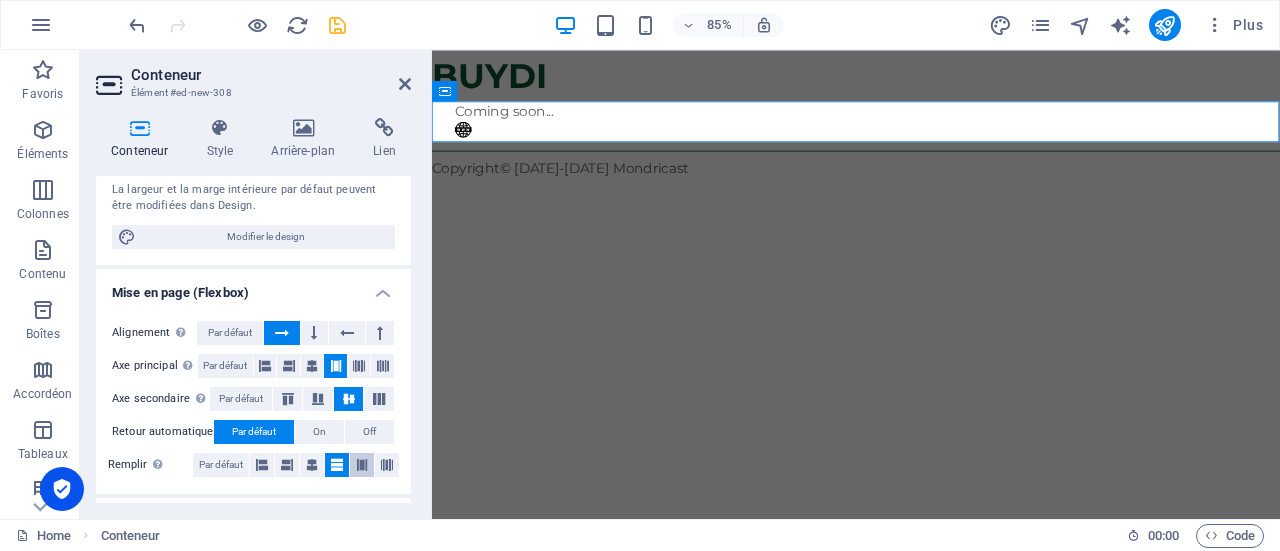 click at bounding box center (362, 465) 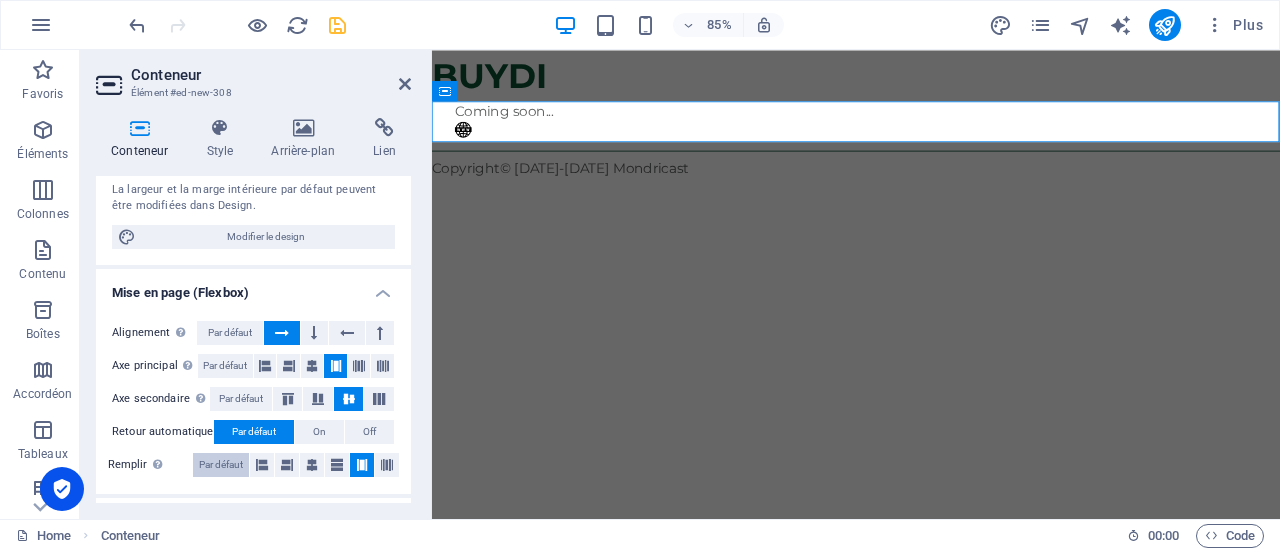 click on "Par défaut" at bounding box center (221, 465) 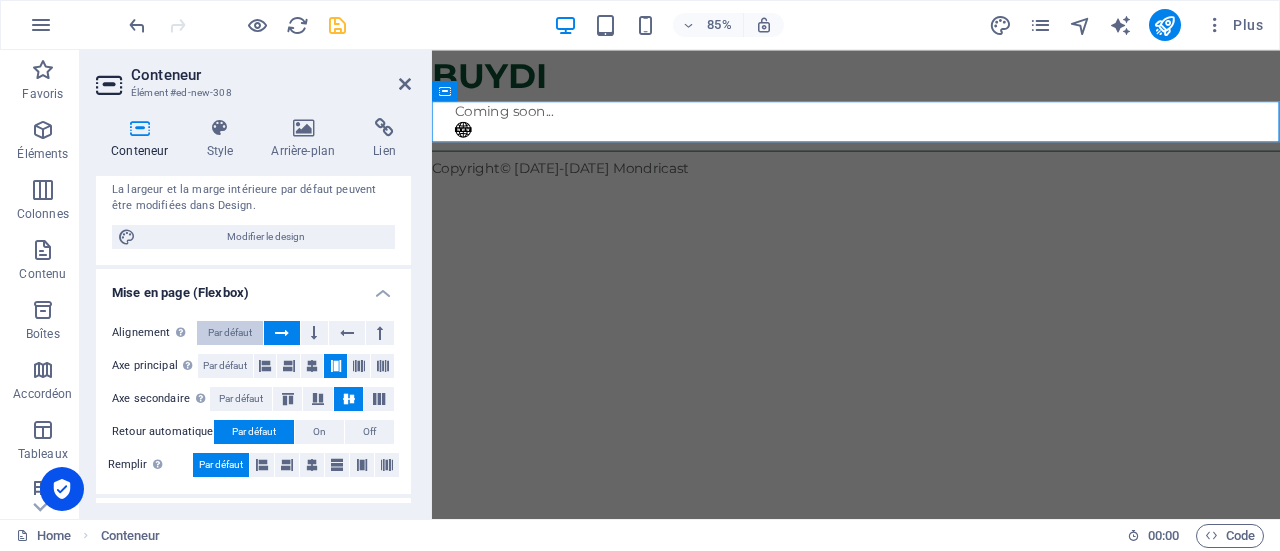 click on "Par défaut" at bounding box center [230, 333] 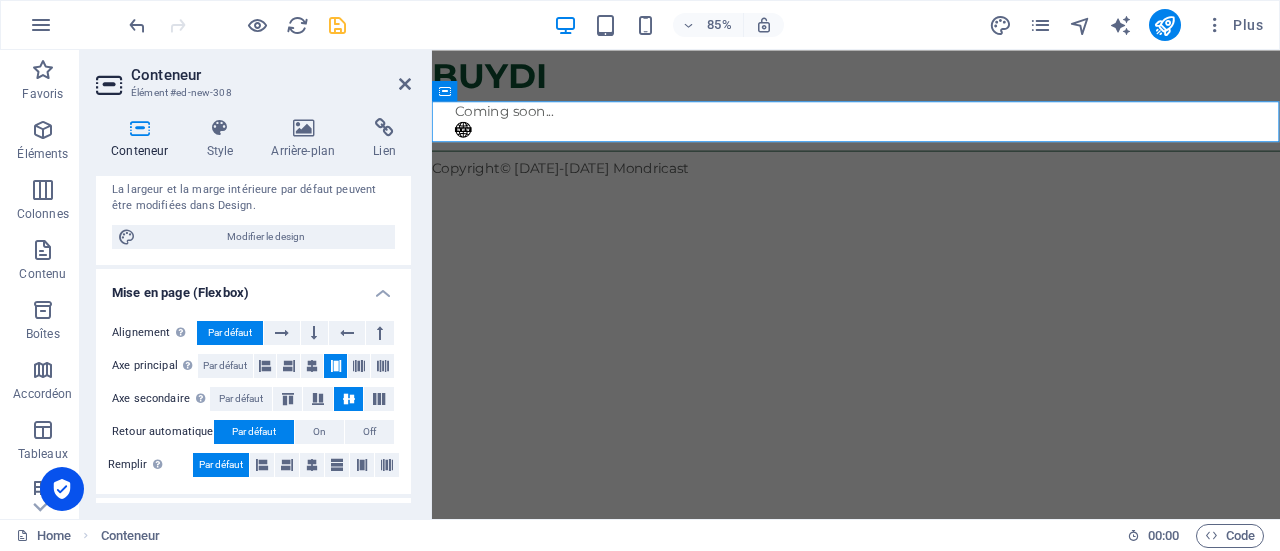 click on "Alignement Détermine la direction de l'axe (flex). Par défaut Axe principal Détermine comment les éléments doivent se comporter le long de l'axe principal de ce conteneur (justify content) Par défaut Axe secondaire Contrôle la direction verticale de l'élément à l'intérieur du conteneur (align-items). Par défaut Retour automatique Par défaut On Off Remplir Contrôle les distances et la direction des éléments sur l'axe Y sur plusieurs lignes (align-content). Par défaut" at bounding box center [253, 399] 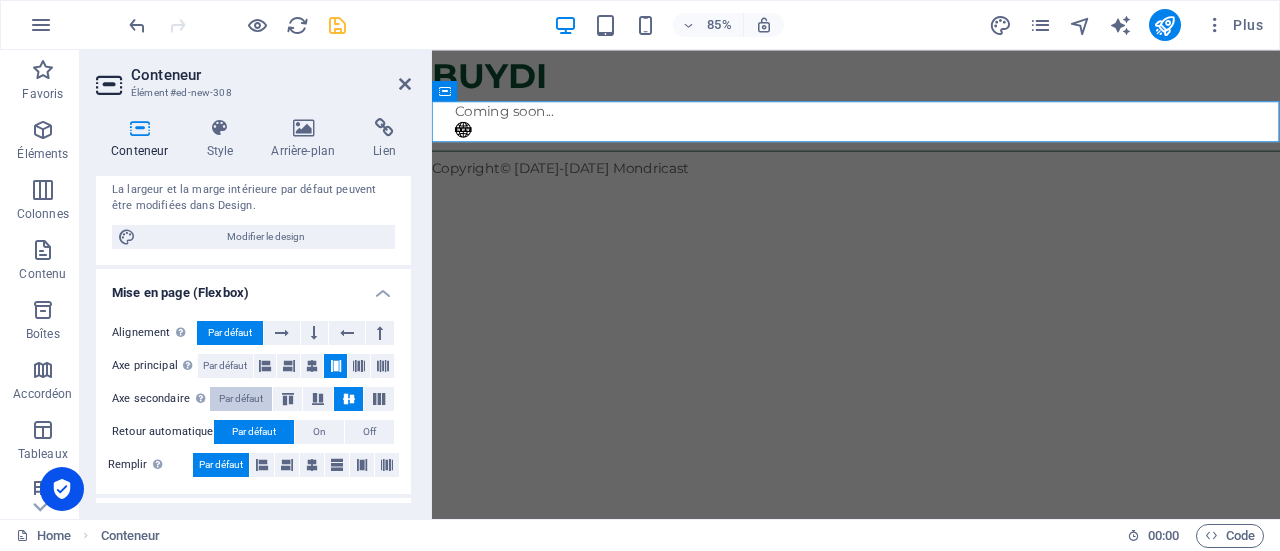 drag, startPoint x: 233, startPoint y: 361, endPoint x: 230, endPoint y: 389, distance: 28.160255 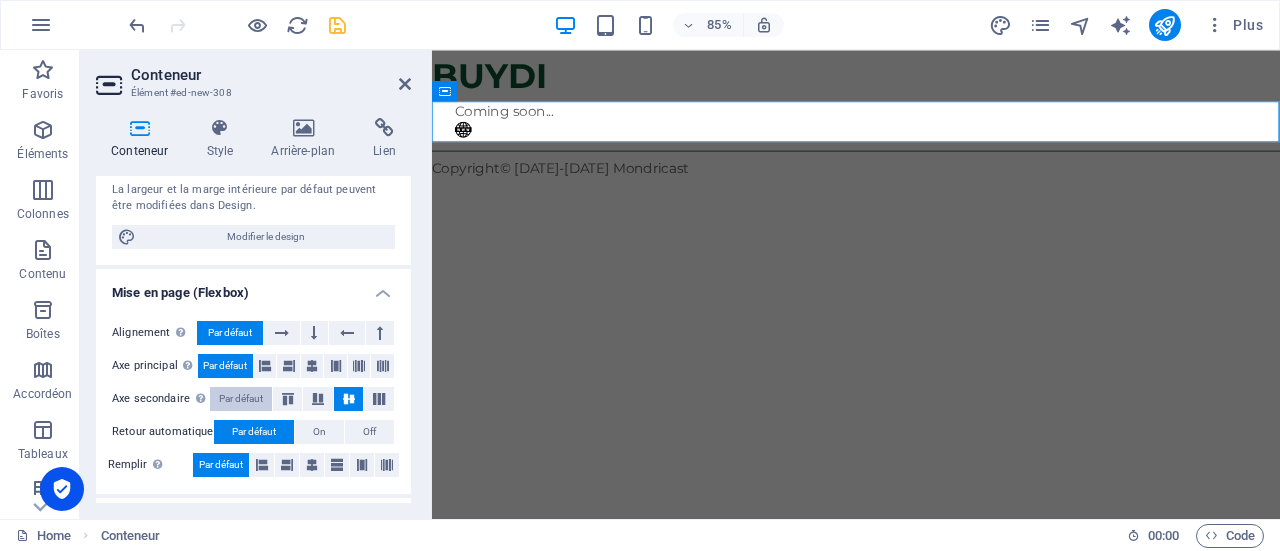 click on "Par défaut" at bounding box center (241, 399) 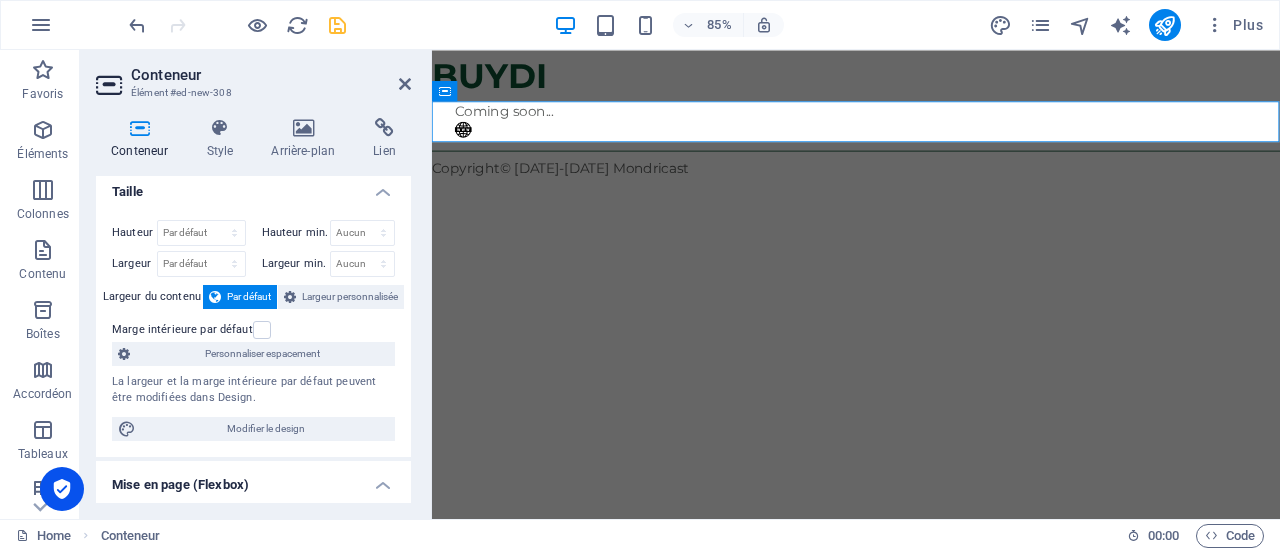 scroll, scrollTop: 0, scrollLeft: 0, axis: both 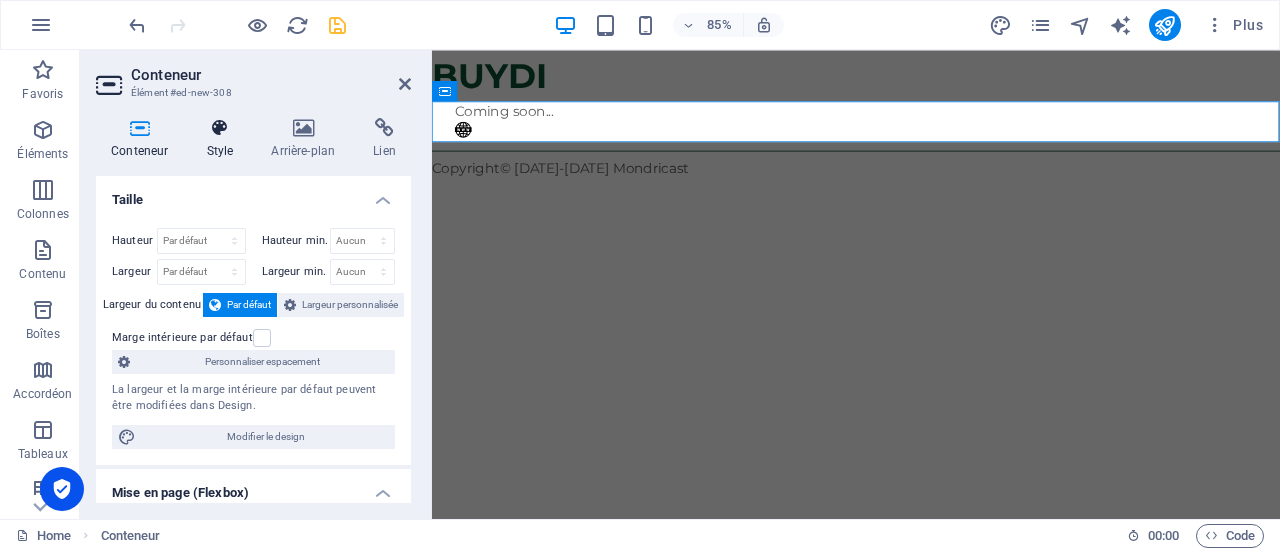 click on "Style" at bounding box center (223, 139) 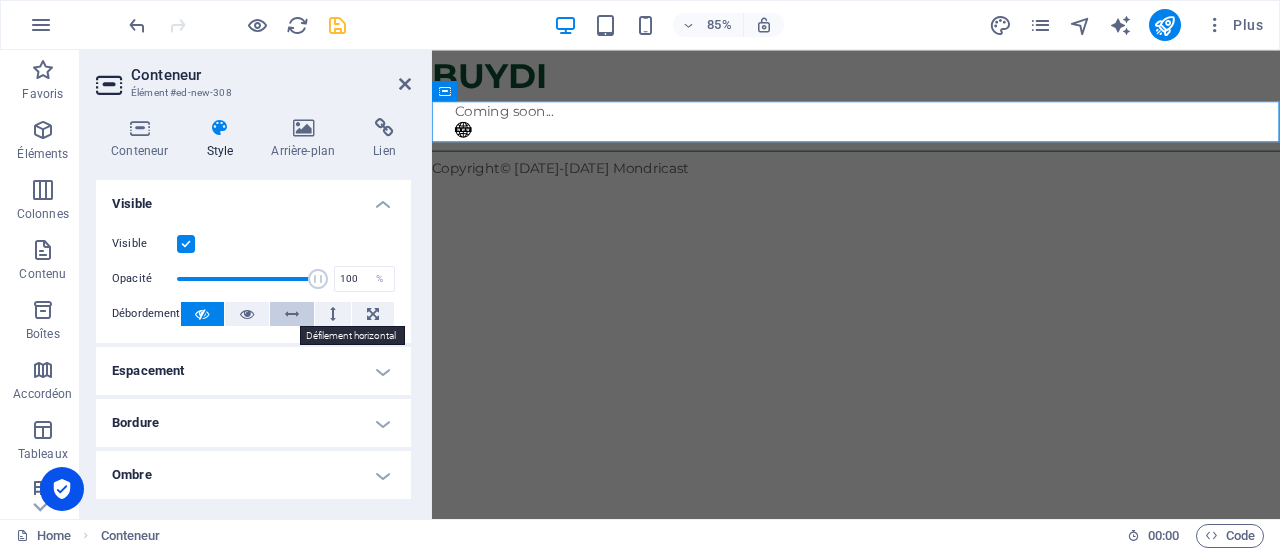 click at bounding box center [292, 314] 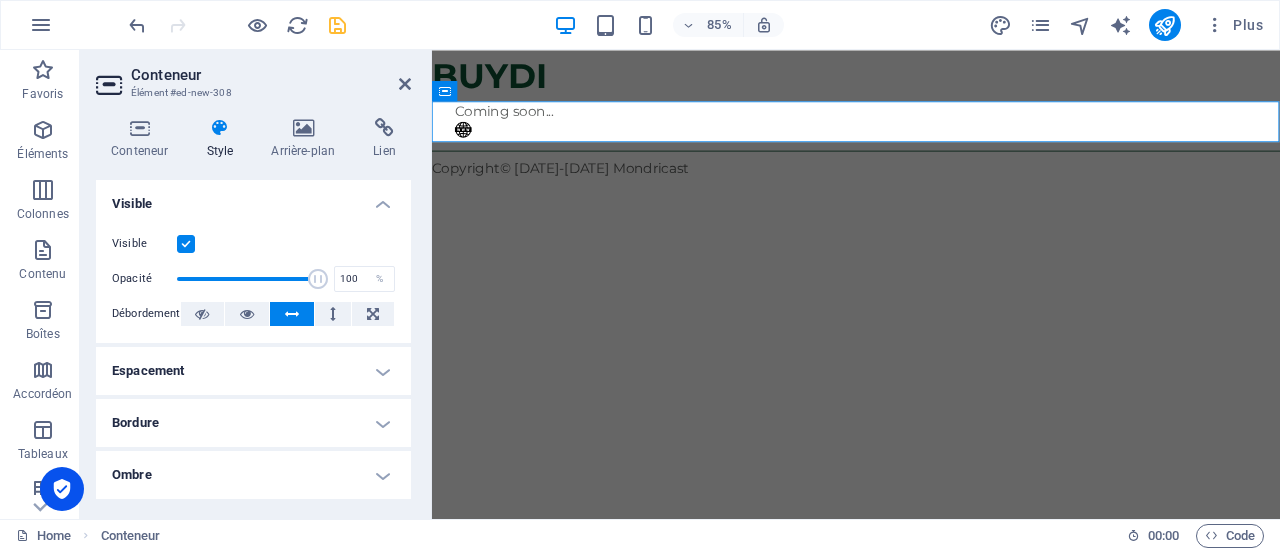 click on "Débordement" at bounding box center [146, 314] 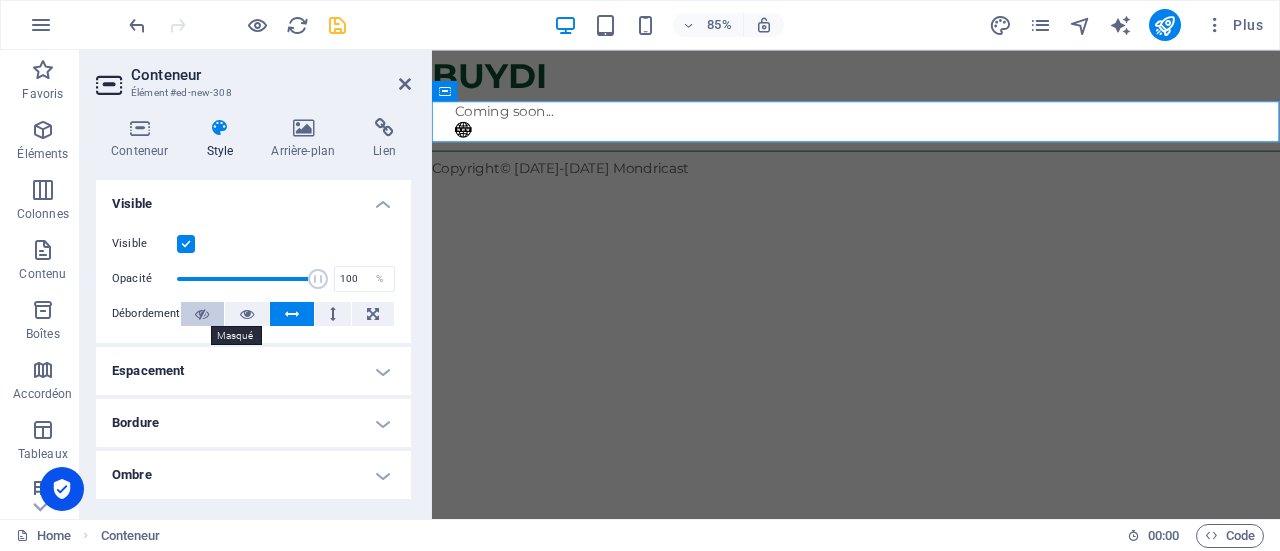 click at bounding box center [202, 314] 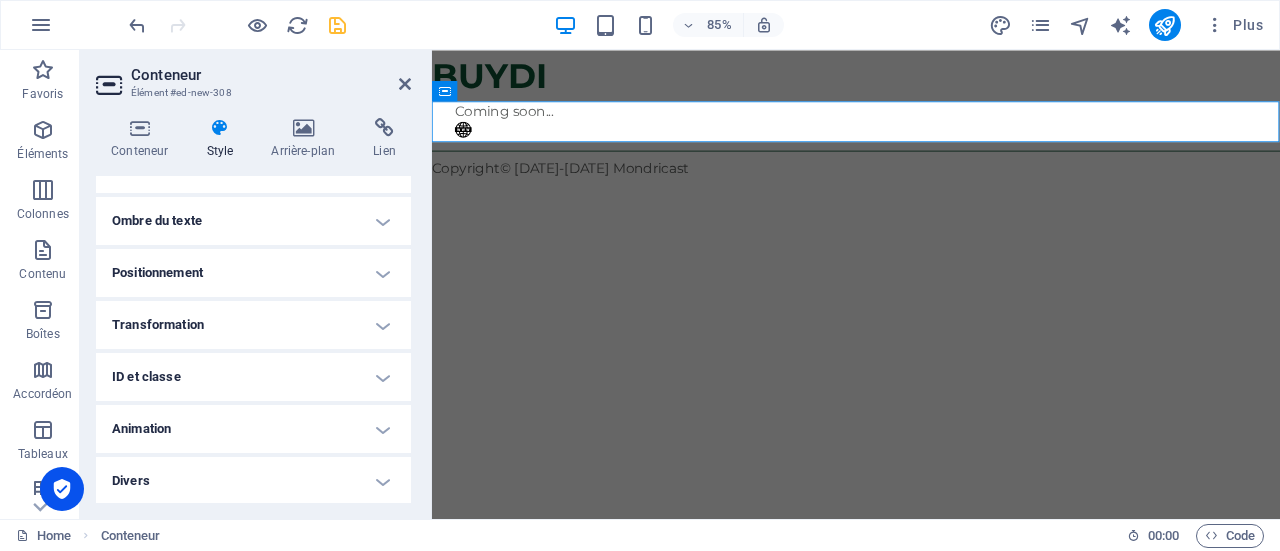 scroll, scrollTop: 307, scrollLeft: 0, axis: vertical 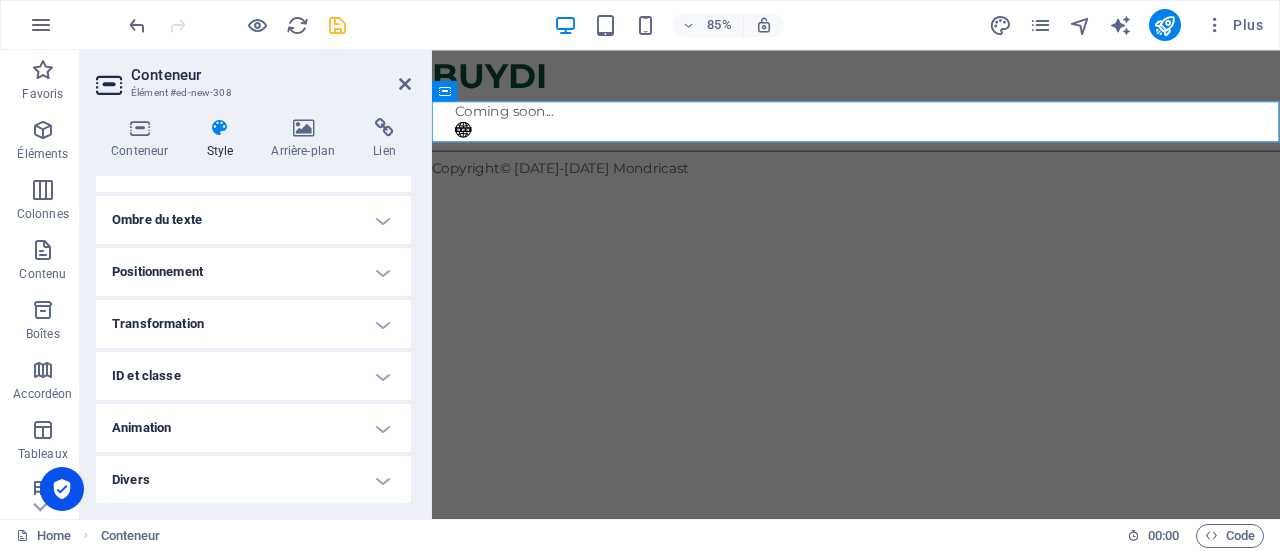 click on "Positionnement" at bounding box center (253, 272) 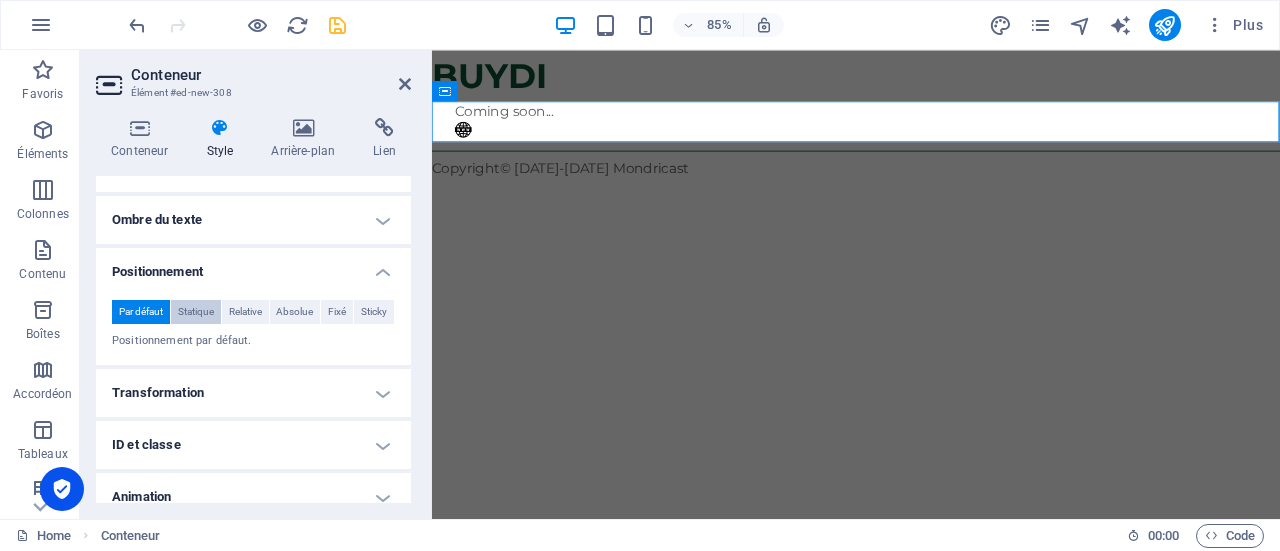 click on "Statique" at bounding box center [196, 312] 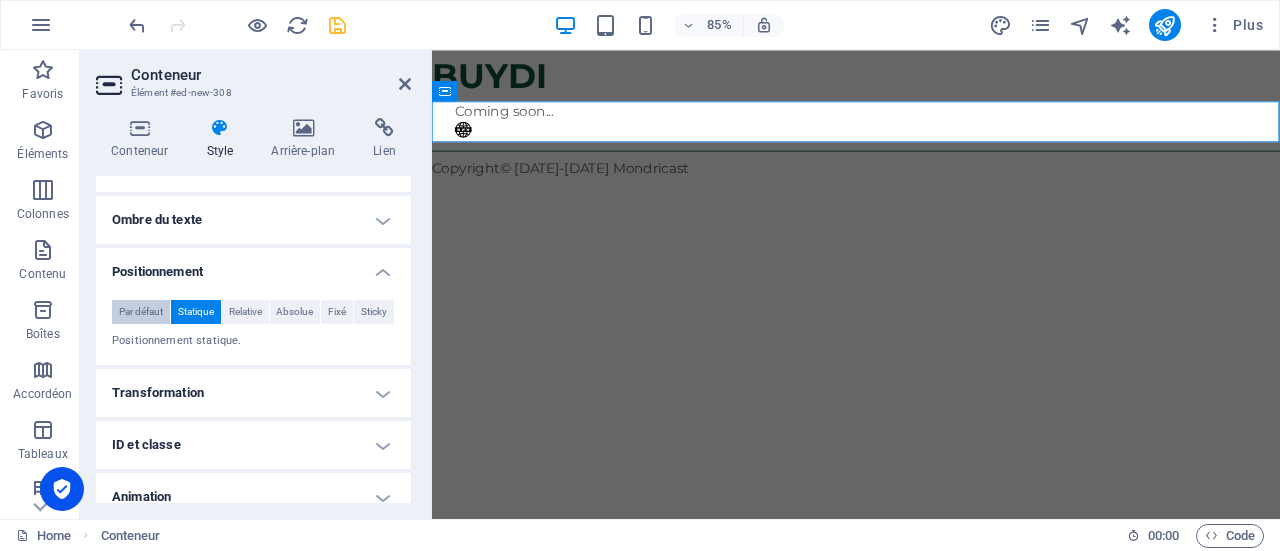 click on "Par défaut" at bounding box center [141, 312] 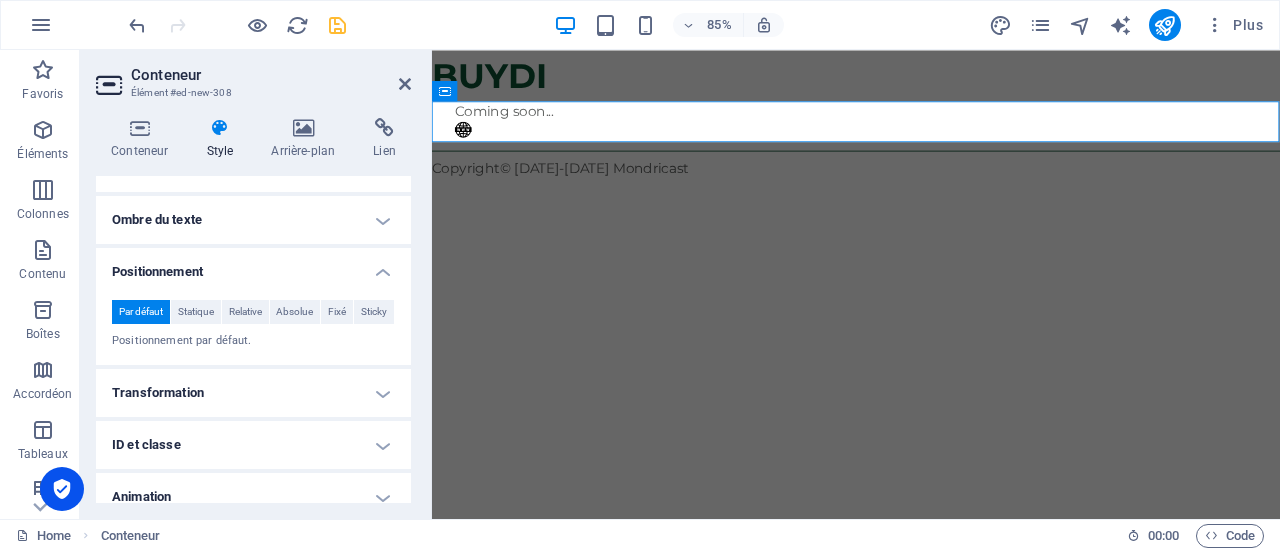 click on "Positionnement" at bounding box center (253, 266) 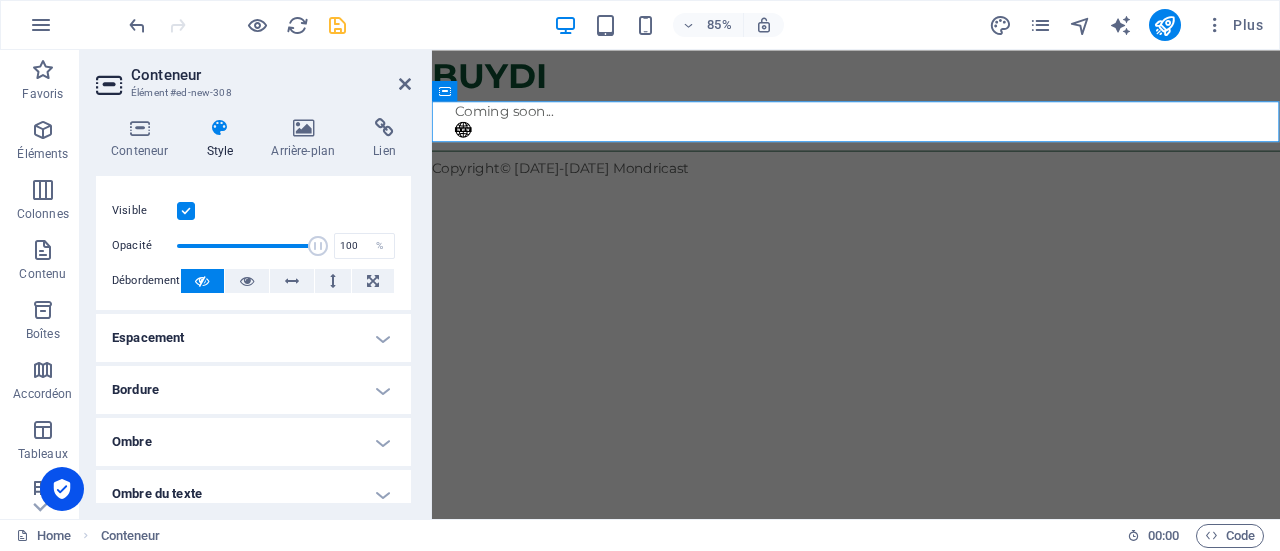scroll, scrollTop: 7, scrollLeft: 0, axis: vertical 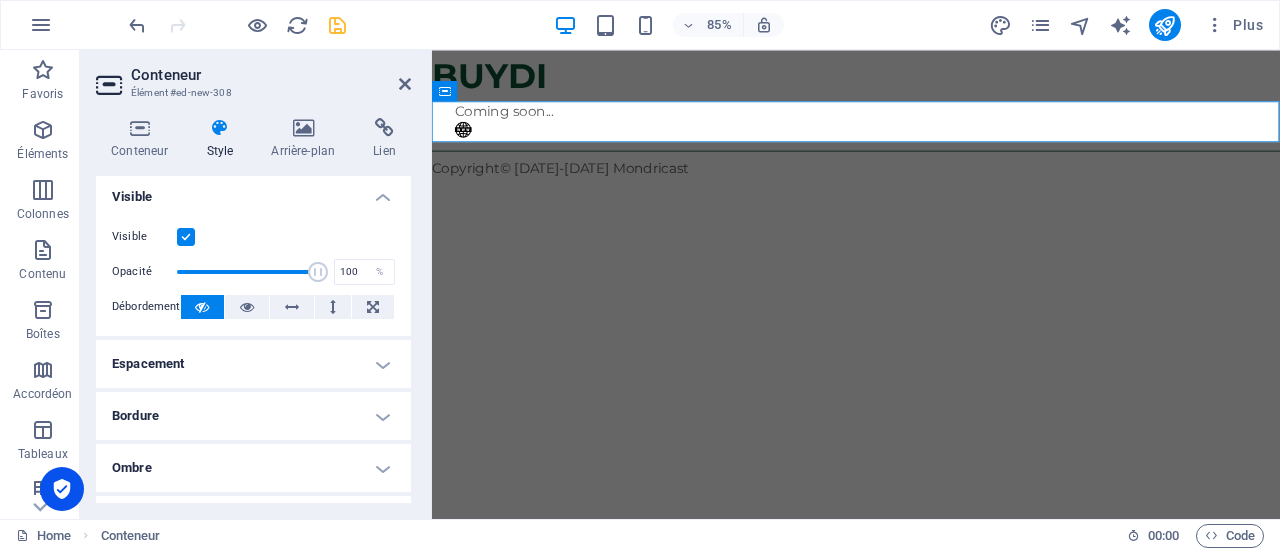 click on "Espacement" at bounding box center (253, 364) 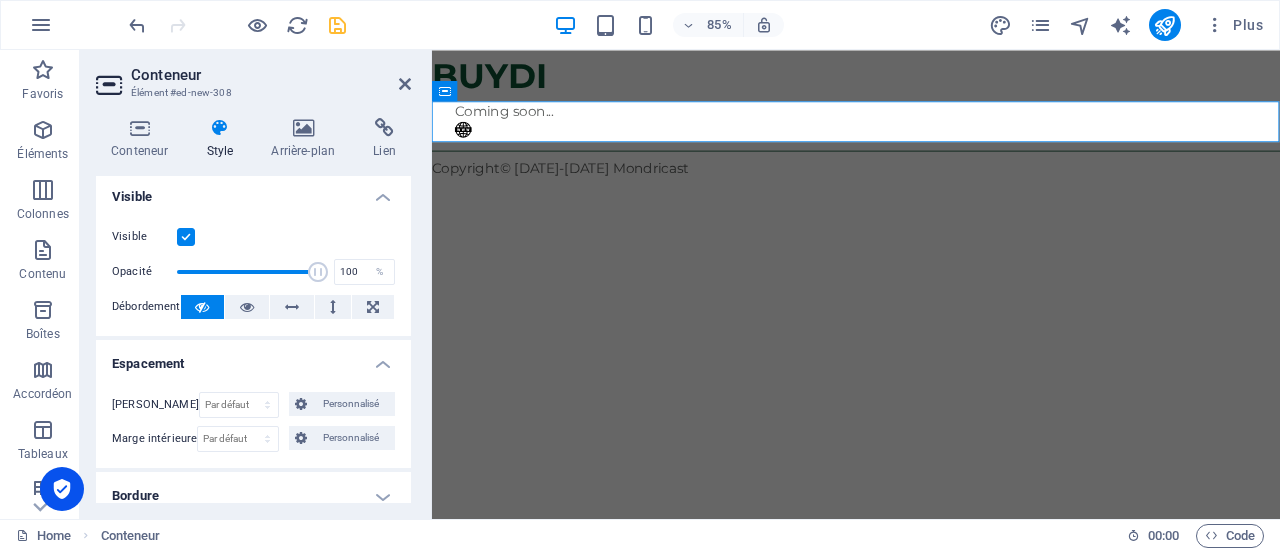 click on "Espacement" at bounding box center (253, 358) 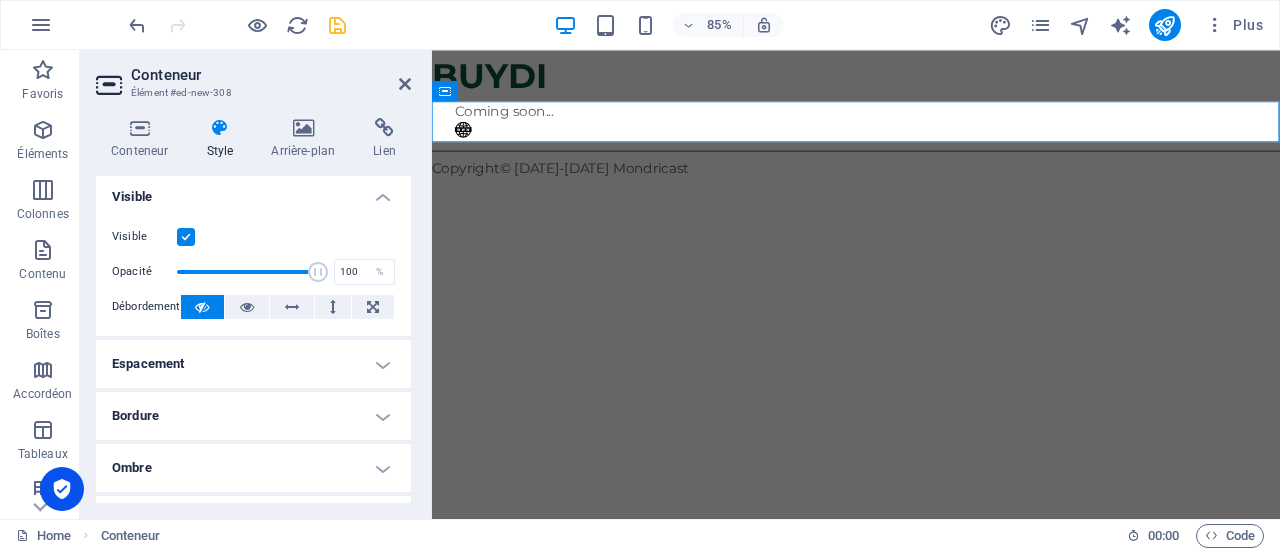 click on "Bordure" at bounding box center [253, 416] 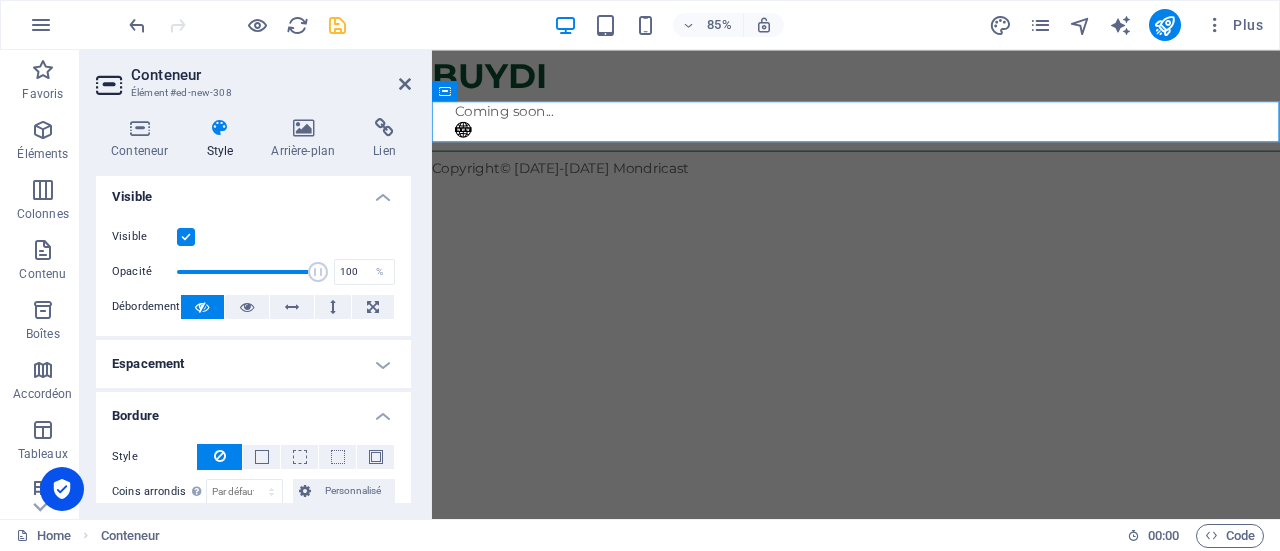 click on "Bordure" at bounding box center (253, 410) 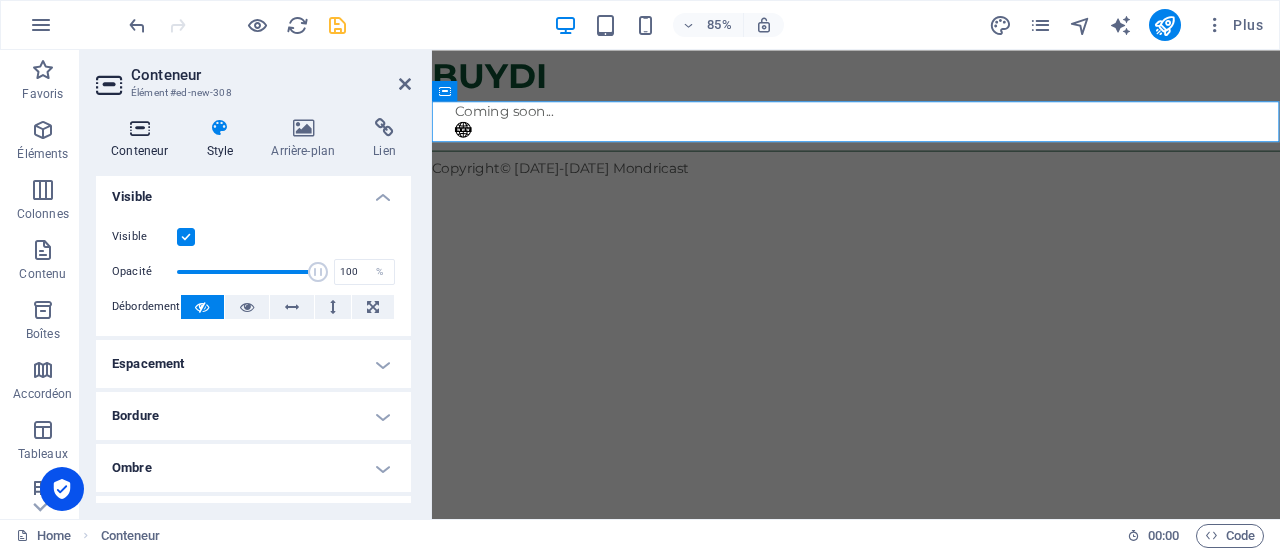 click on "Conteneur" at bounding box center (143, 139) 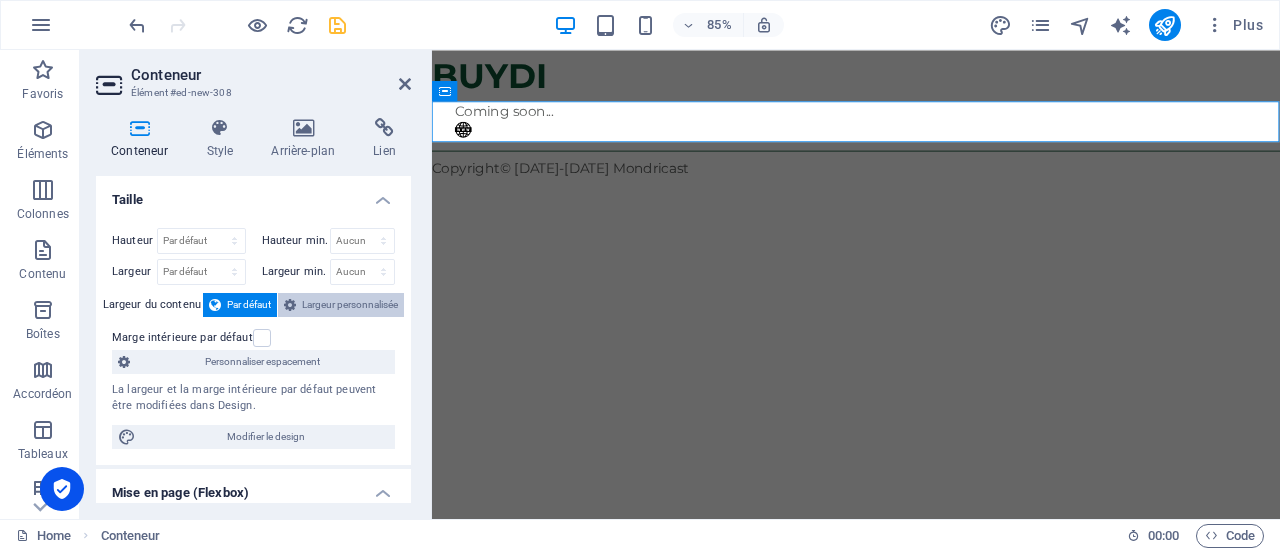 click on "Largeur personnalisée" at bounding box center [350, 305] 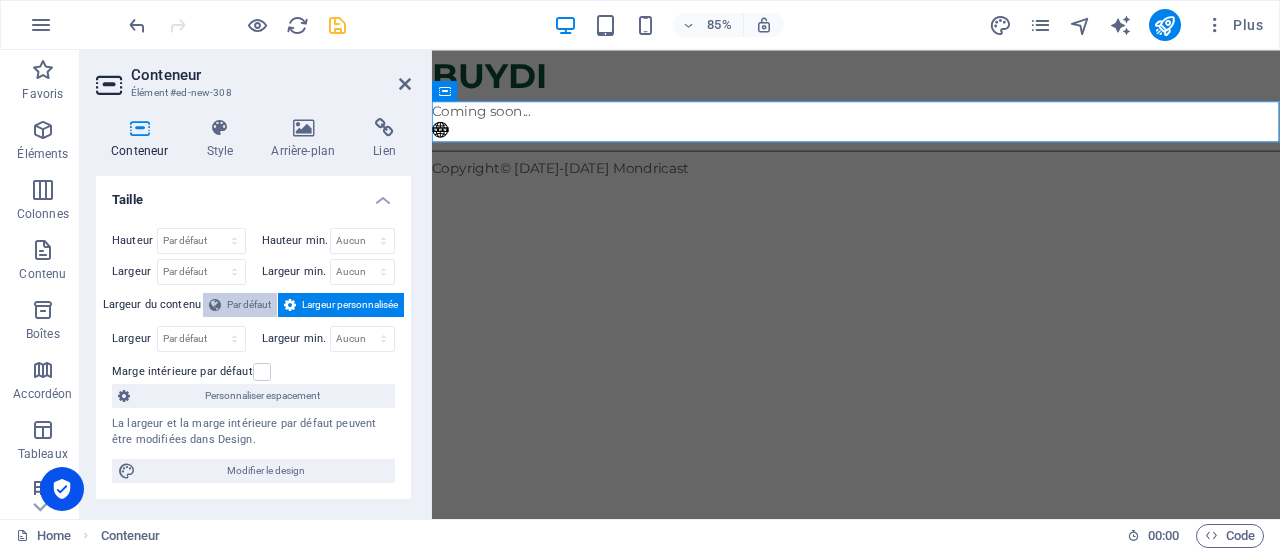 click on "Par défaut" at bounding box center (249, 305) 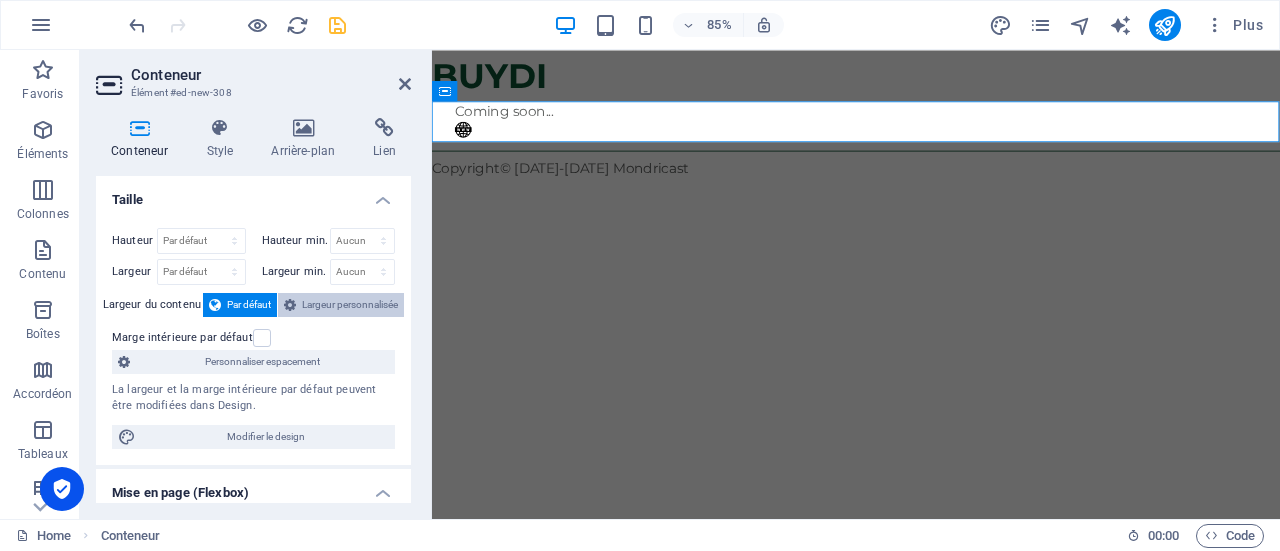 click on "Largeur personnalisée" at bounding box center [350, 305] 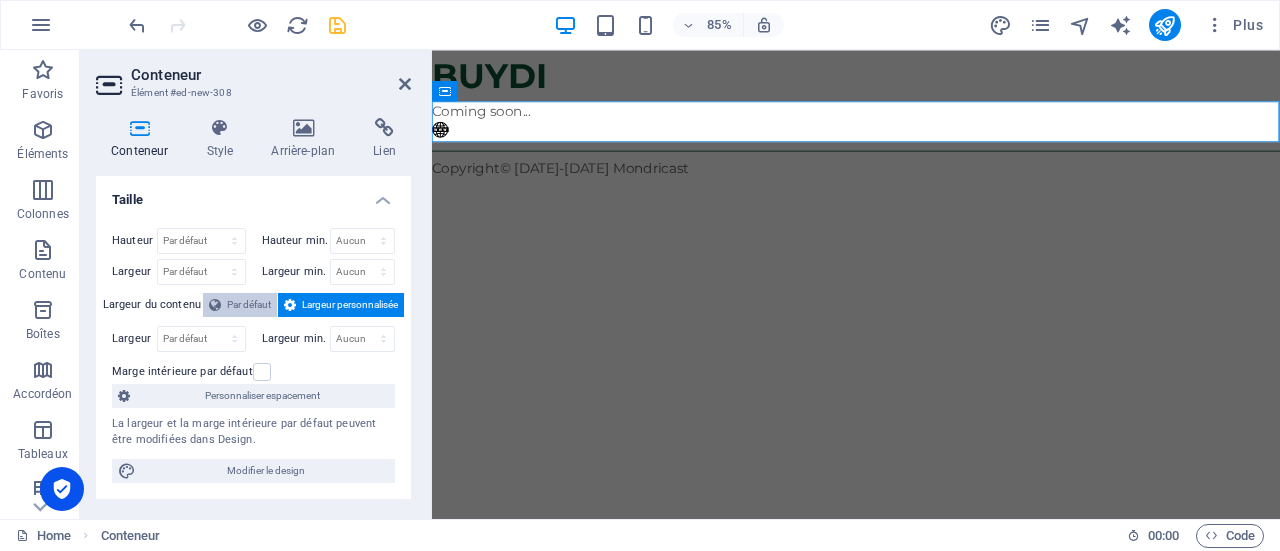 click on "Par défaut" at bounding box center (249, 305) 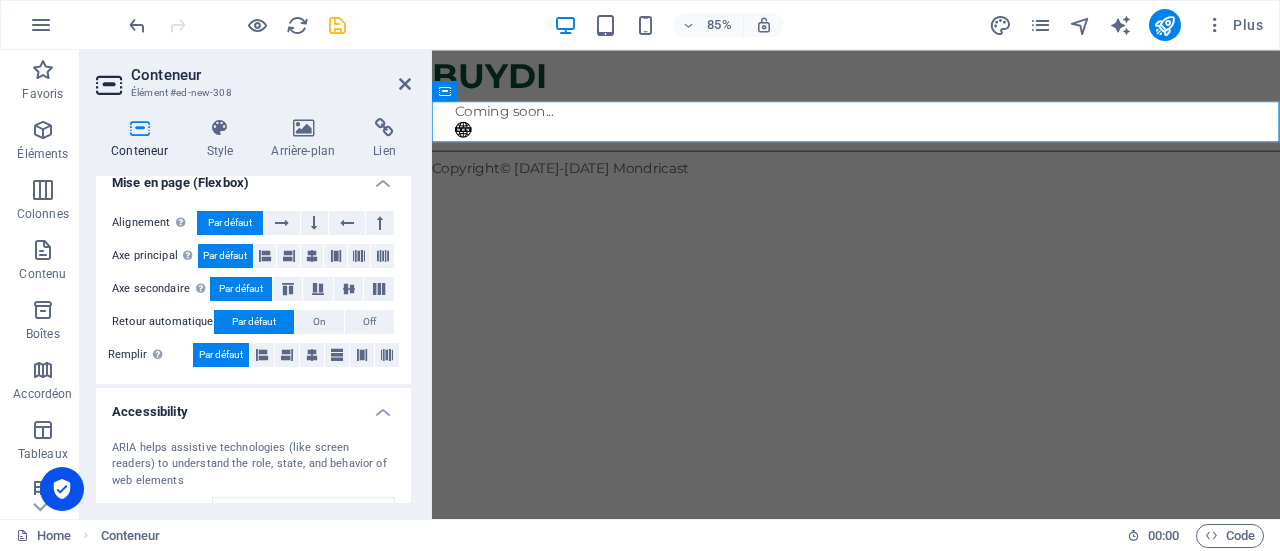 scroll, scrollTop: 270, scrollLeft: 0, axis: vertical 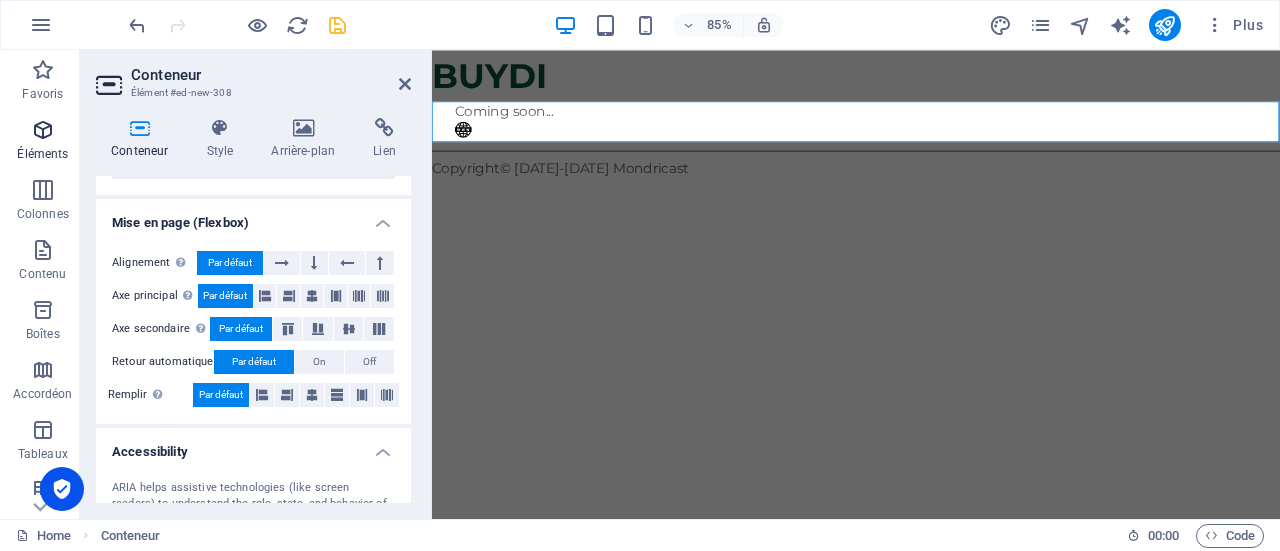 click on "Éléments" at bounding box center (42, 154) 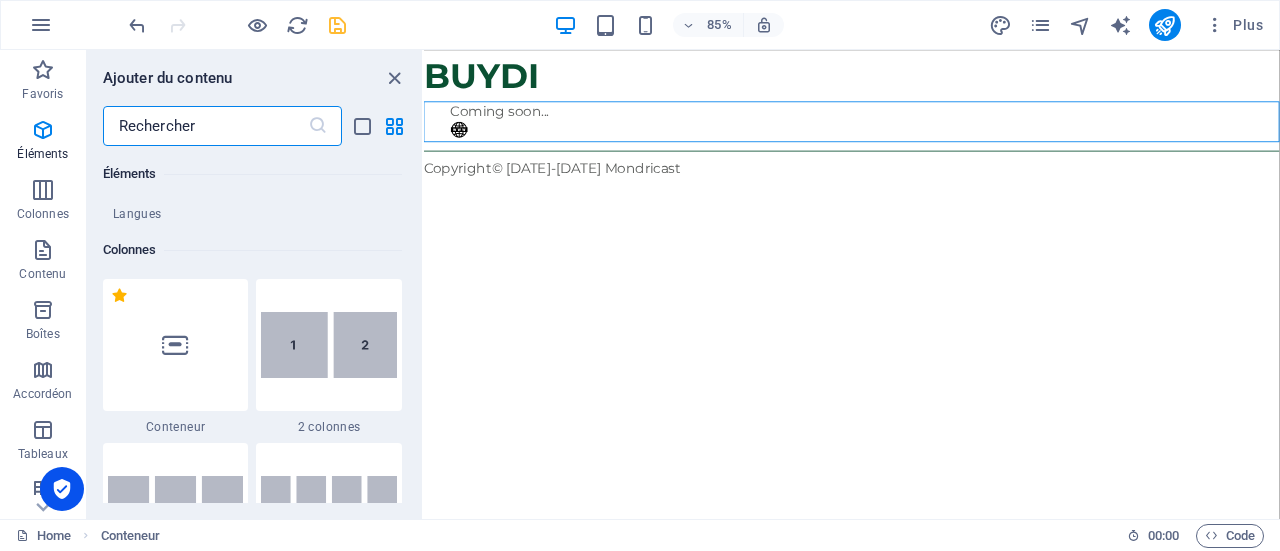 scroll, scrollTop: 913, scrollLeft: 0, axis: vertical 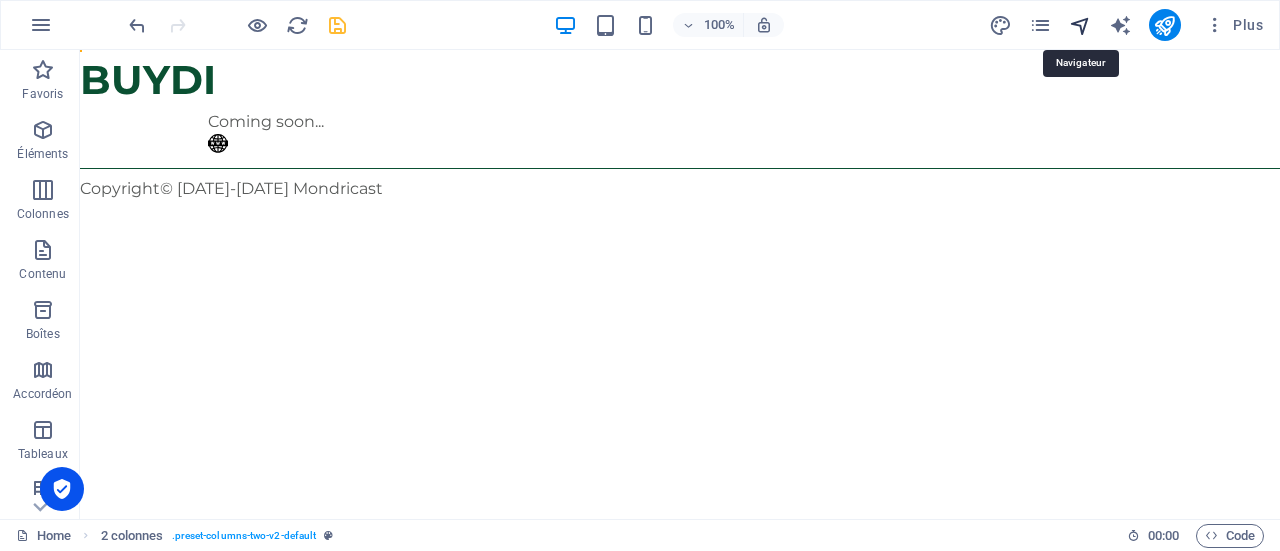 click at bounding box center [1080, 25] 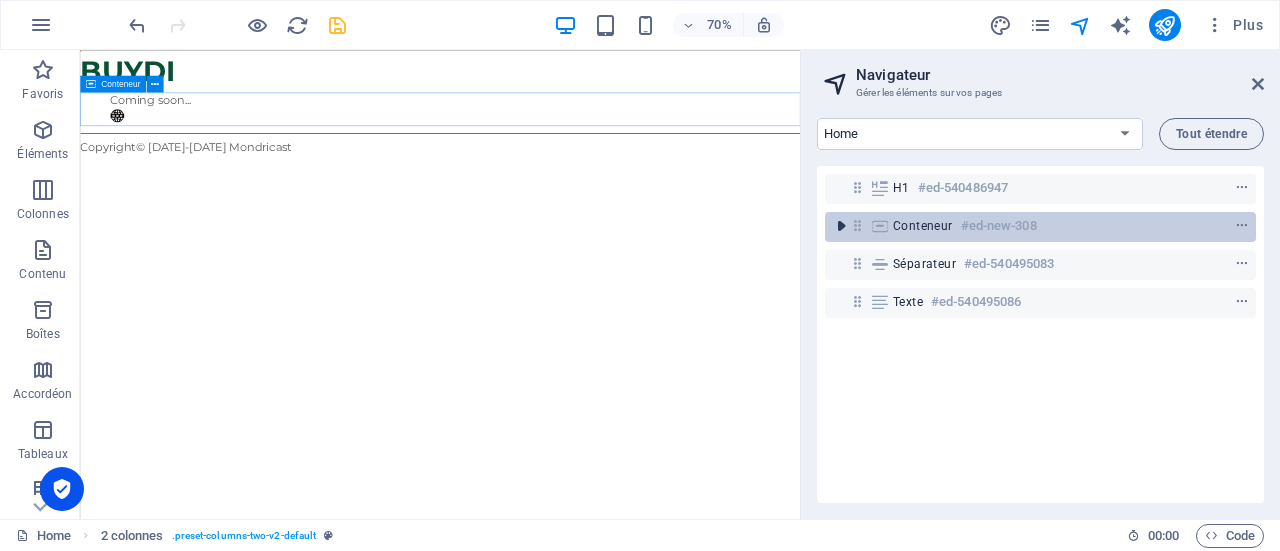 click at bounding box center (841, 226) 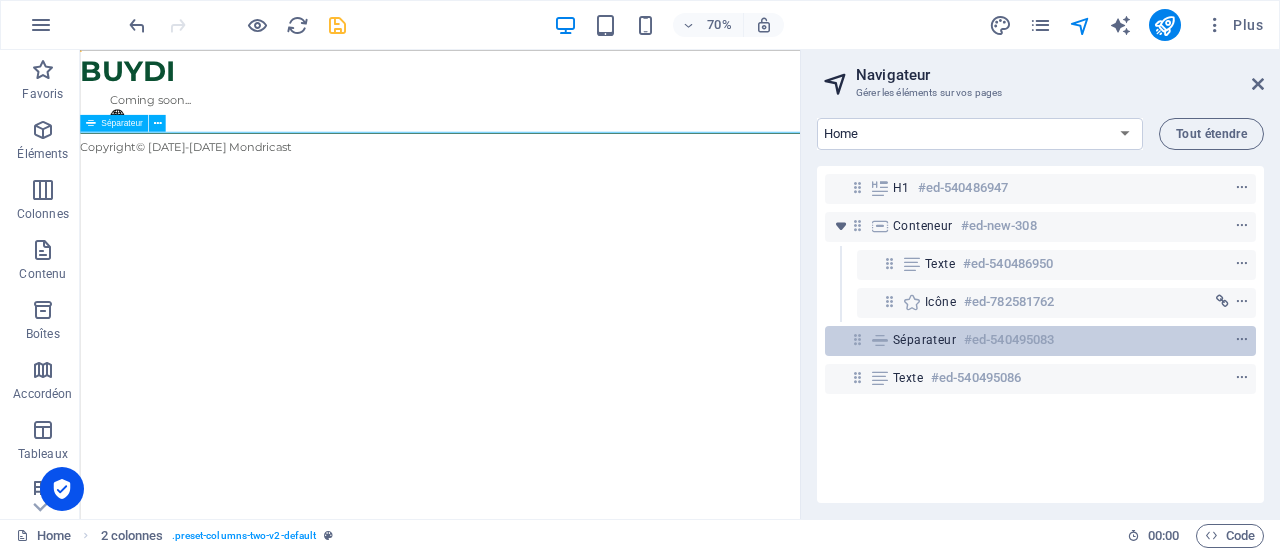 click on "Séparateur" at bounding box center [924, 340] 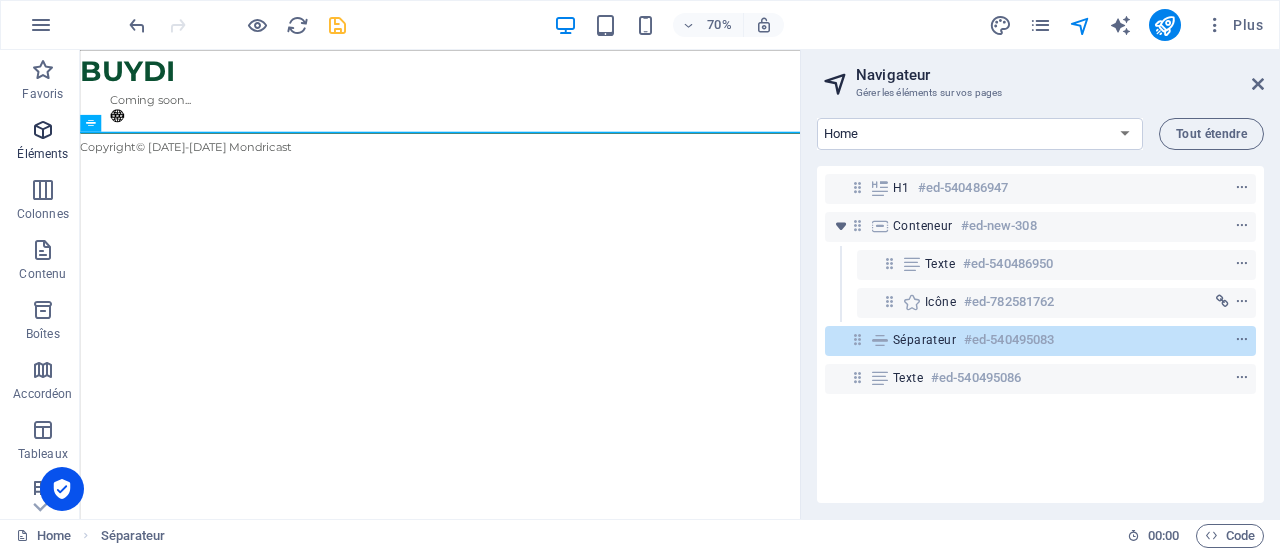 click on "Éléments" at bounding box center (42, 154) 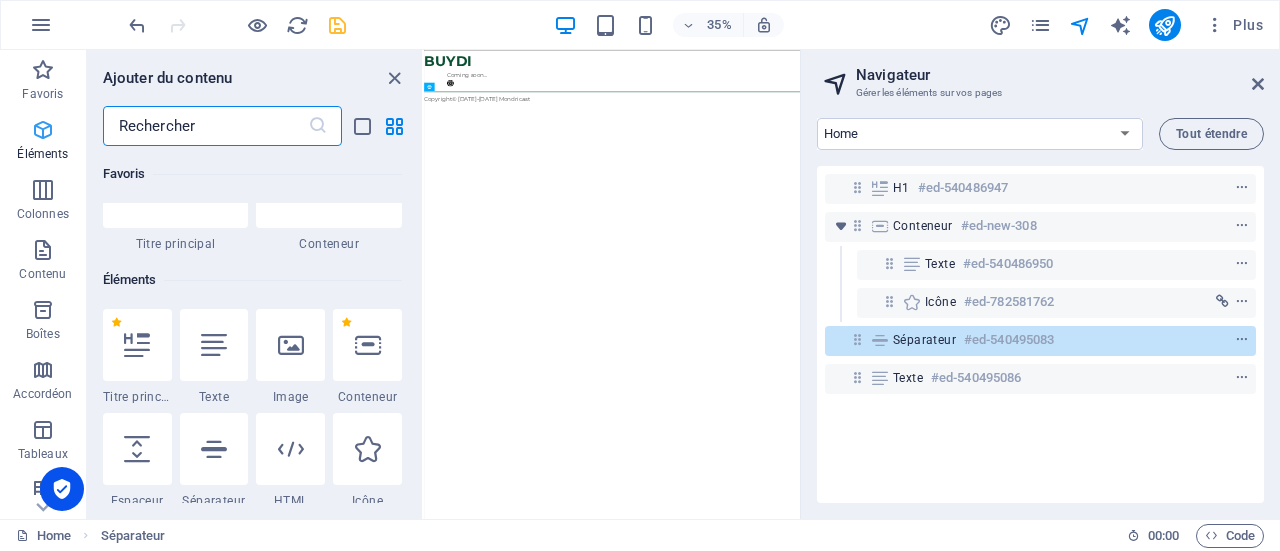 scroll, scrollTop: 213, scrollLeft: 0, axis: vertical 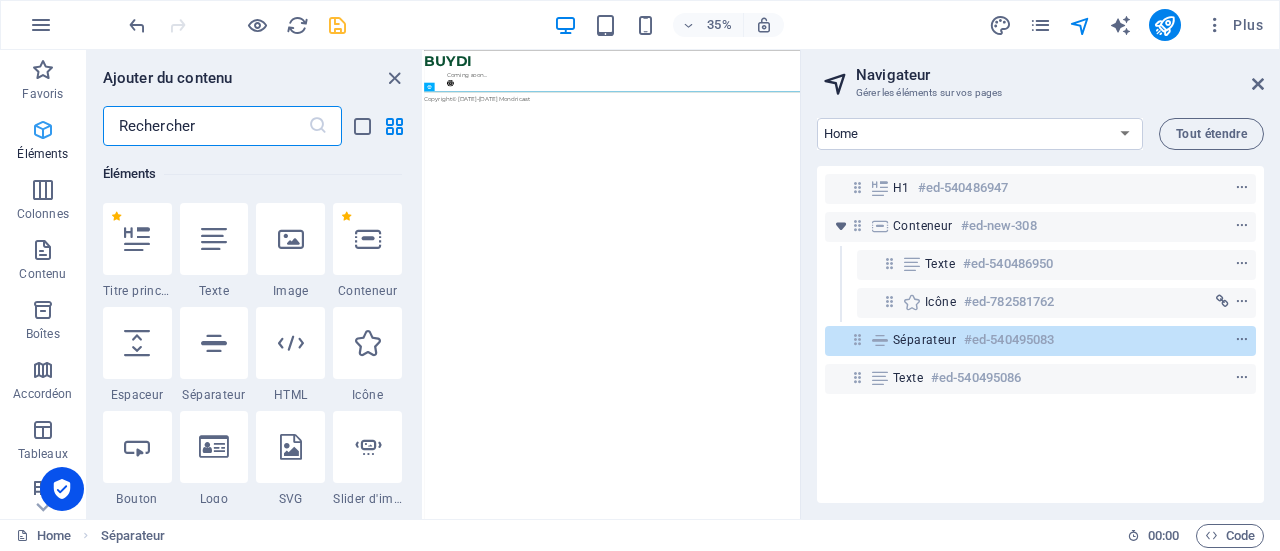 click on "Éléments" at bounding box center [42, 154] 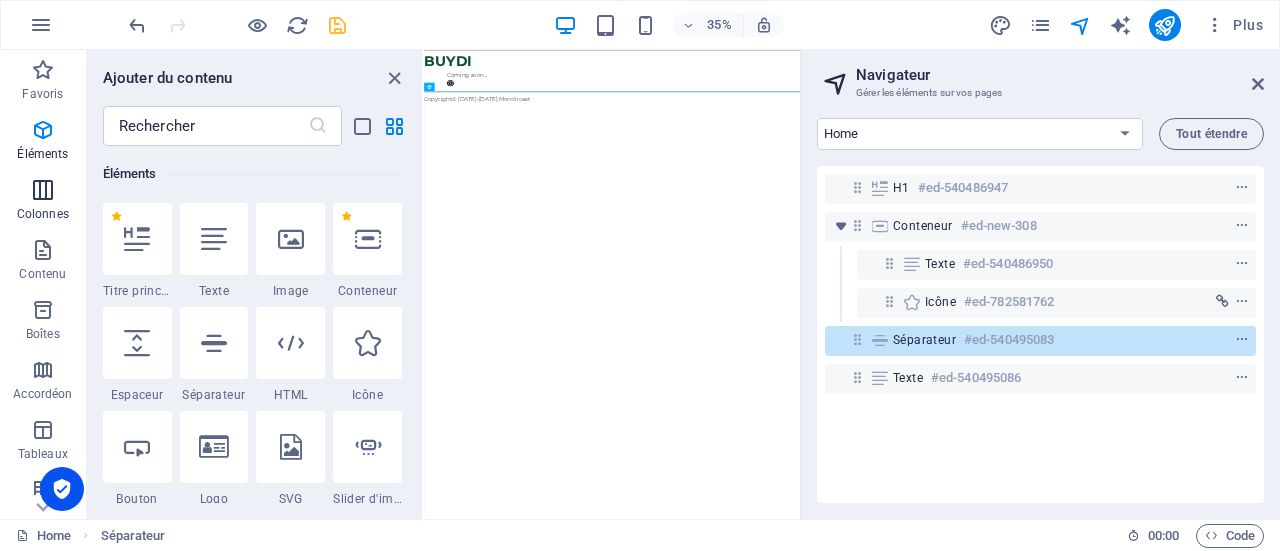 click at bounding box center (43, 190) 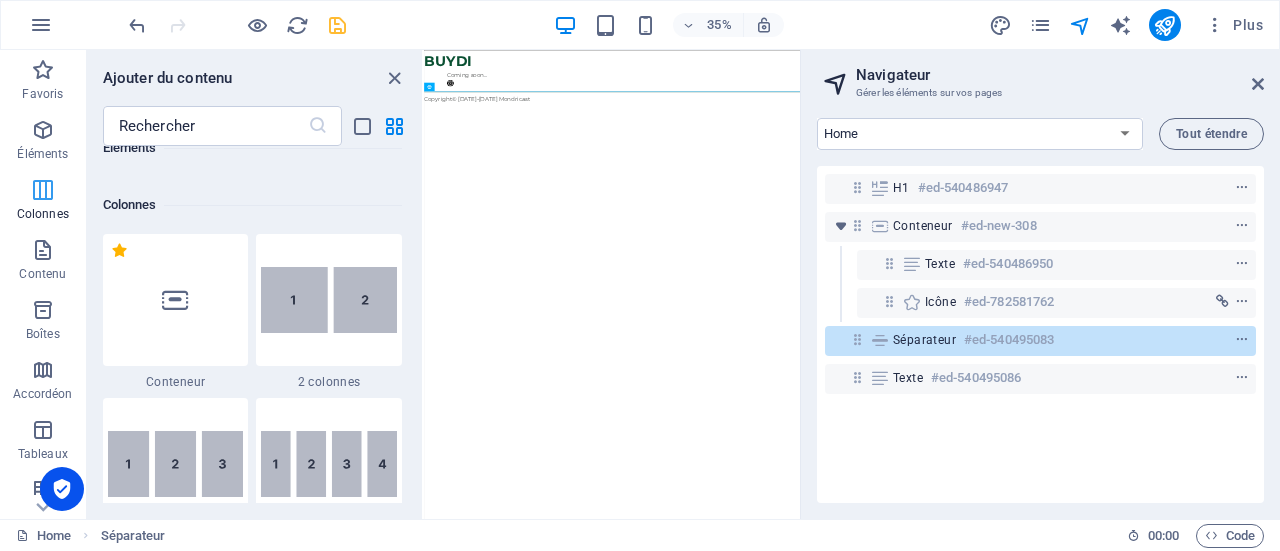 scroll, scrollTop: 990, scrollLeft: 0, axis: vertical 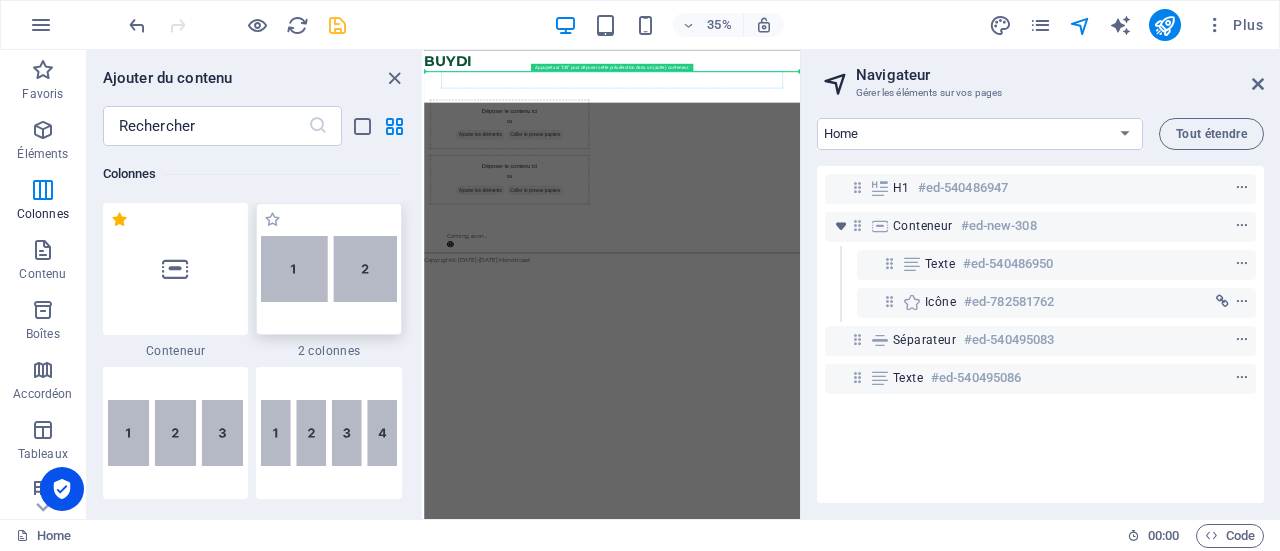 select on "rem" 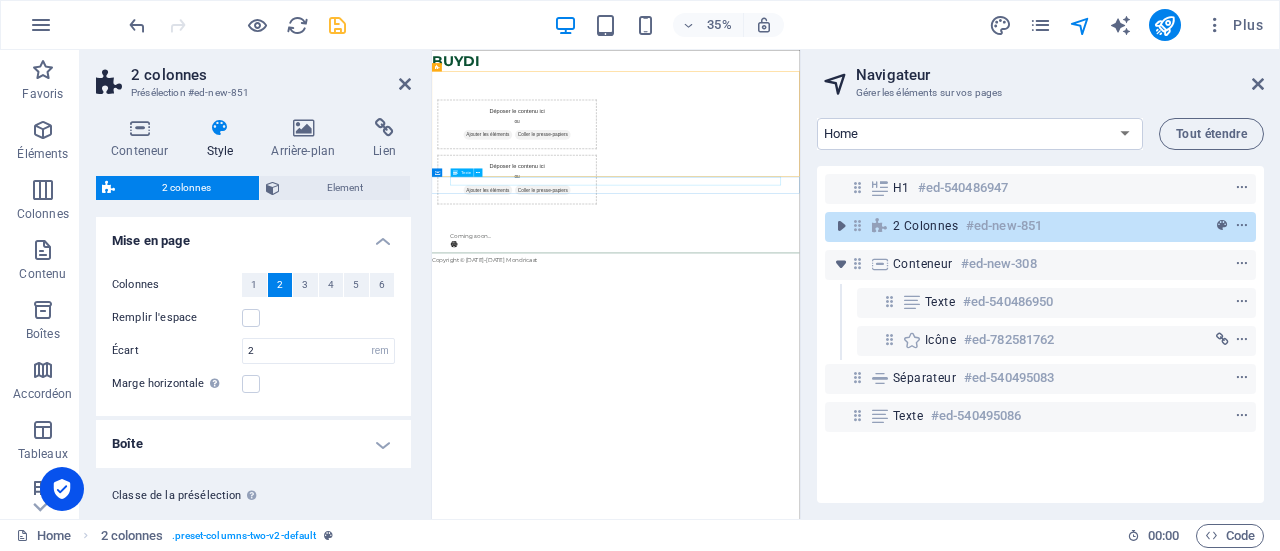 click on "Coming soon..." at bounding box center (958, 582) 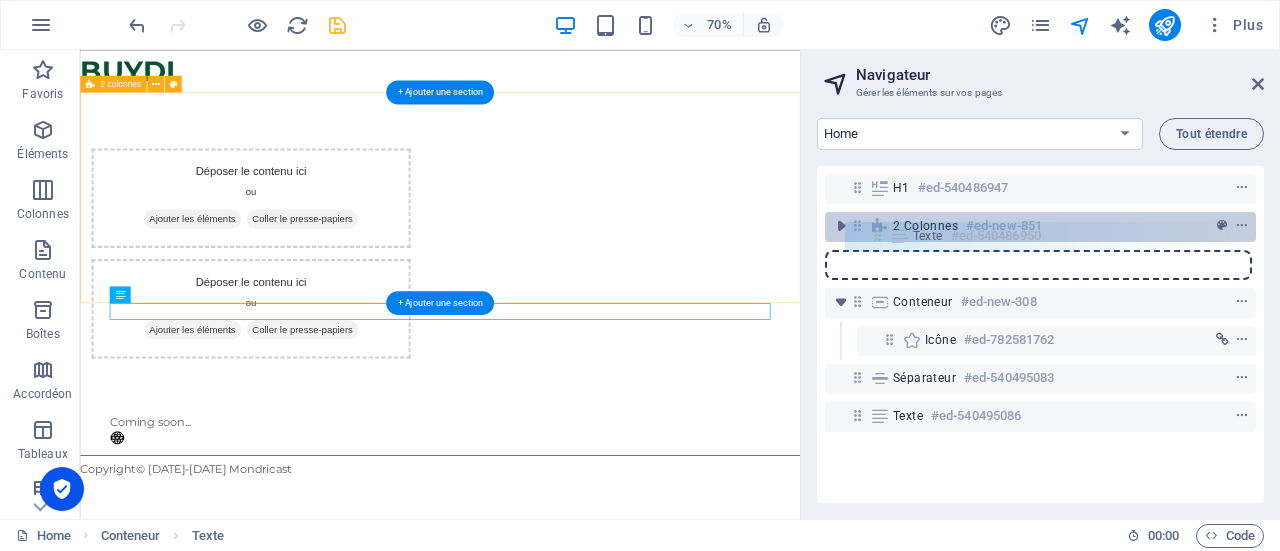 drag, startPoint x: 892, startPoint y: 299, endPoint x: 882, endPoint y: 226, distance: 73.68175 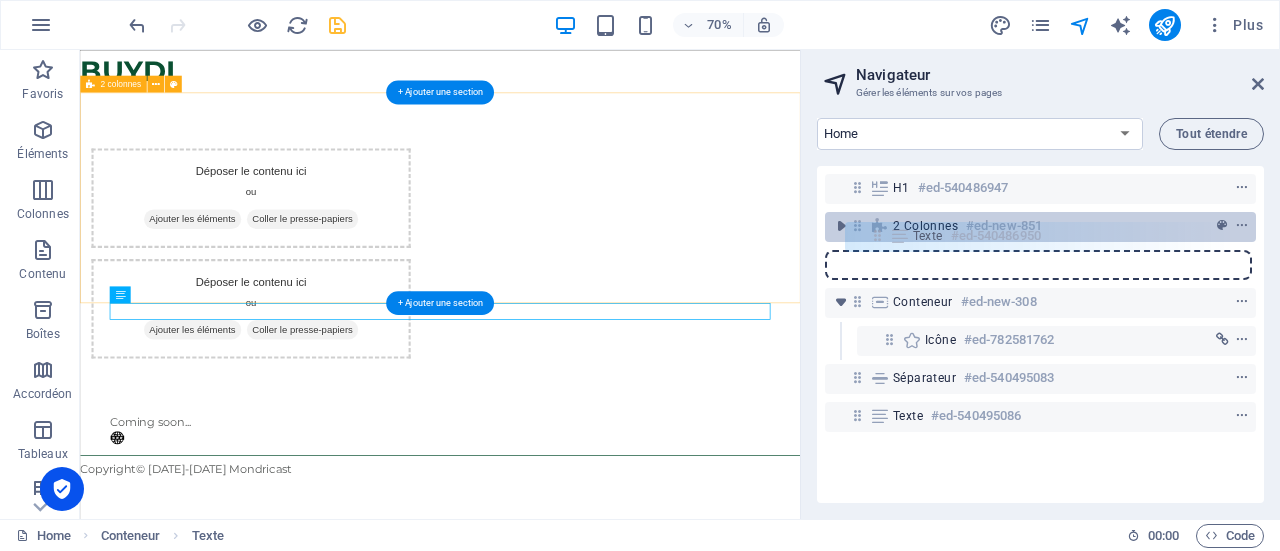 click on "H1 #ed-540486947 2 colonnes #ed-new-851 Conteneur #ed-new-308 Texte #ed-540486950 Icône #ed-782581762 Séparateur #ed-540495083 Texte #ed-540495086" at bounding box center (1040, 334) 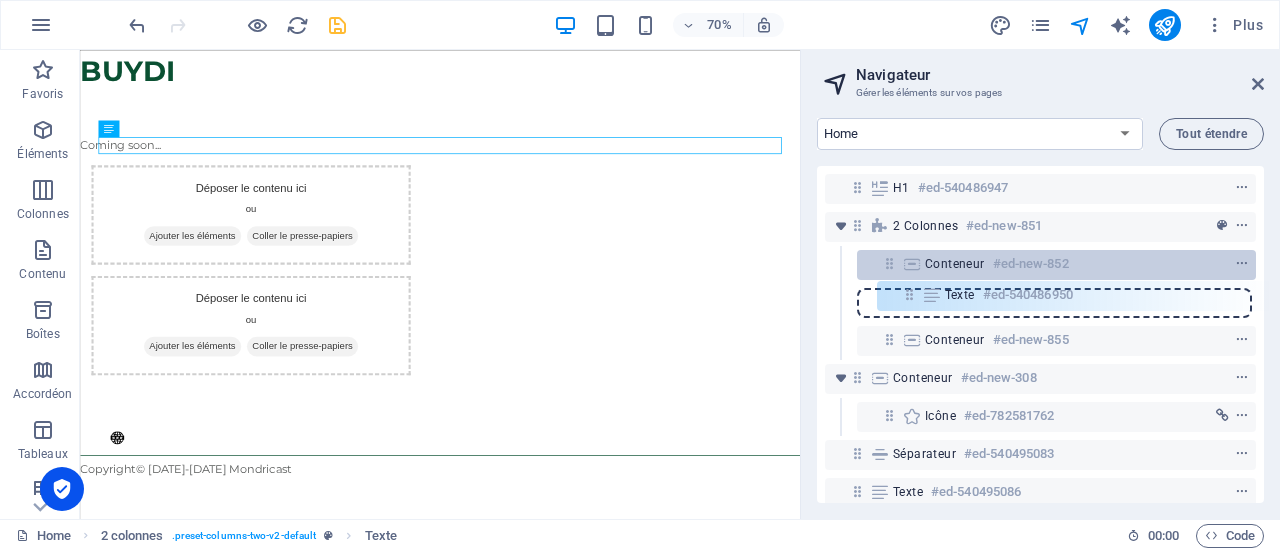 drag, startPoint x: 888, startPoint y: 261, endPoint x: 912, endPoint y: 299, distance: 44.94441 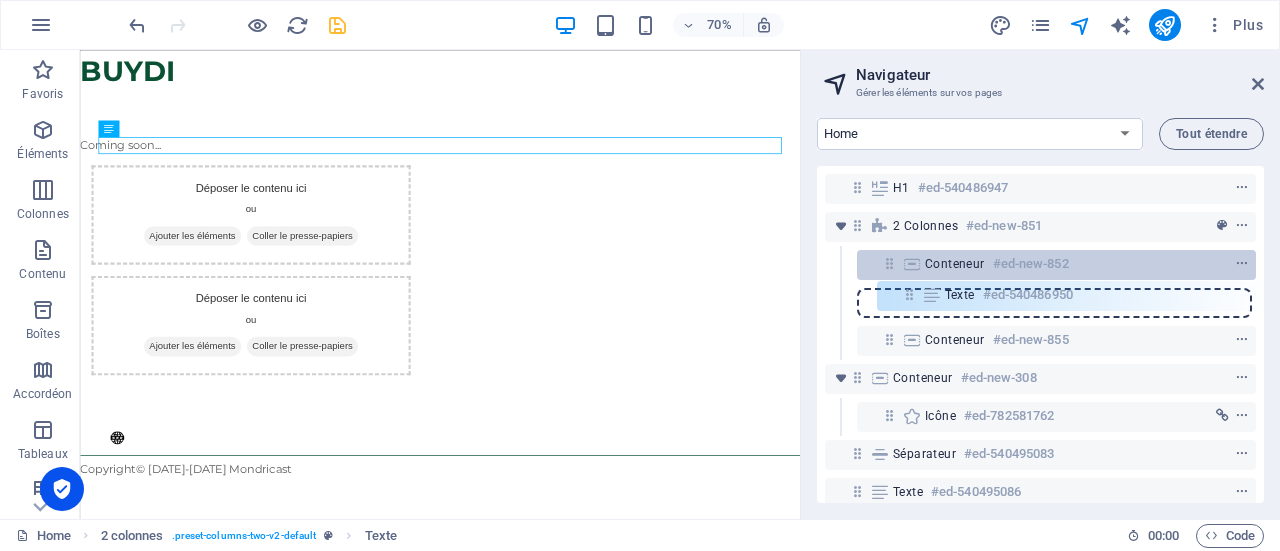 click on "H1 #ed-540486947 2 colonnes #ed-new-851 Texte #ed-540486950 Conteneur #ed-new-852 Conteneur #ed-new-855 Conteneur #ed-new-308 Icône #ed-782581762 Séparateur #ed-540495083 Texte #ed-540495086" at bounding box center (1040, 334) 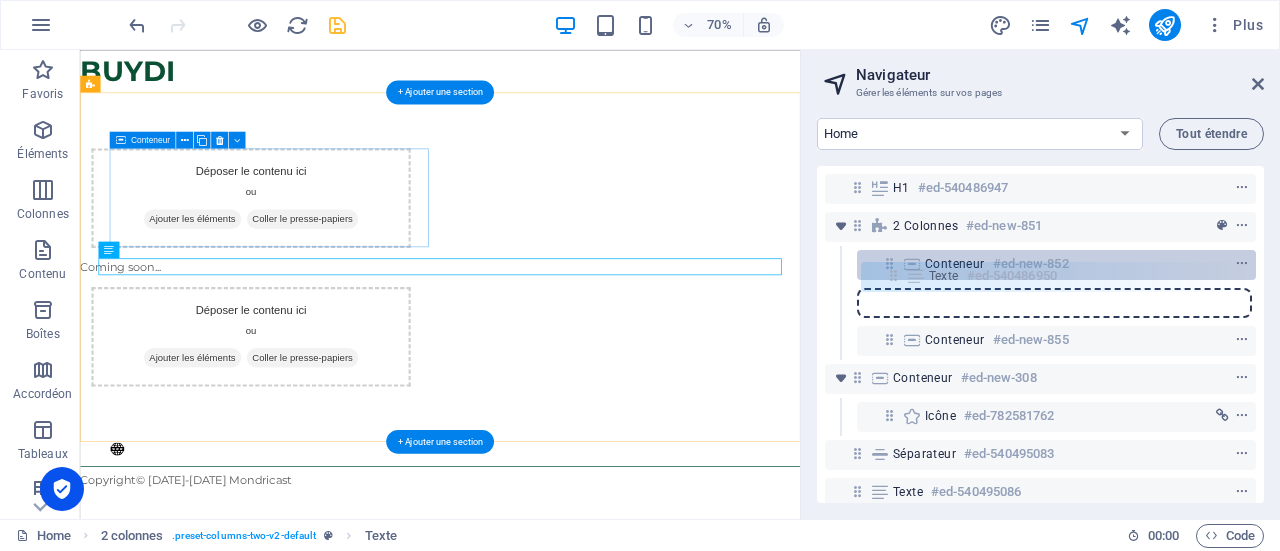 drag, startPoint x: 884, startPoint y: 301, endPoint x: 890, endPoint y: 269, distance: 32.55764 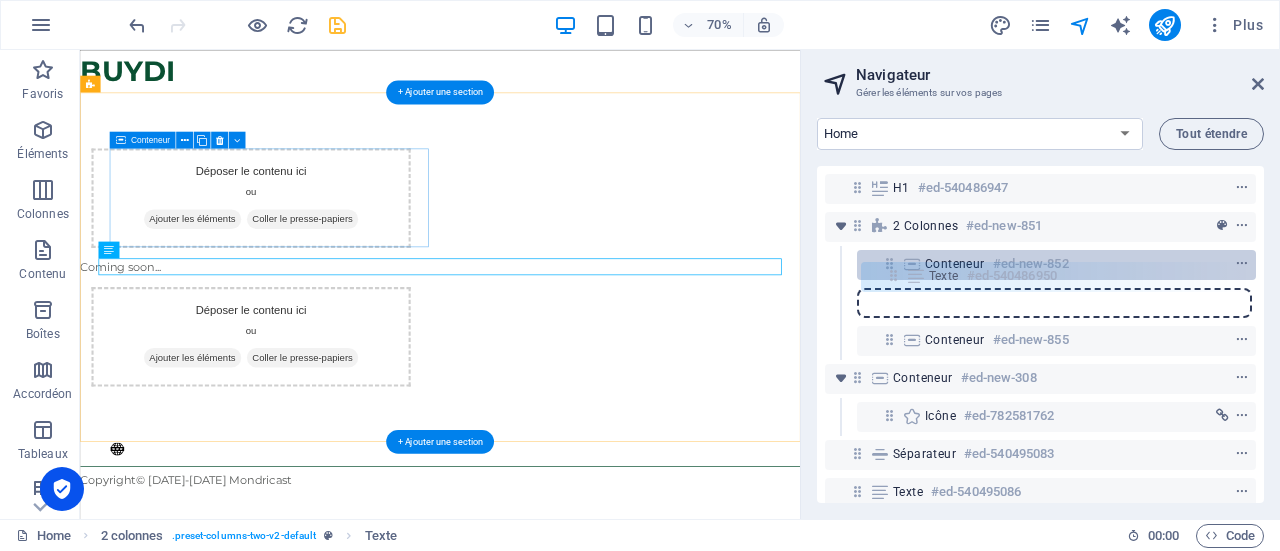click on "H1 #ed-540486947 2 colonnes #ed-new-851 Conteneur #ed-new-852 Texte #ed-540486950 Conteneur #ed-new-855 Conteneur #ed-new-308 Icône #ed-782581762 Séparateur #ed-540495083 Texte #ed-540495086" at bounding box center (1040, 334) 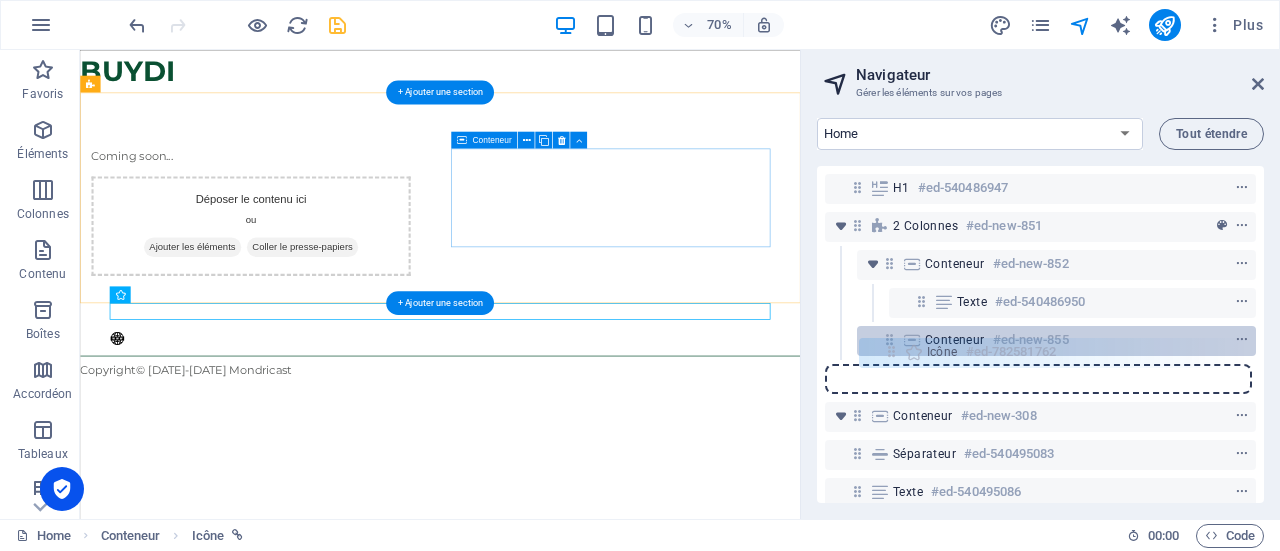drag, startPoint x: 893, startPoint y: 421, endPoint x: 898, endPoint y: 352, distance: 69.18092 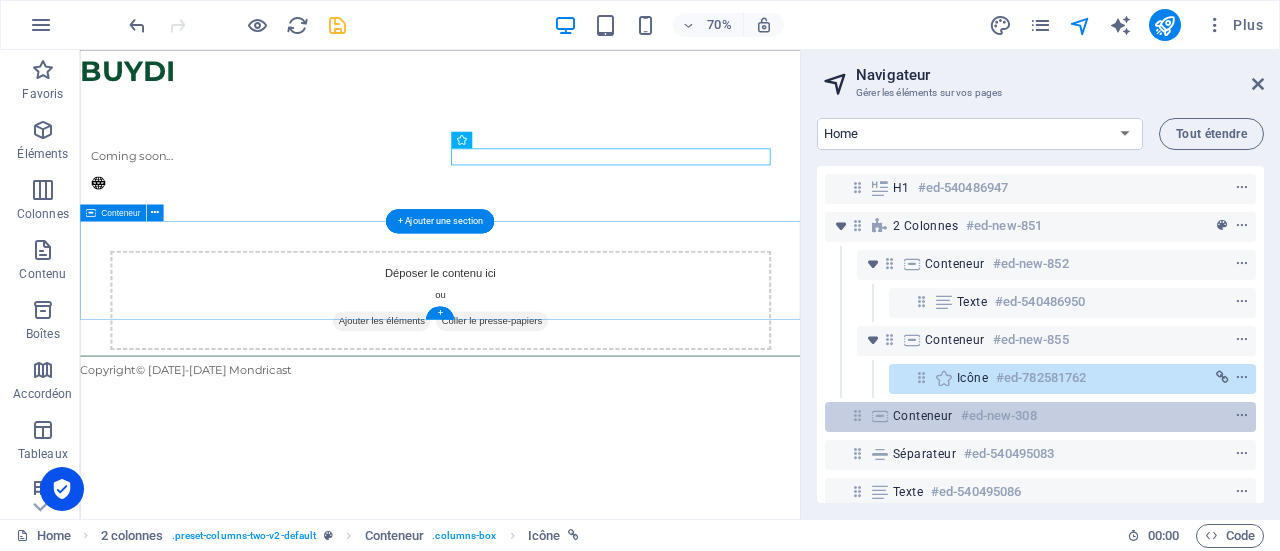 click on "Conteneur" at bounding box center (923, 416) 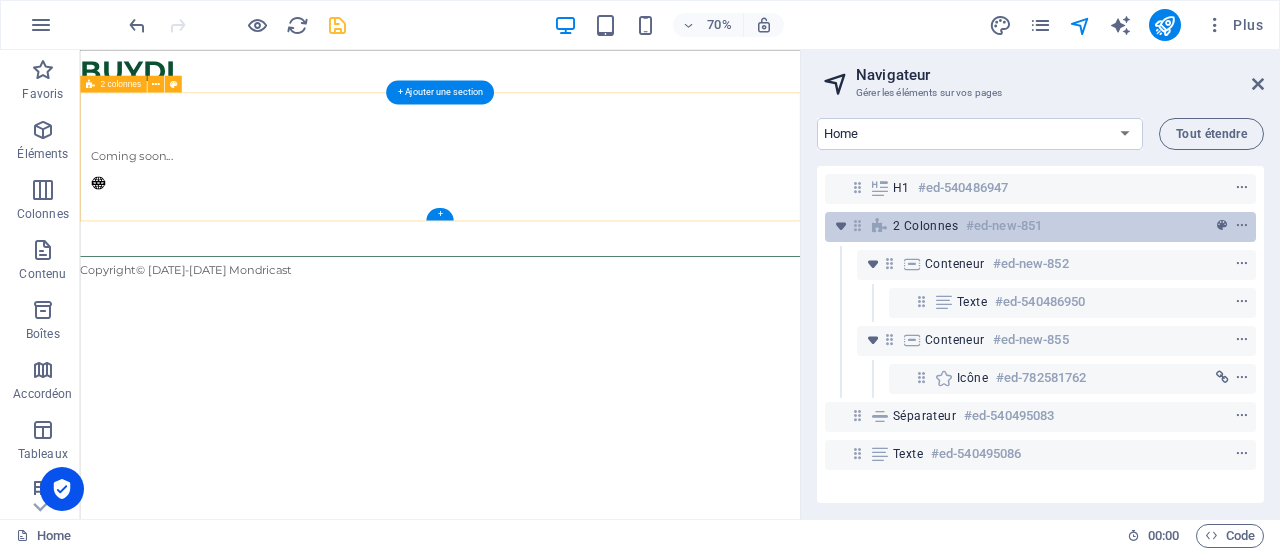 click on "2 colonnes #ed-new-851" at bounding box center [1040, 227] 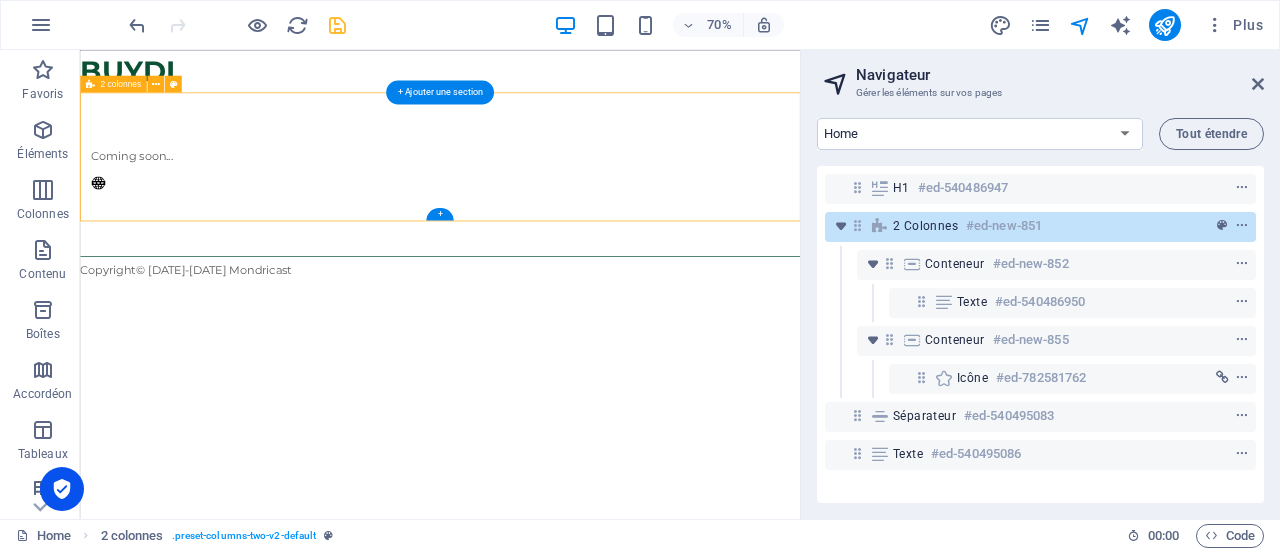 select on "rem" 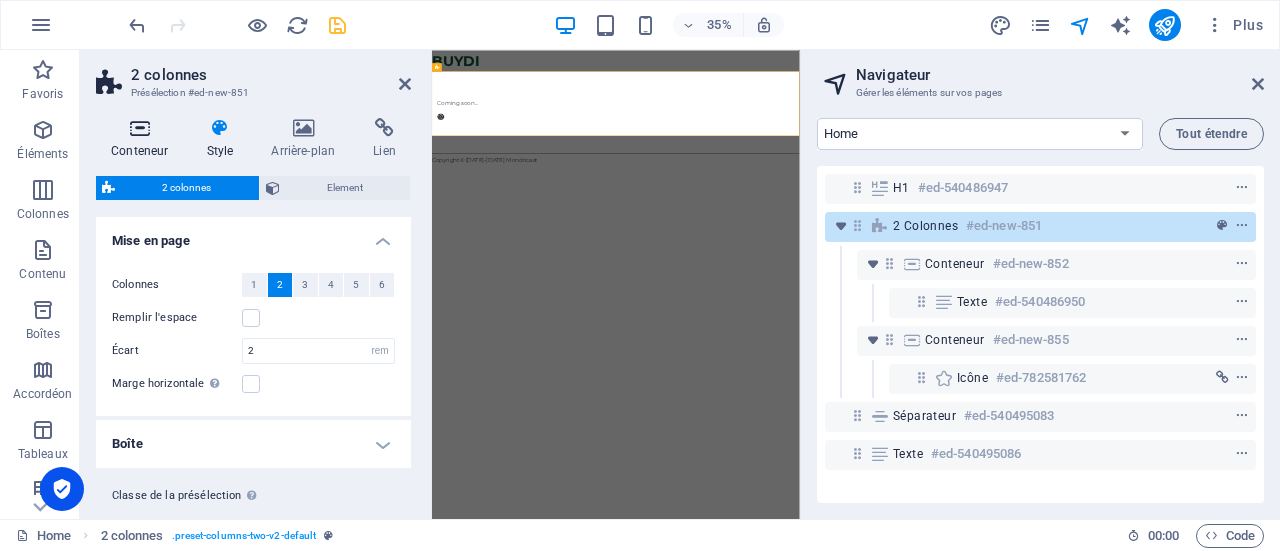 click on "Conteneur" at bounding box center [143, 139] 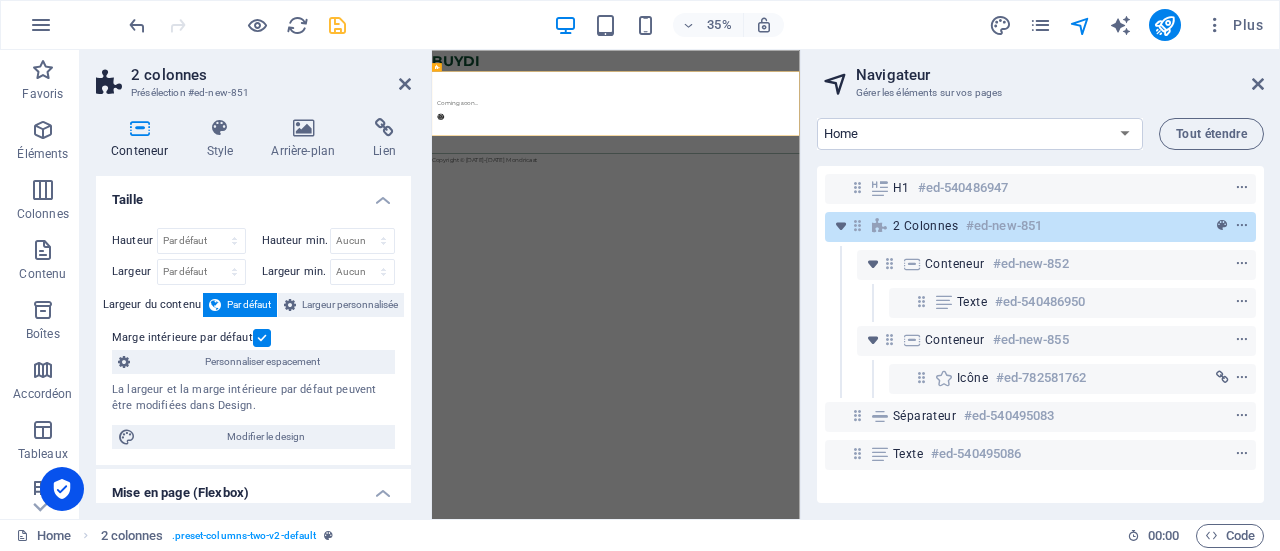 click at bounding box center [262, 338] 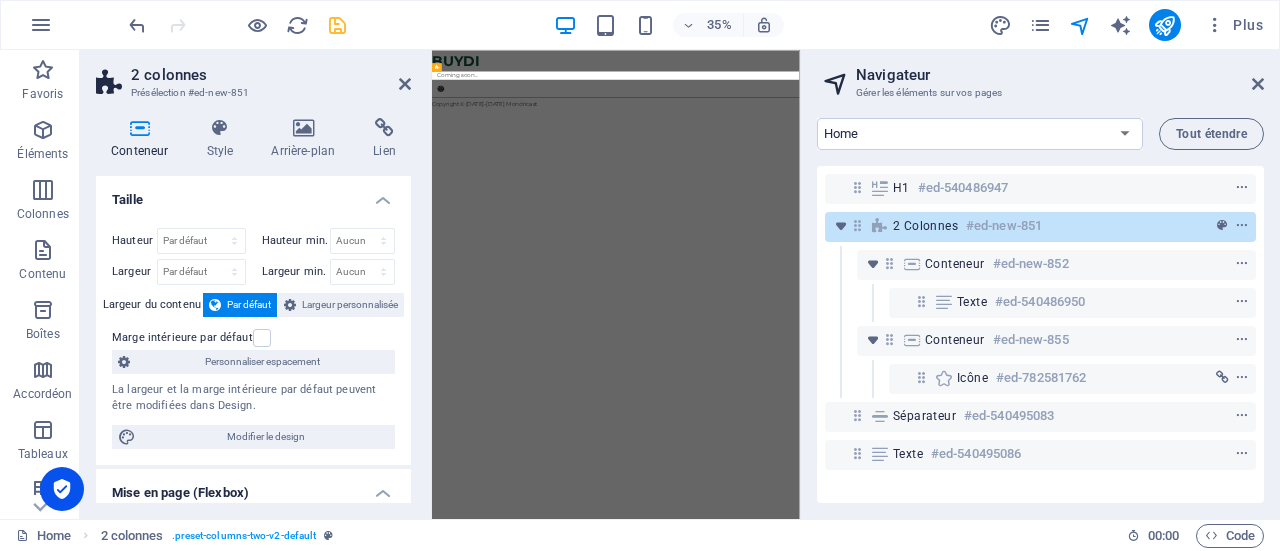 click on "Navigateur Gérer les éléments sur vos pages Home  Tout étendre H1 #ed-540486947 2 colonnes #ed-new-851 Conteneur #ed-new-852 Texte #ed-540486950 Conteneur #ed-new-855 Icône #ed-782581762 Séparateur #ed-540495083 Texte #ed-540495086" at bounding box center (1040, 284) 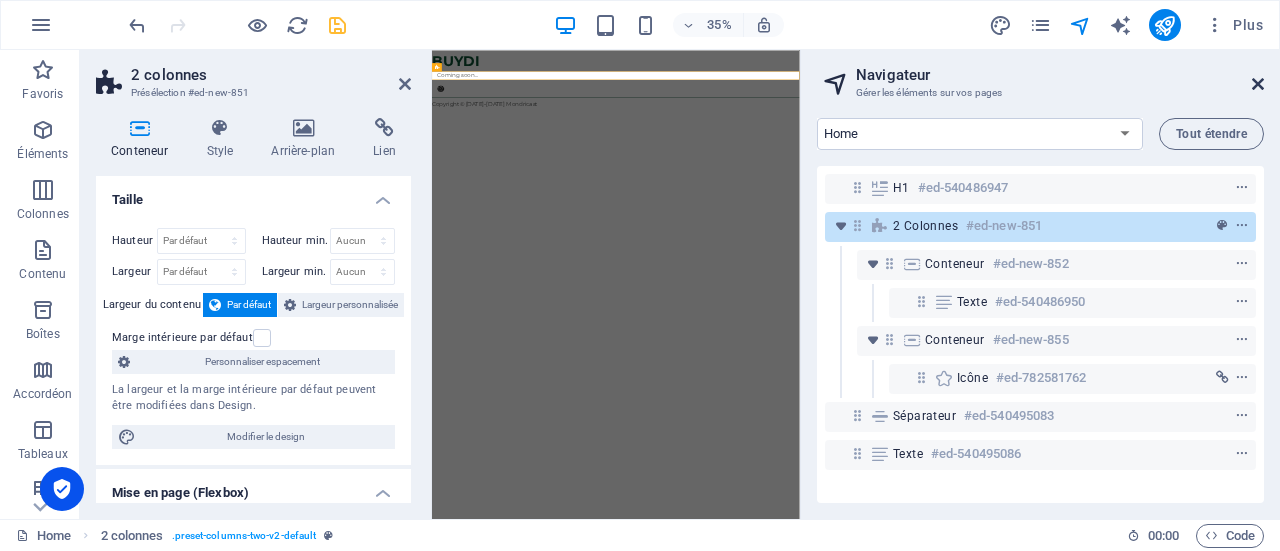 click at bounding box center [1258, 84] 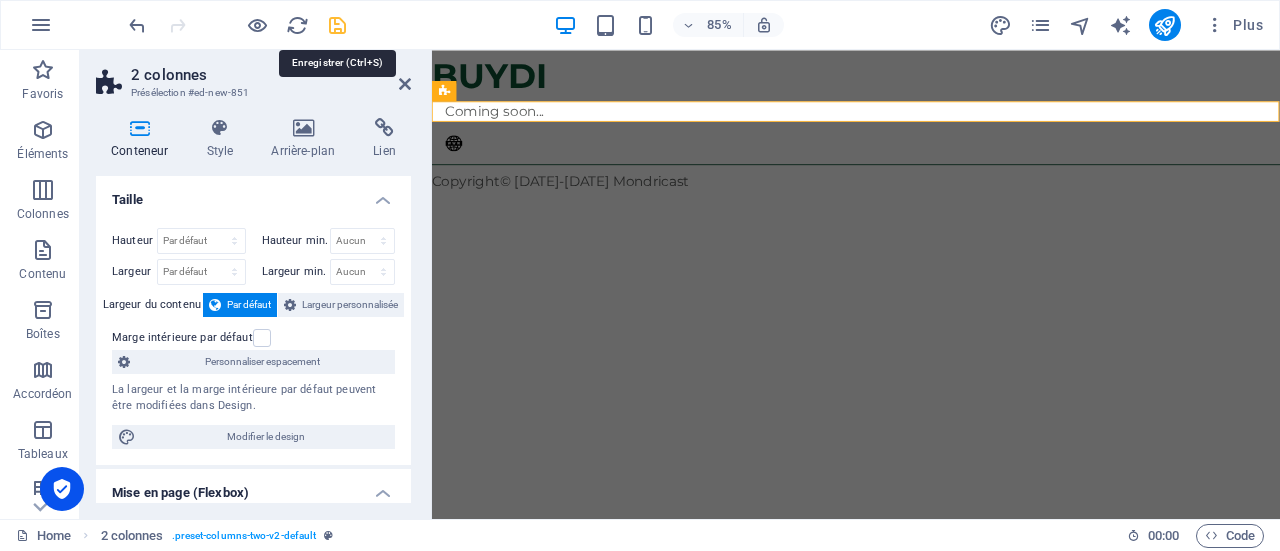 click at bounding box center [337, 25] 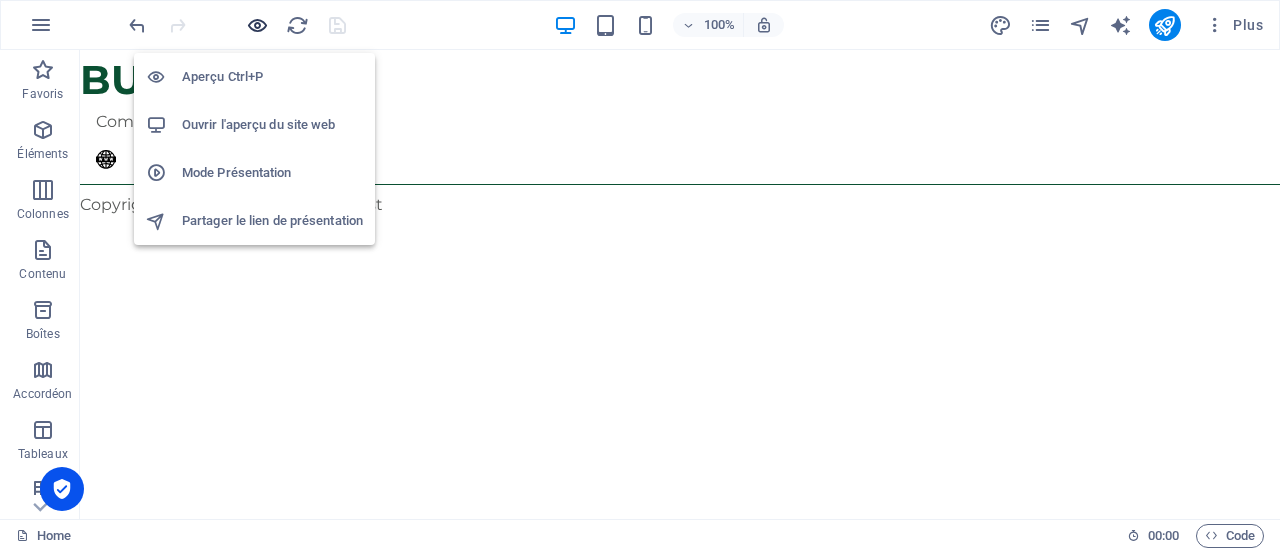 click at bounding box center [257, 25] 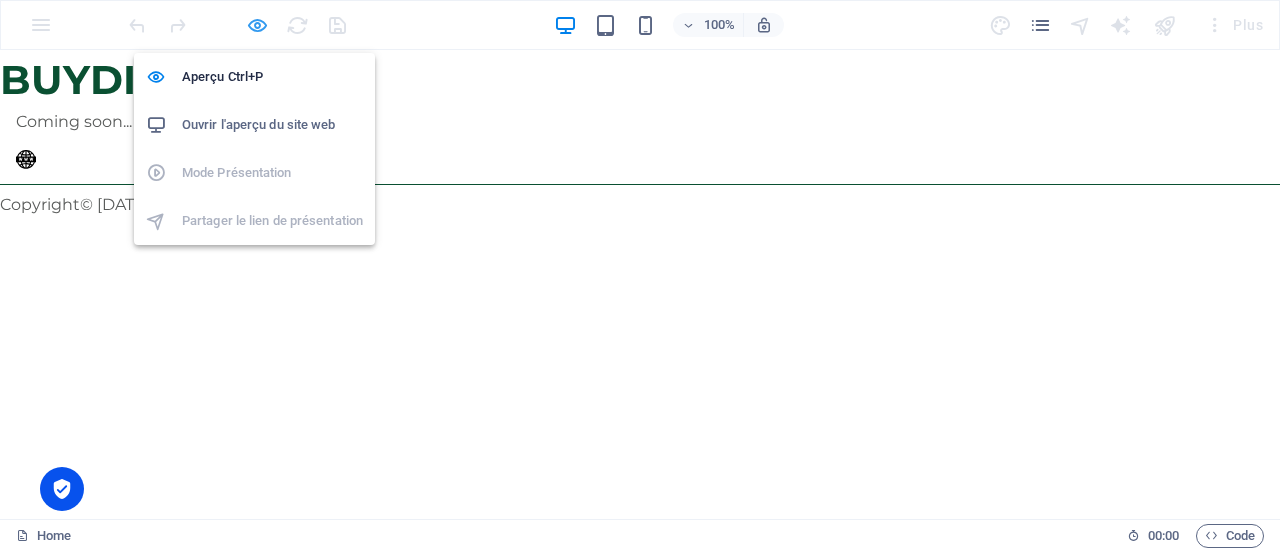 click at bounding box center (257, 25) 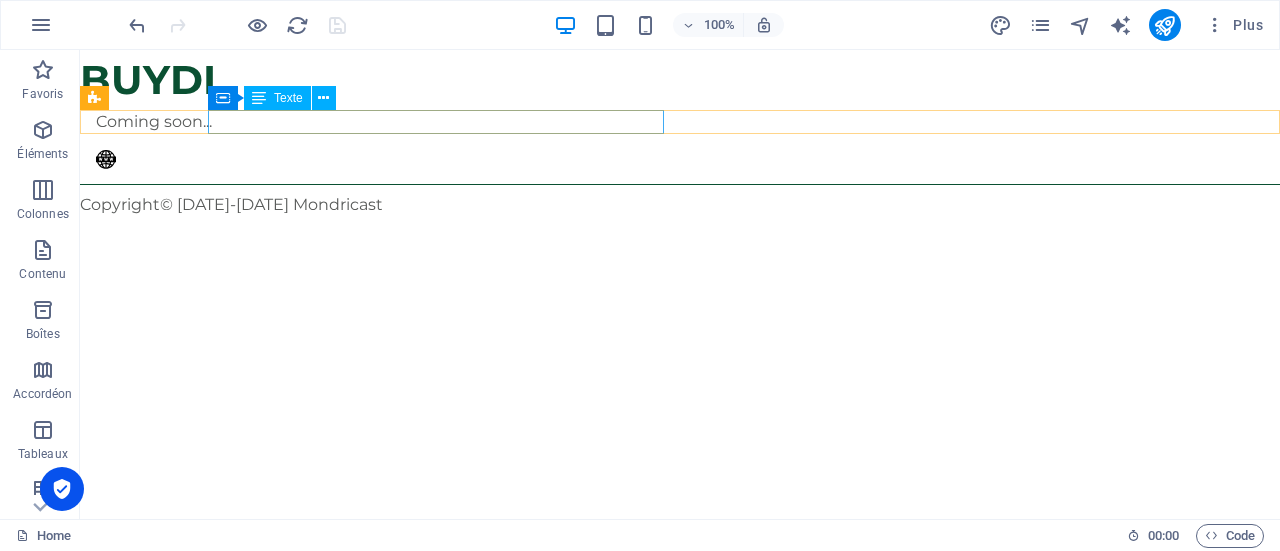 click on "Coming soon..." at bounding box center (324, 122) 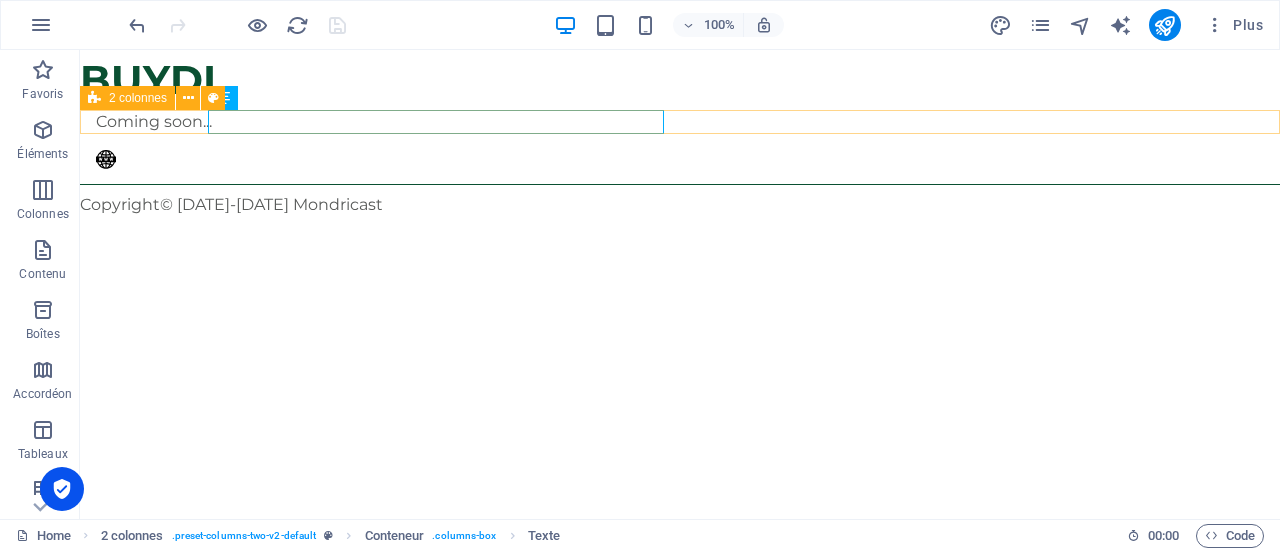 click on "Coming soon... WebSite" at bounding box center [680, 143] 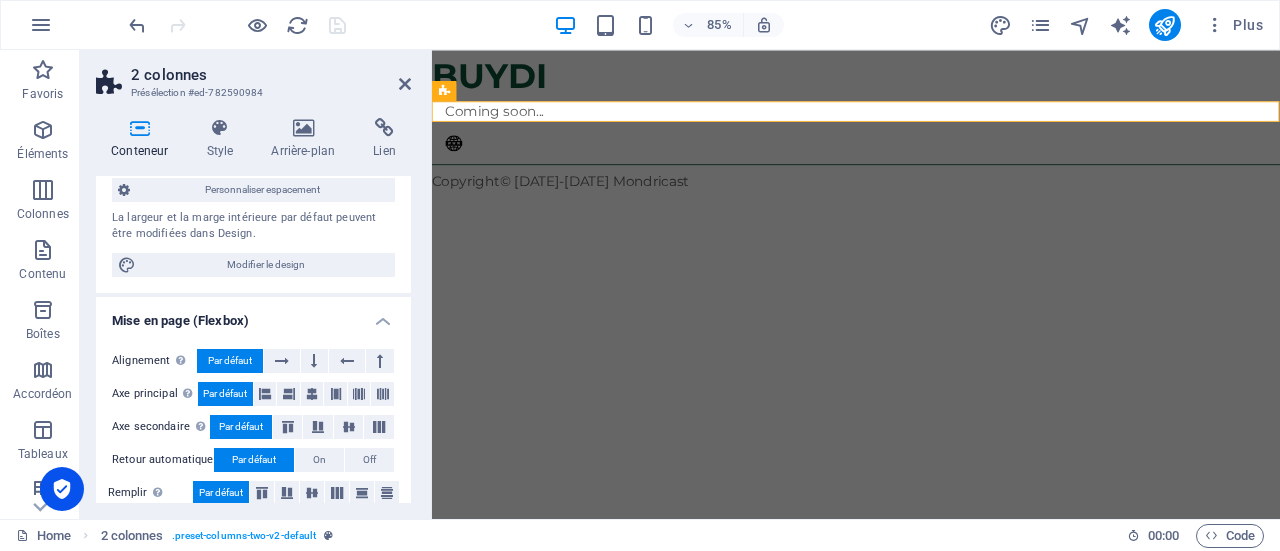 scroll, scrollTop: 200, scrollLeft: 0, axis: vertical 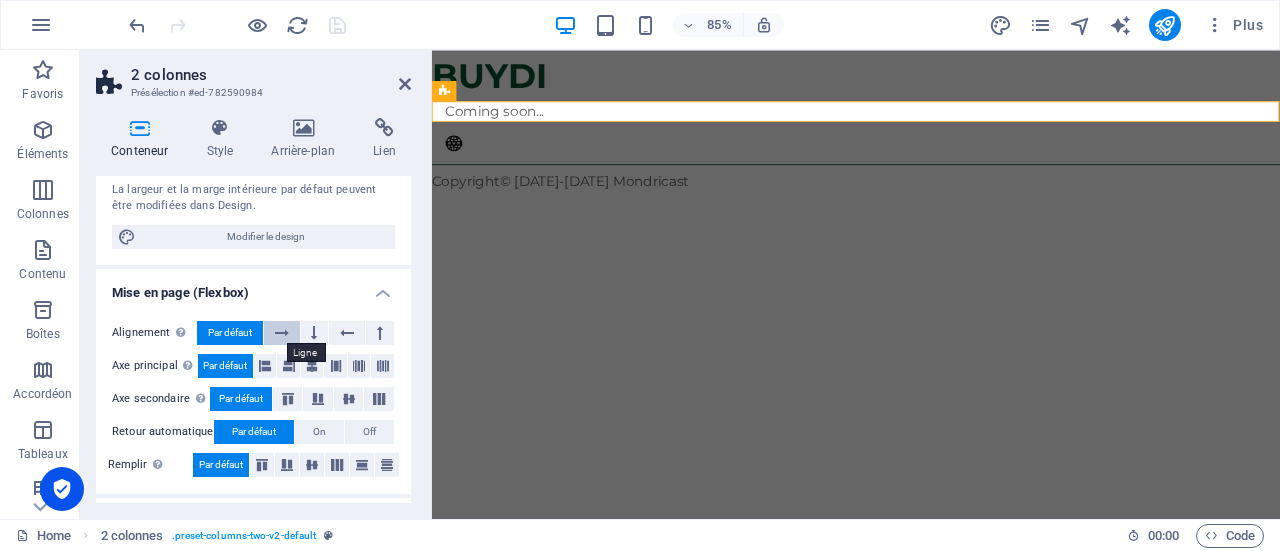 click at bounding box center (282, 333) 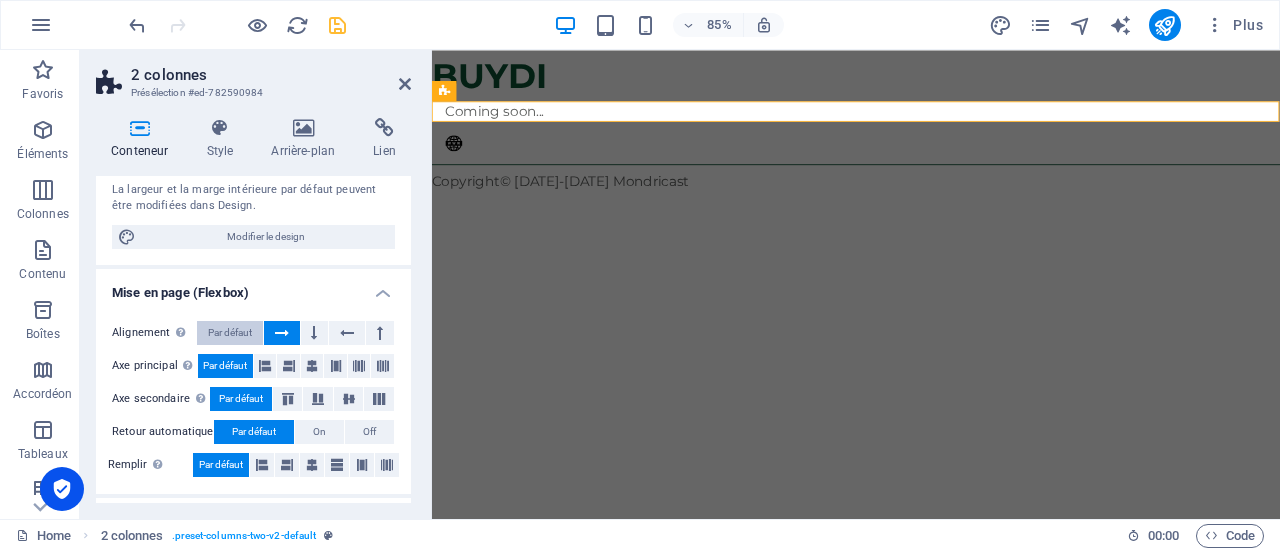 click on "Par défaut" at bounding box center (230, 333) 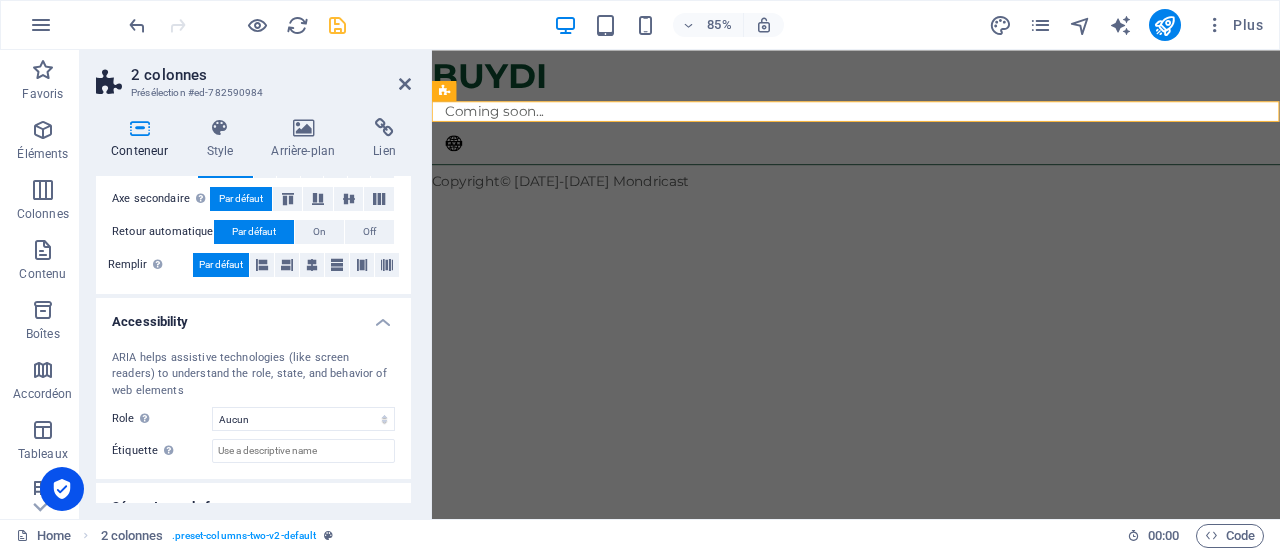 scroll, scrollTop: 470, scrollLeft: 0, axis: vertical 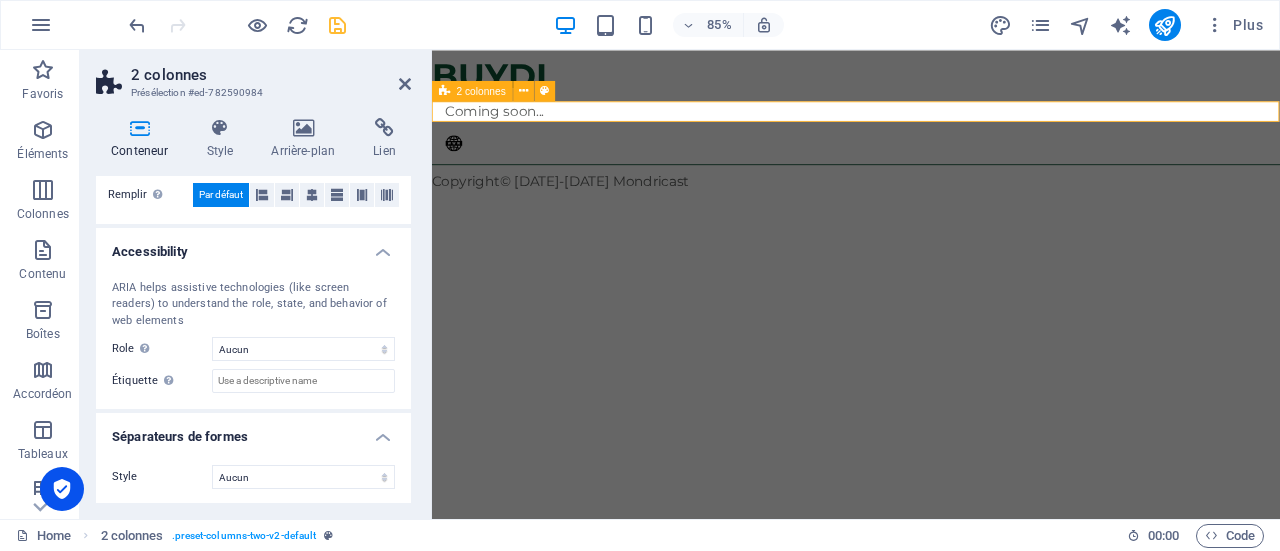 click on "Coming soon... WebSite" at bounding box center (931, 143) 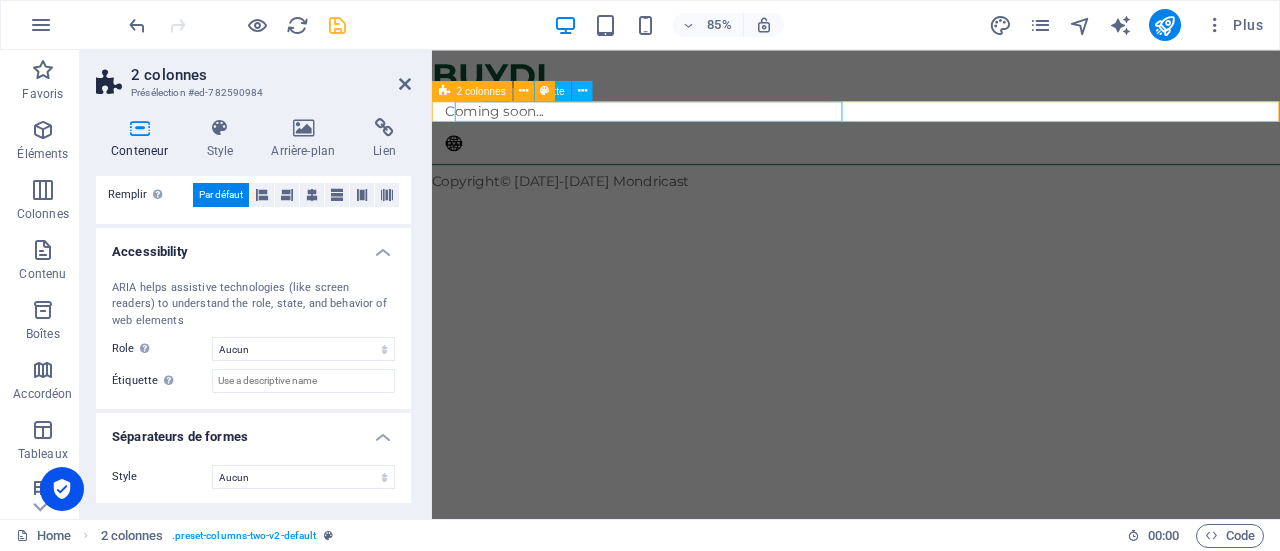 click on "Coming soon..." at bounding box center (676, 122) 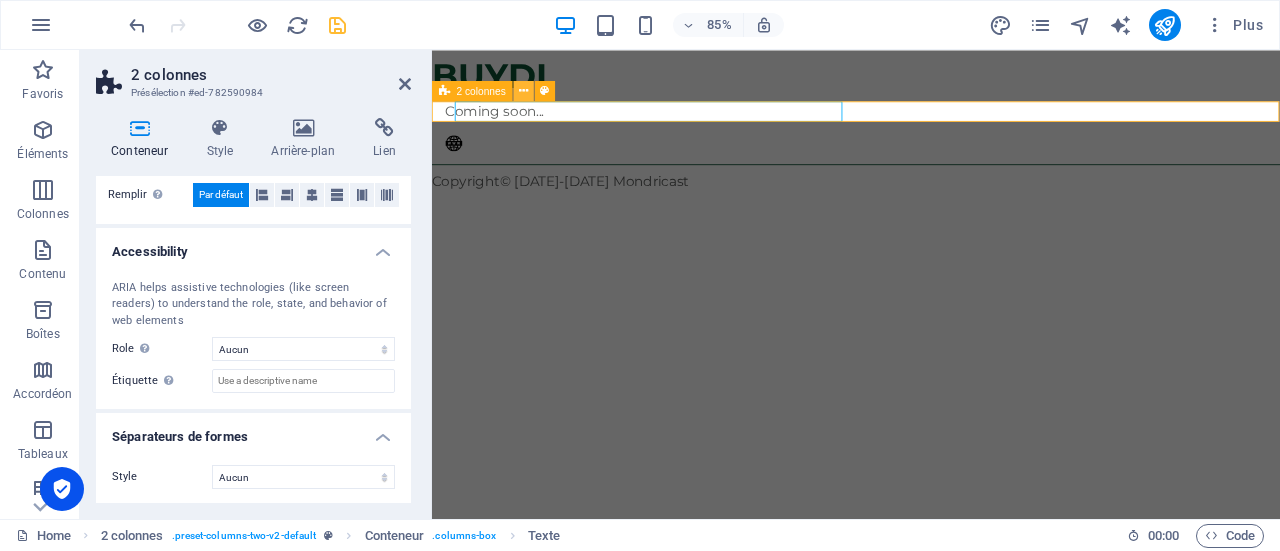 click at bounding box center [523, 91] 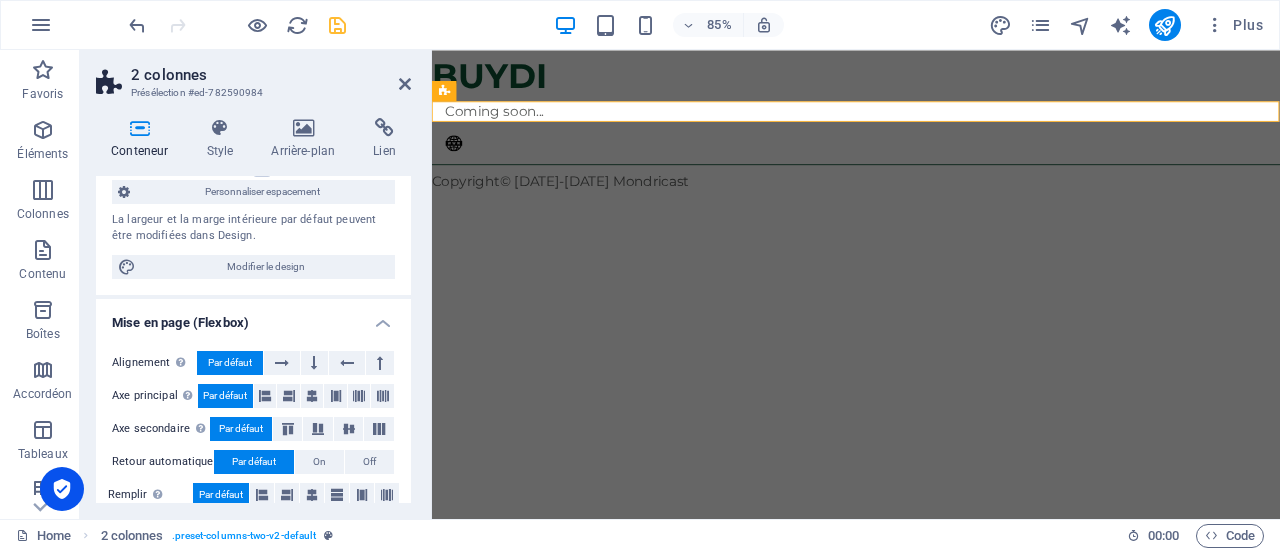 scroll, scrollTop: 270, scrollLeft: 0, axis: vertical 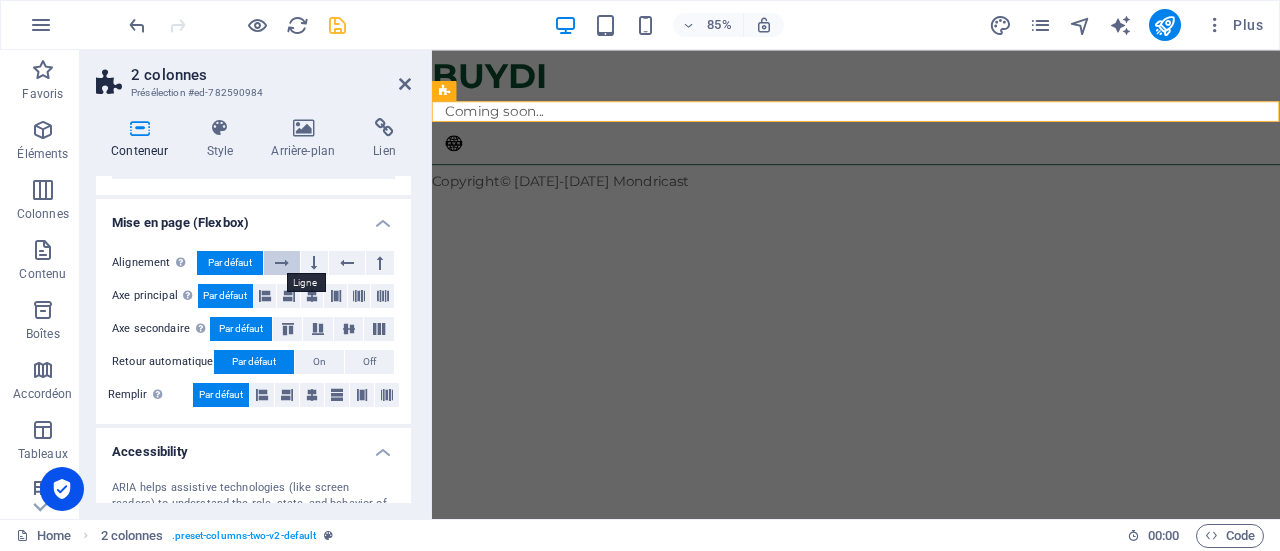 click at bounding box center (282, 263) 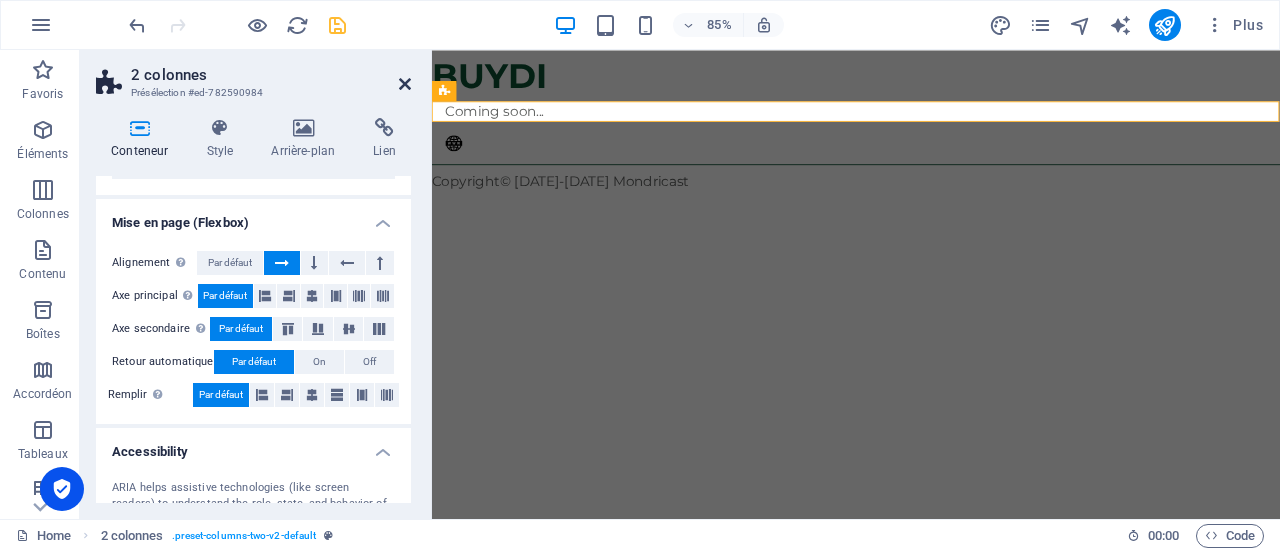 click at bounding box center [405, 84] 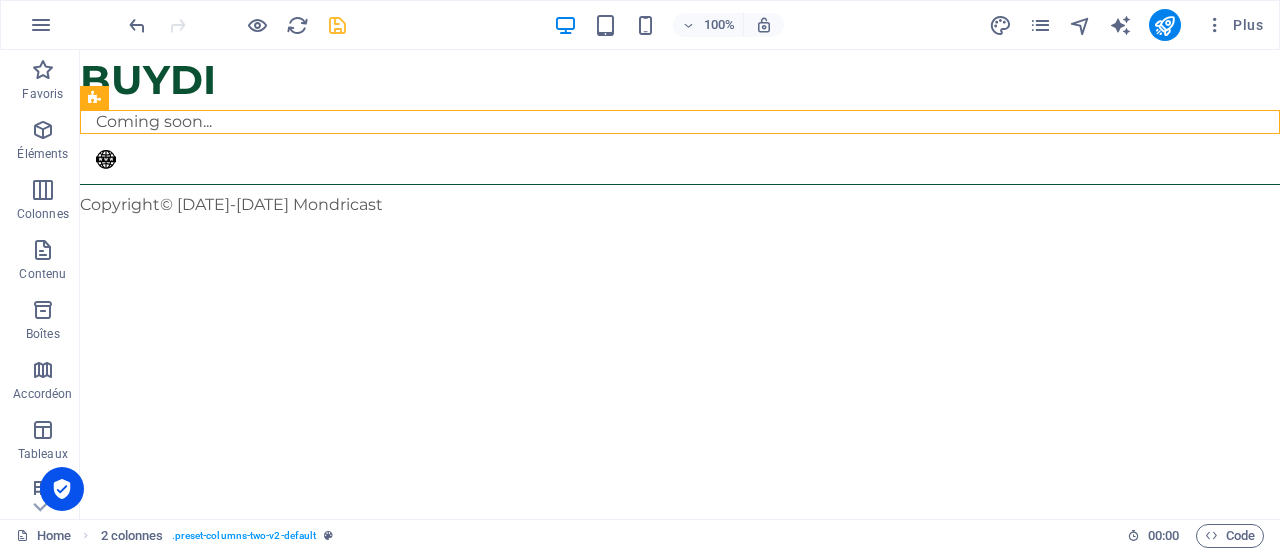 click on "BUYDI Coming soon... WebSite Copyright© [DATE]-[DATE]   Mondricast" at bounding box center (680, 133) 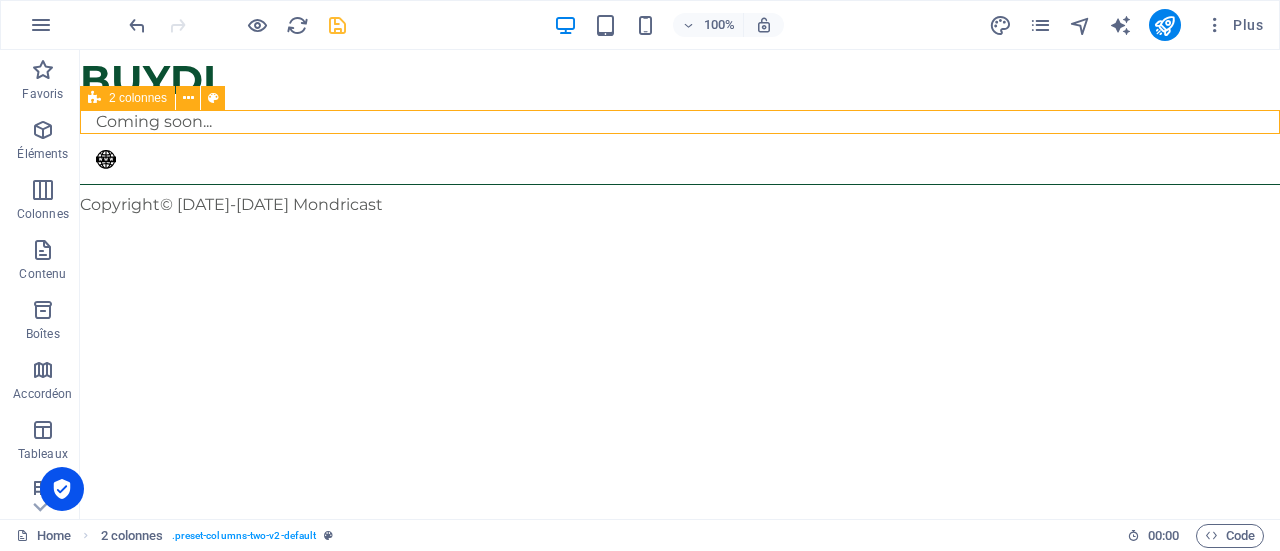 click on "Coming soon... WebSite" at bounding box center [680, 143] 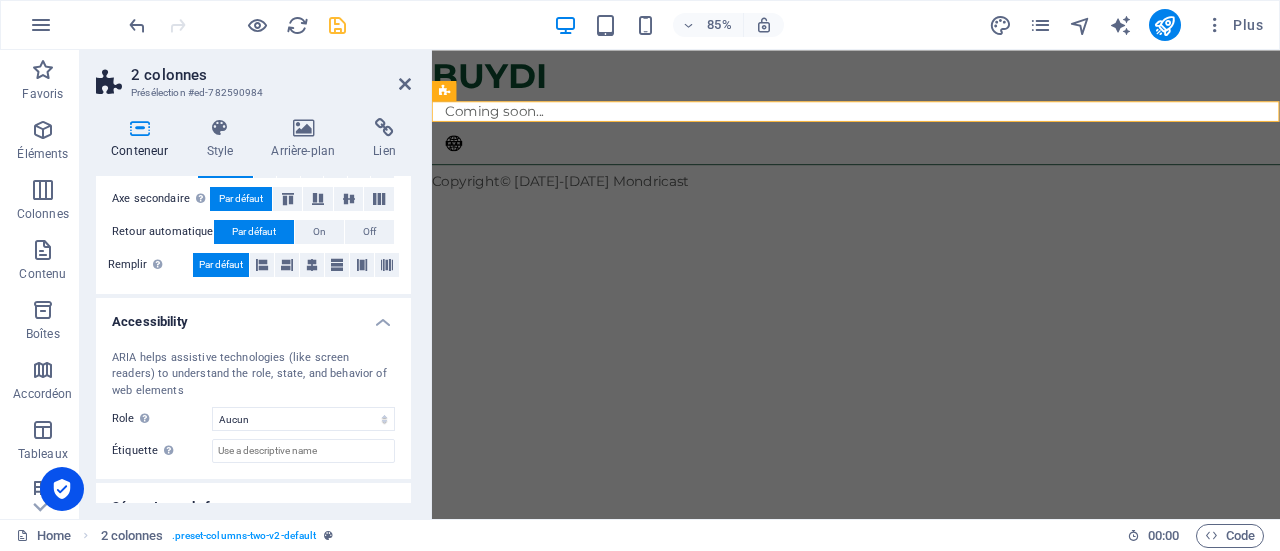 scroll, scrollTop: 300, scrollLeft: 0, axis: vertical 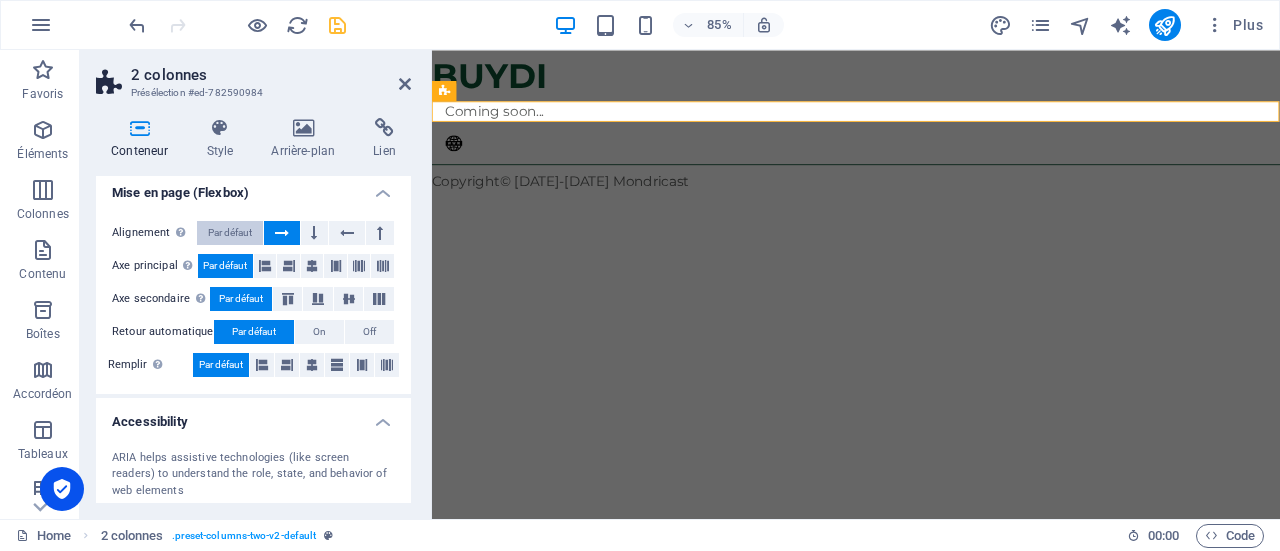 click on "Par défaut" at bounding box center [230, 233] 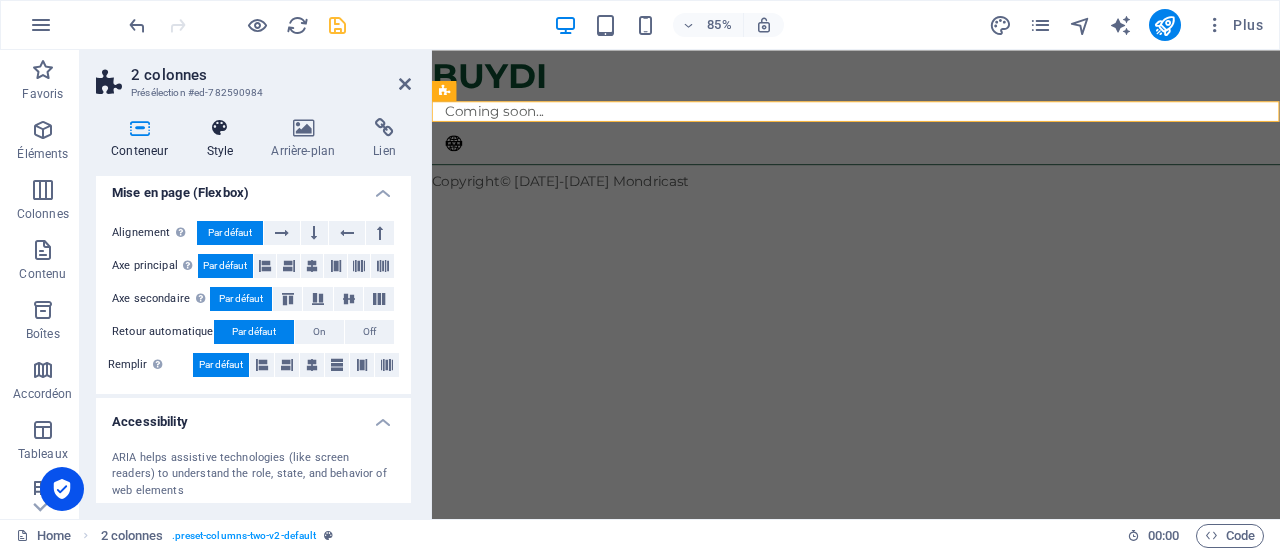 click on "Style" at bounding box center (223, 139) 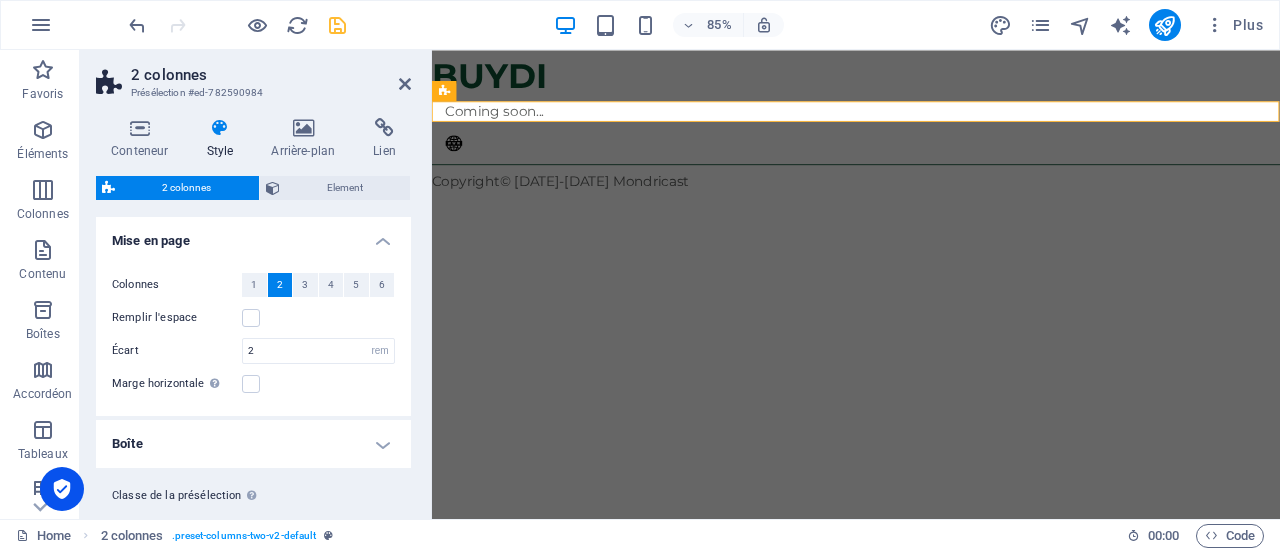 scroll, scrollTop: 43, scrollLeft: 0, axis: vertical 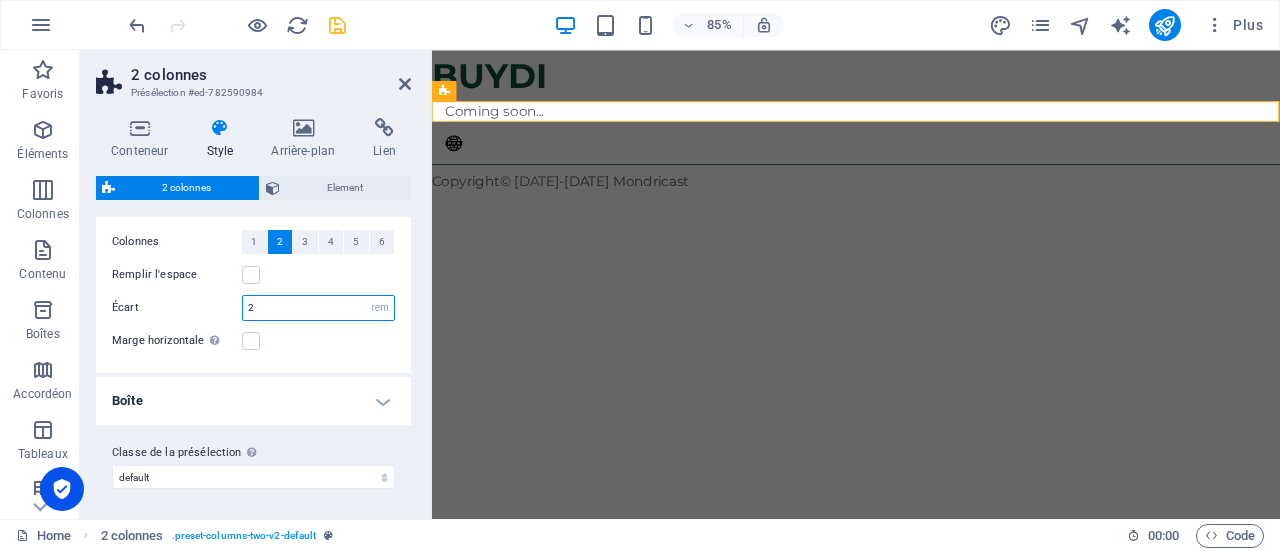 click on "2" at bounding box center (318, 308) 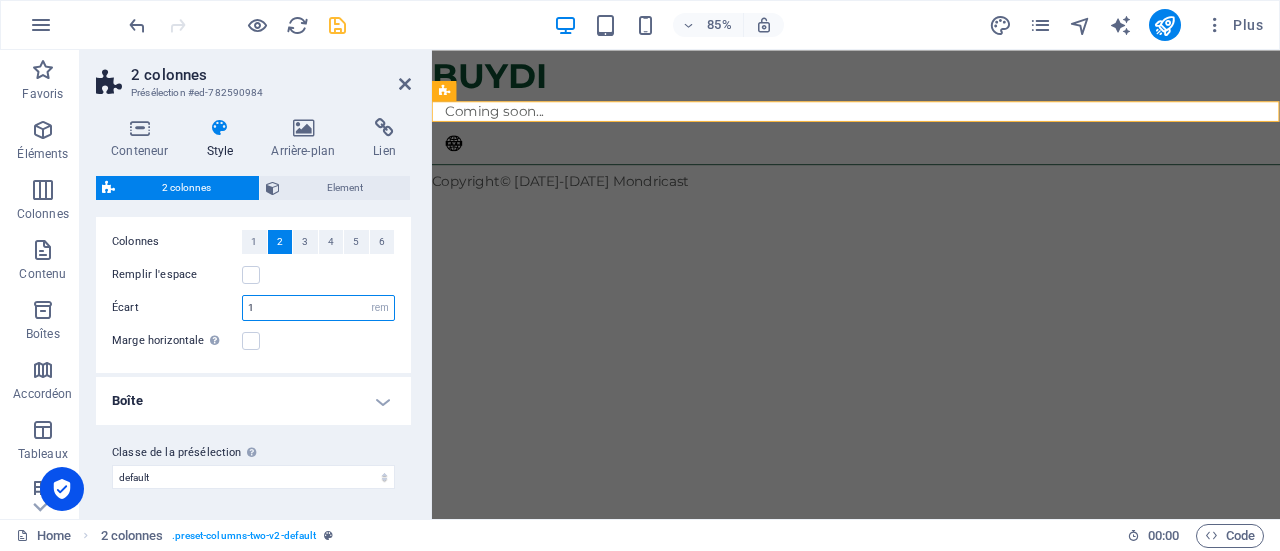 type on "1" 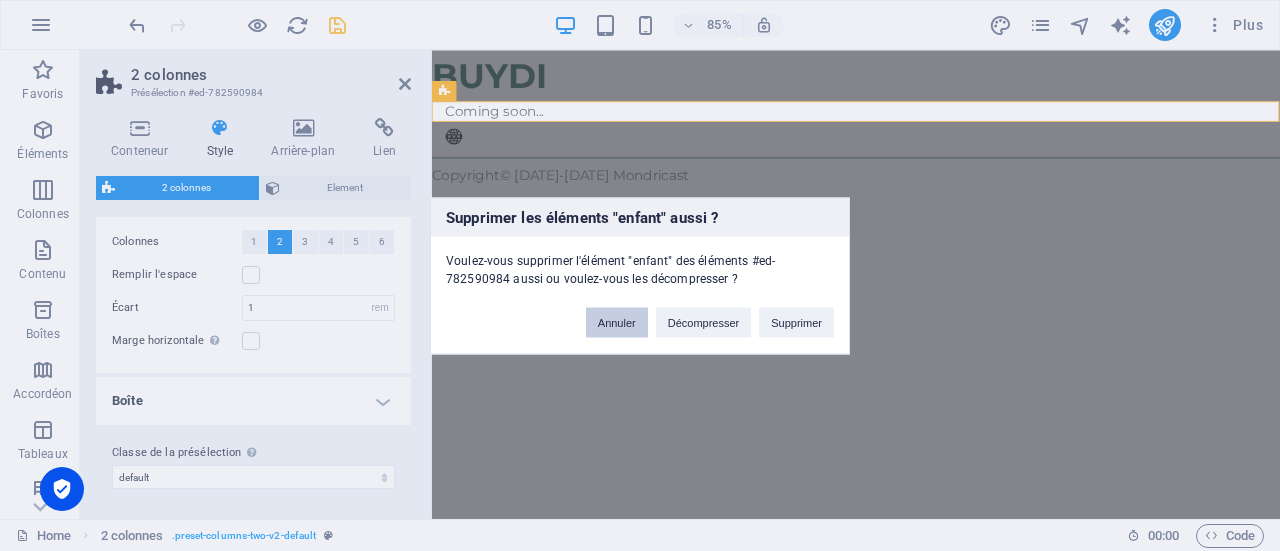 click on "Annuler" at bounding box center [617, 322] 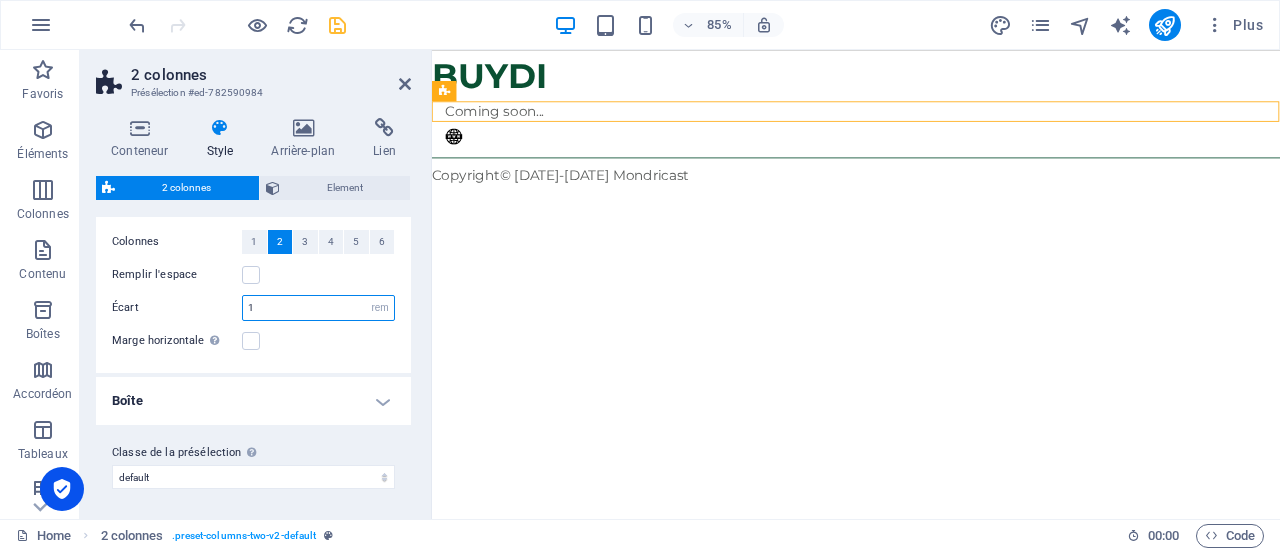 click on "1" at bounding box center (318, 308) 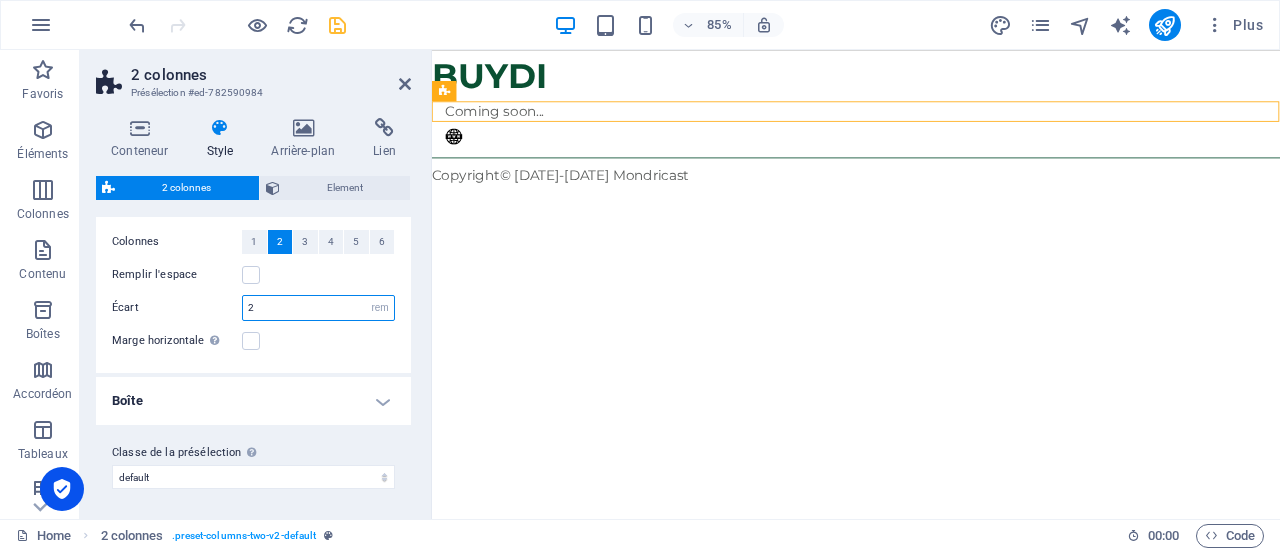 type on "2" 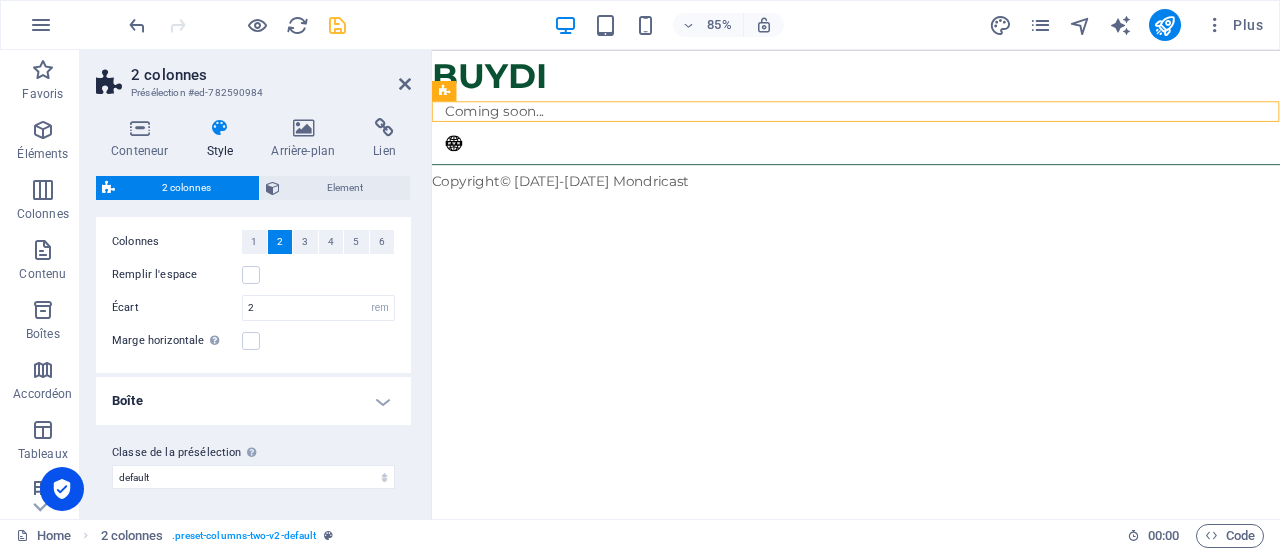 click on "Marge horizontale Uniquement si la "Largeur du contenu" du conteneur n'est pas définie "Par défaut"" at bounding box center [177, 341] 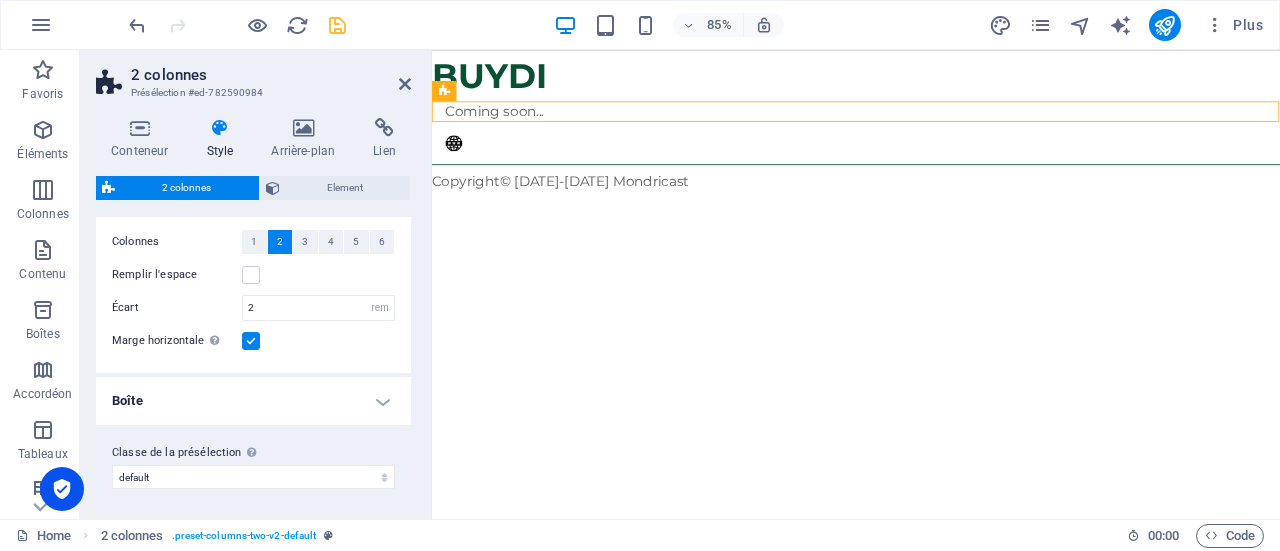 scroll, scrollTop: 0, scrollLeft: 0, axis: both 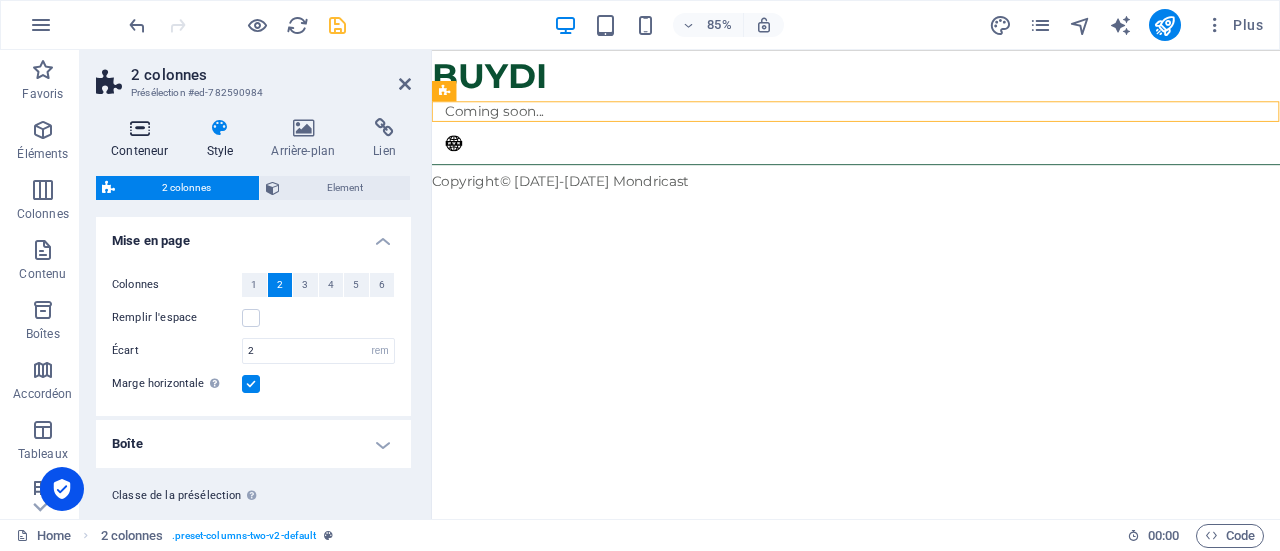 click on "Conteneur" at bounding box center (143, 139) 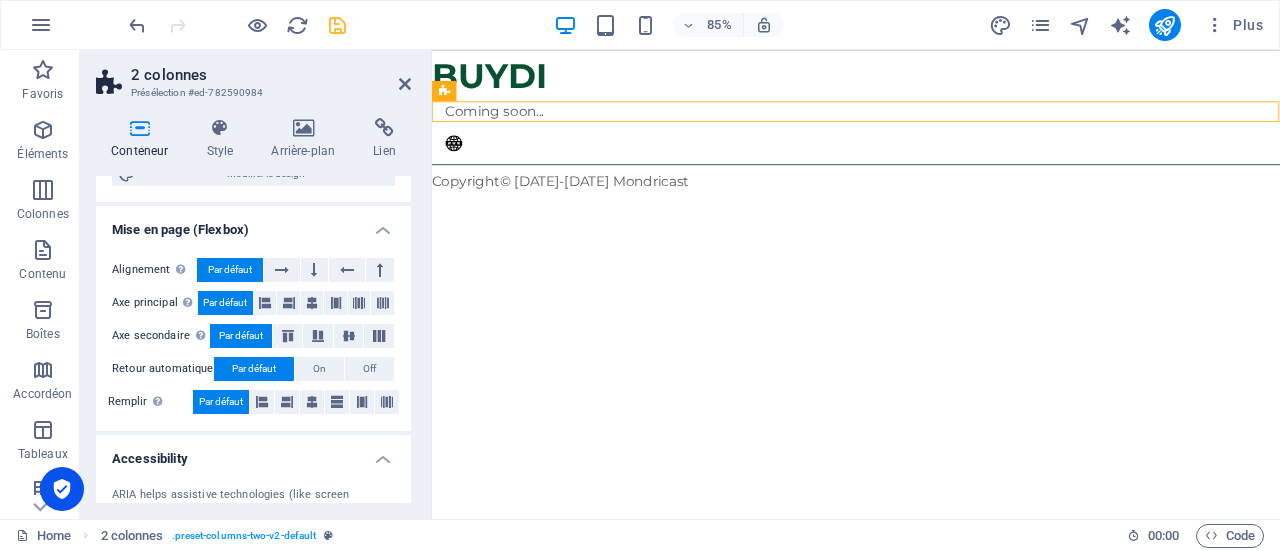 scroll, scrollTop: 170, scrollLeft: 0, axis: vertical 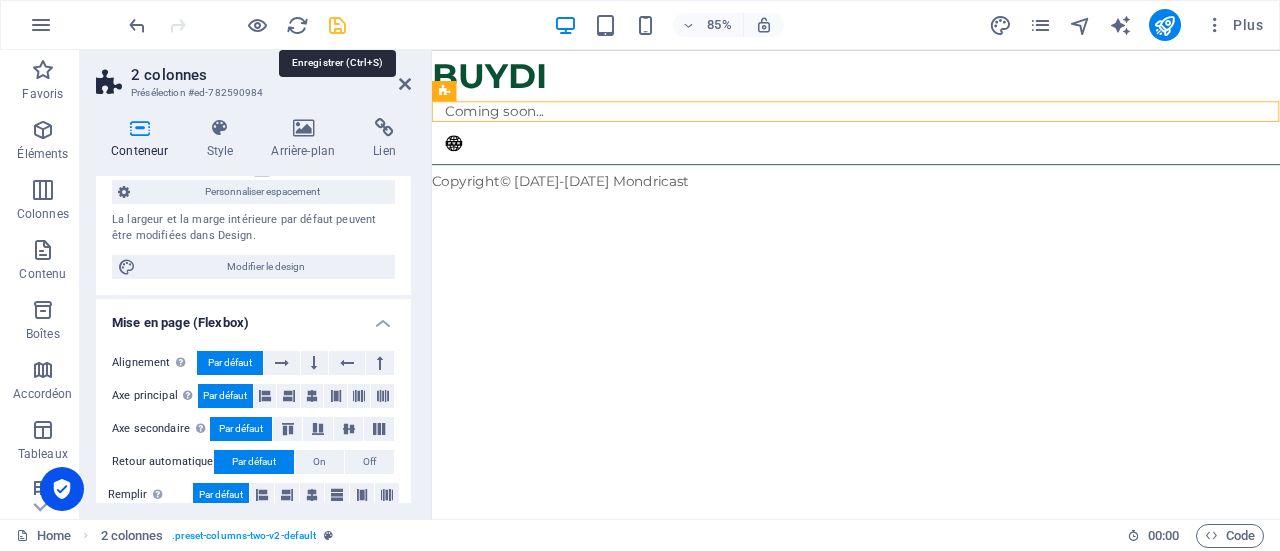 click at bounding box center [337, 25] 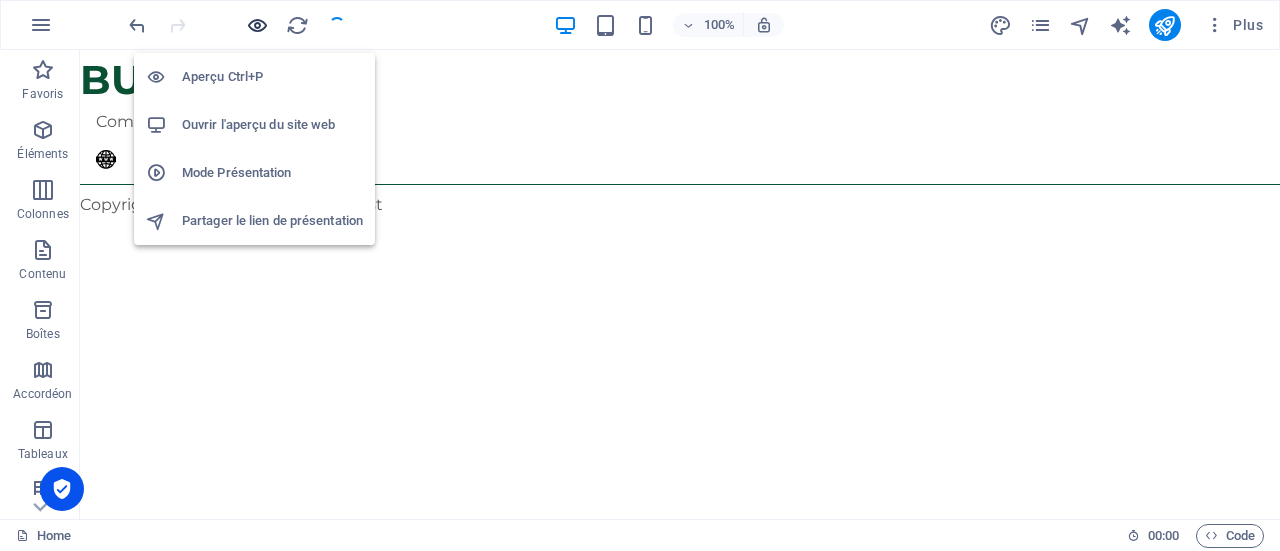 click at bounding box center (257, 25) 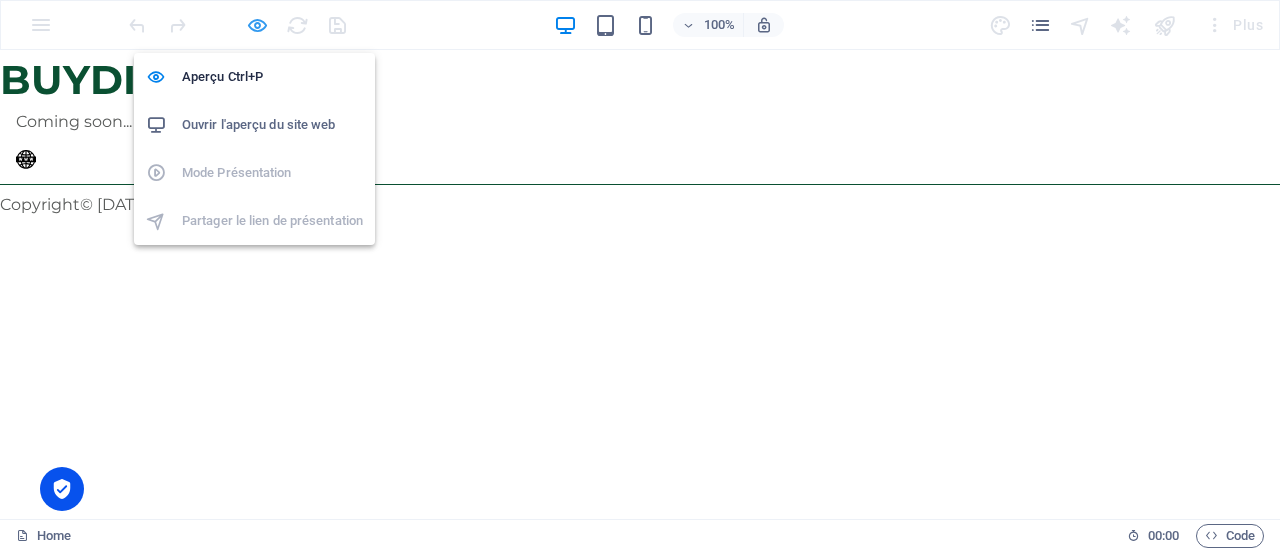 click at bounding box center (257, 25) 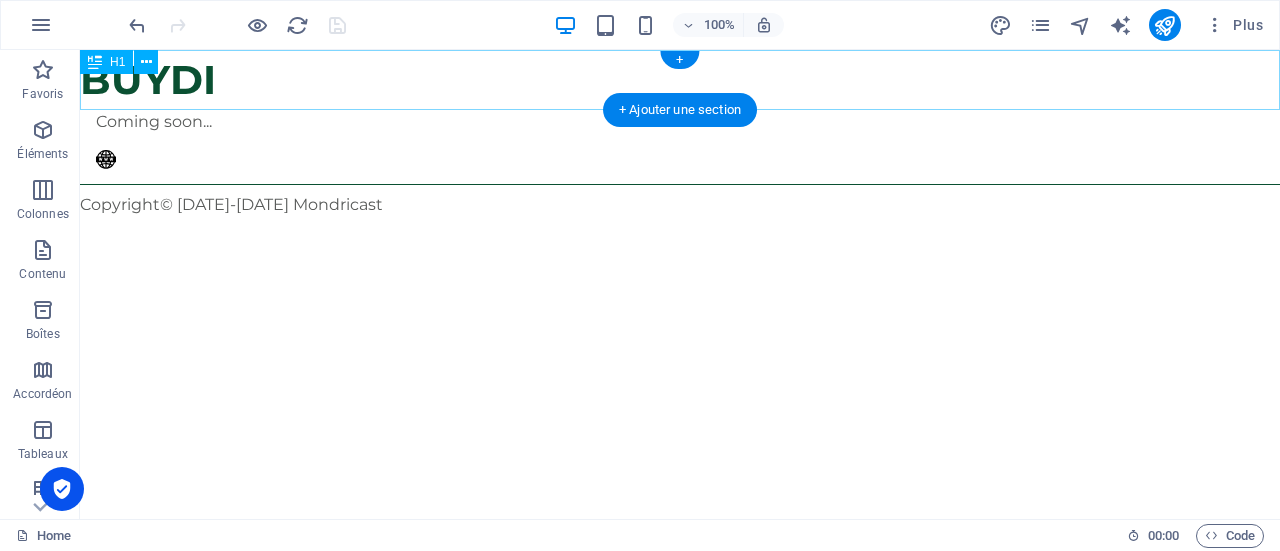 click on "BUYDI" at bounding box center [148, 79] 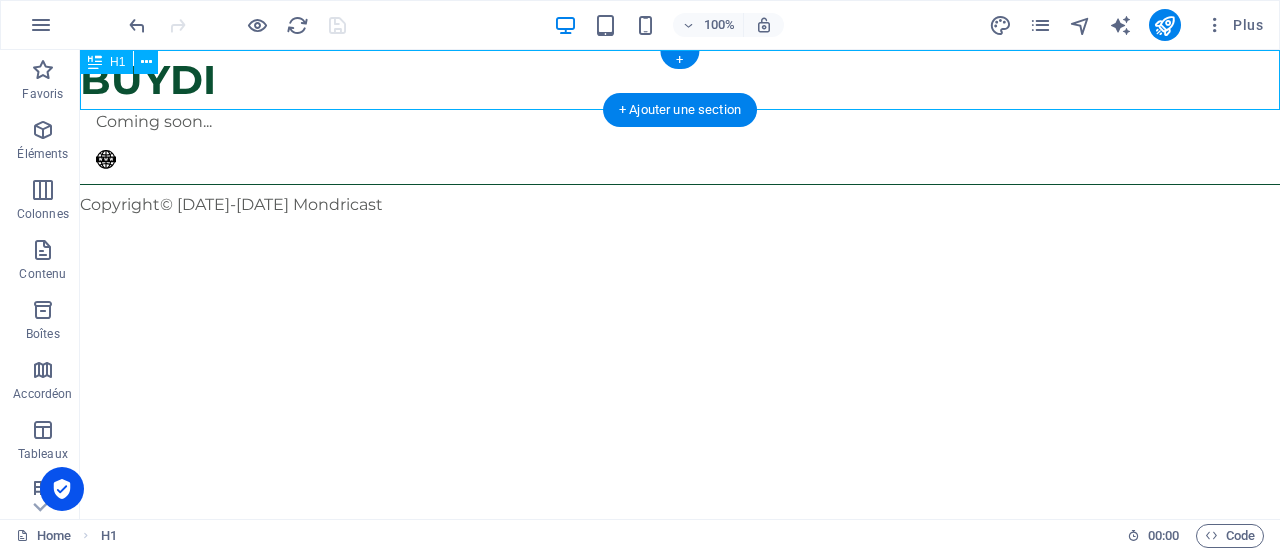 click on "BUYDI" at bounding box center [680, 80] 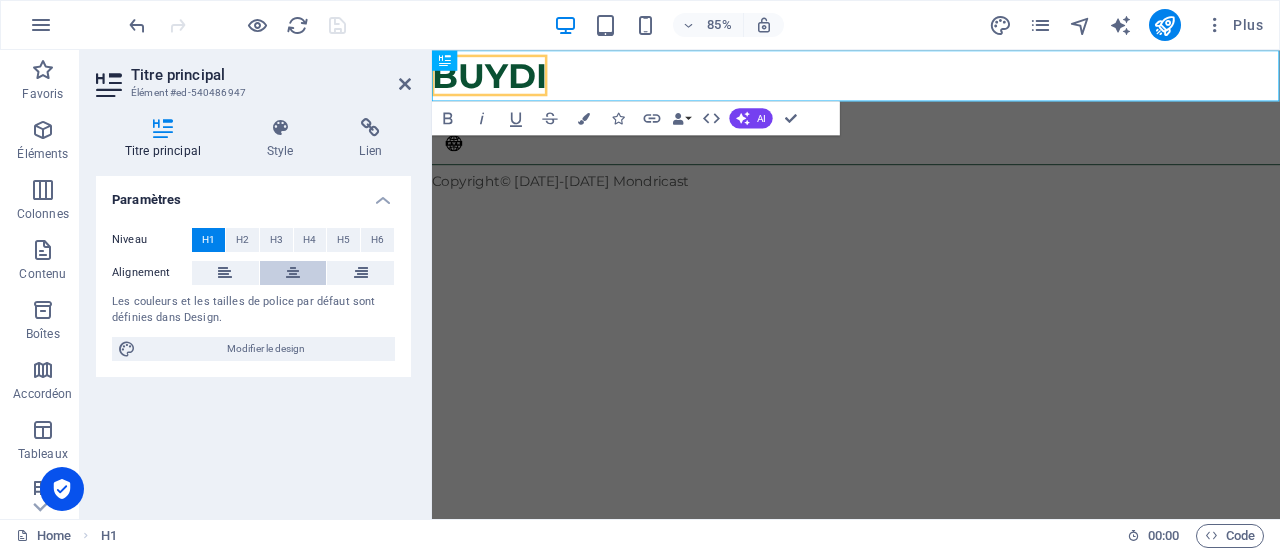 click at bounding box center [293, 273] 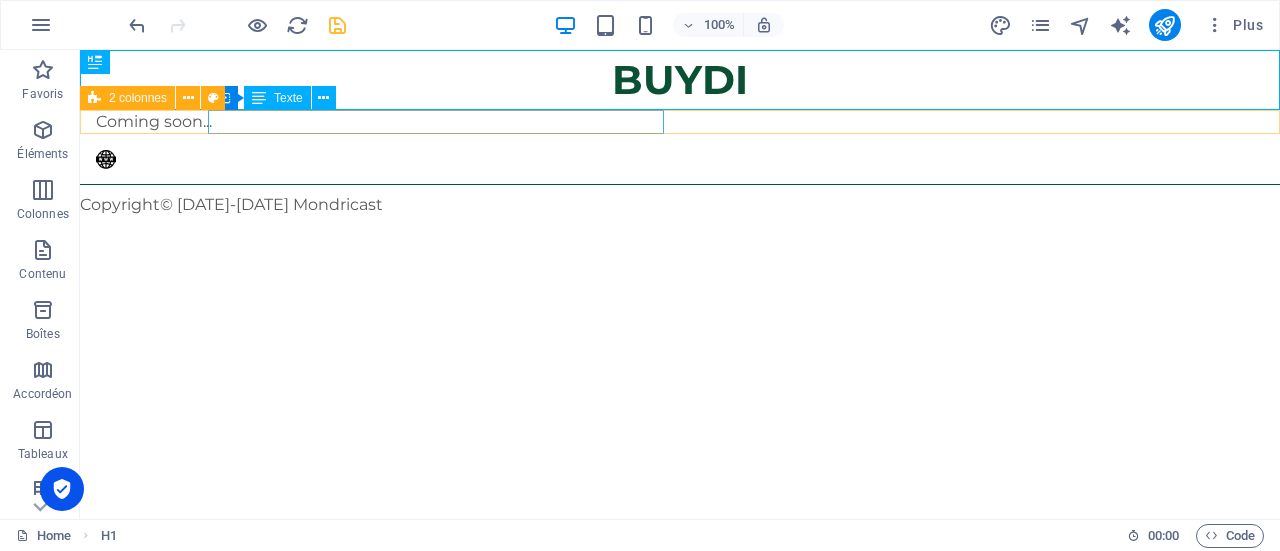 click on "Coming soon..." at bounding box center (324, 122) 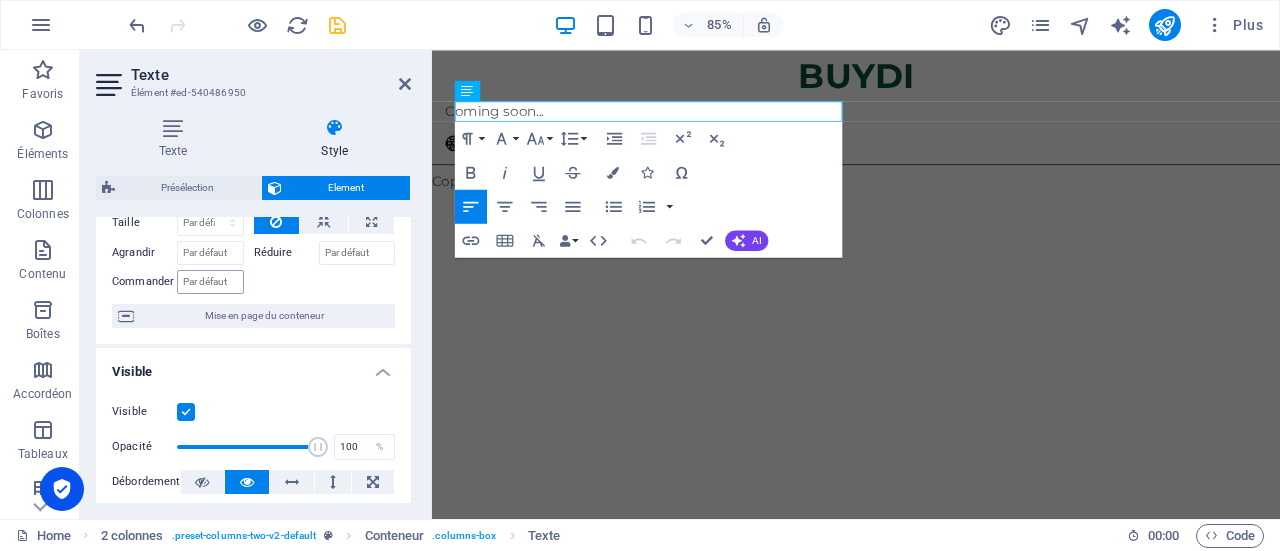 scroll, scrollTop: 0, scrollLeft: 0, axis: both 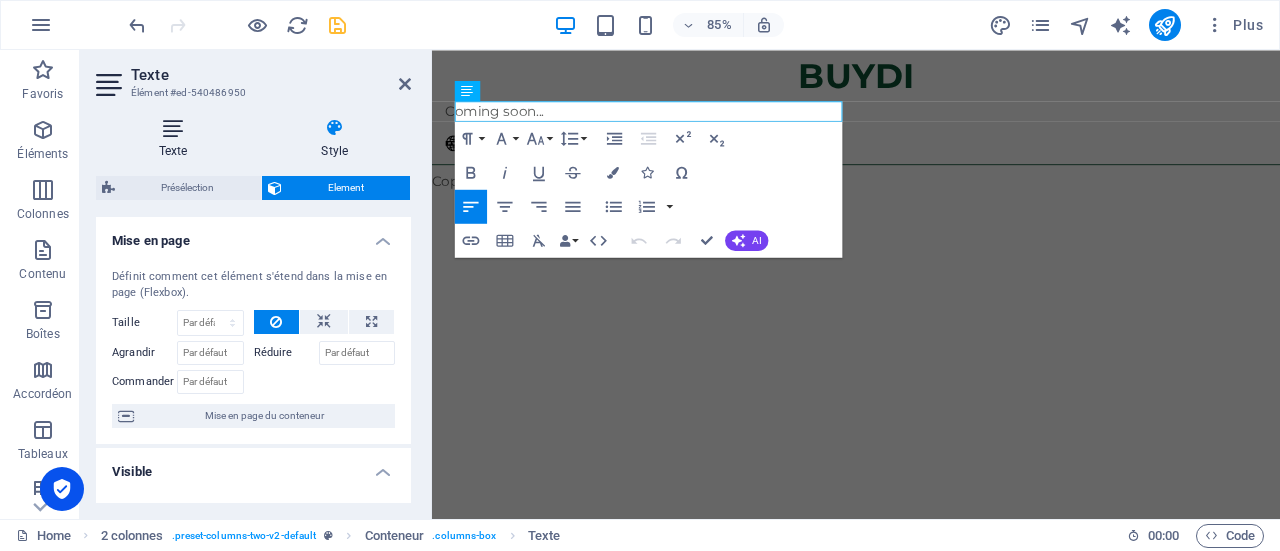 click on "Texte" at bounding box center [177, 139] 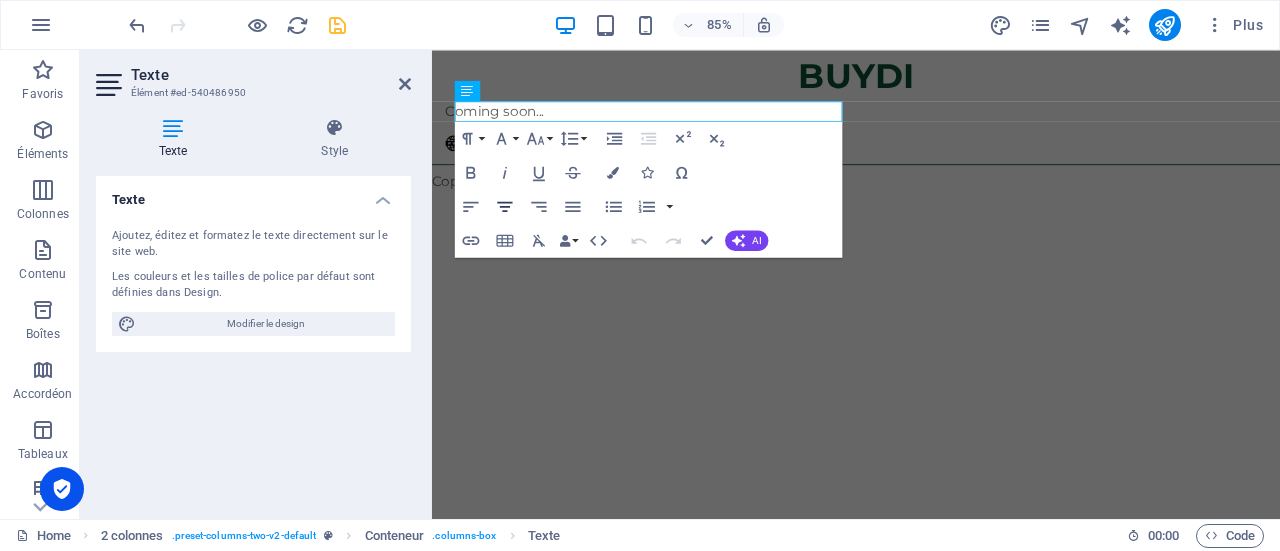 click 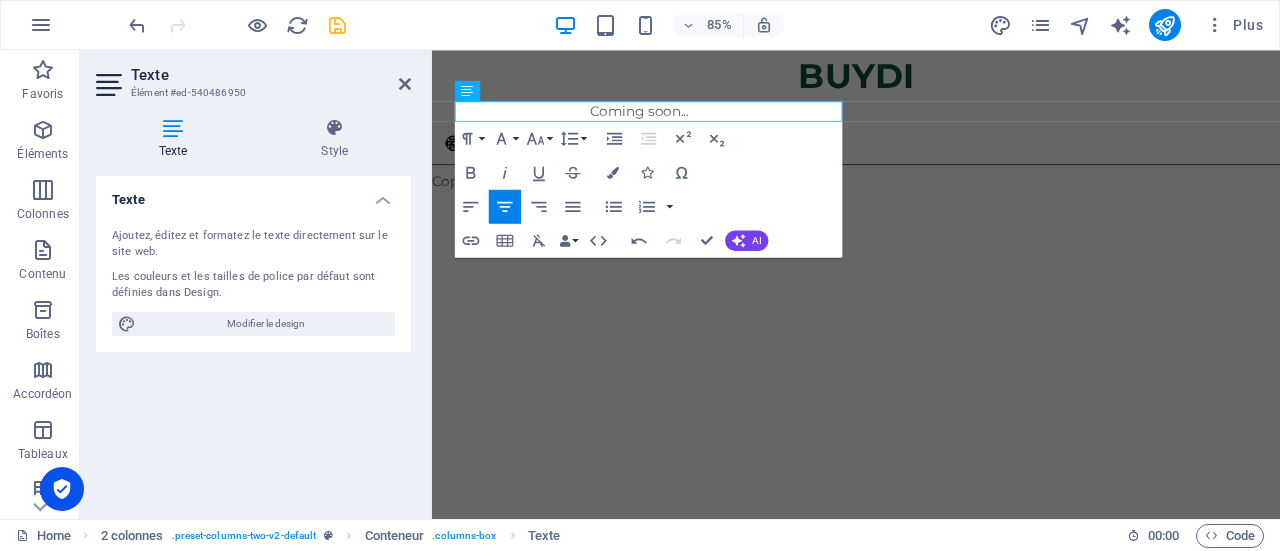 click on "BUYDI Coming soon... WebSite Copyright© [DATE]-[DATE]   Mondricast" at bounding box center (931, 133) 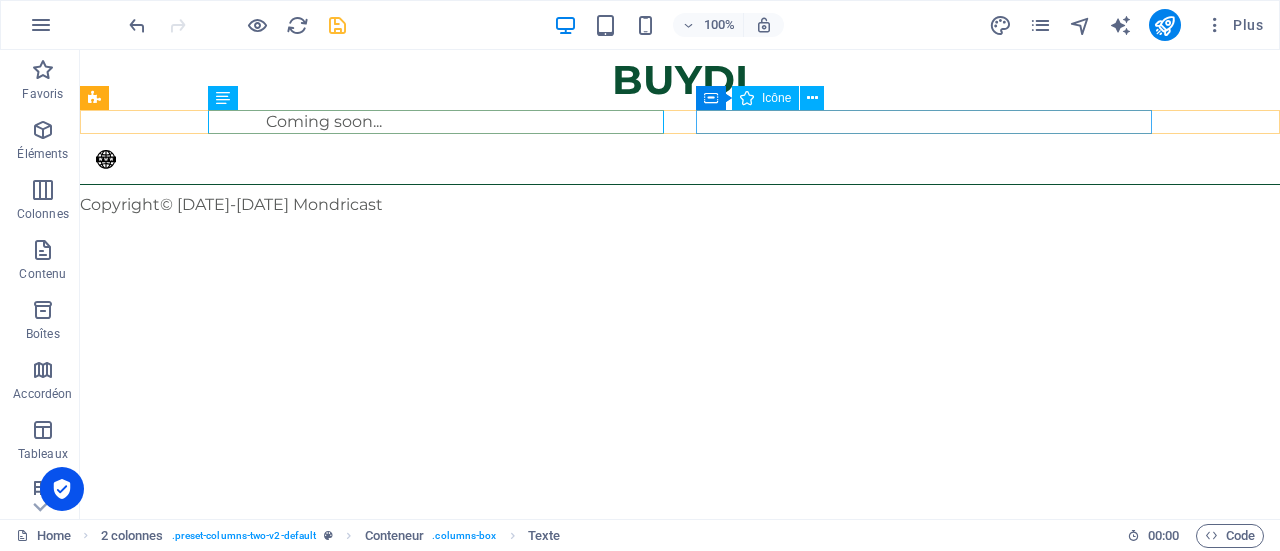 click on "WebSite" at bounding box center [324, 163] 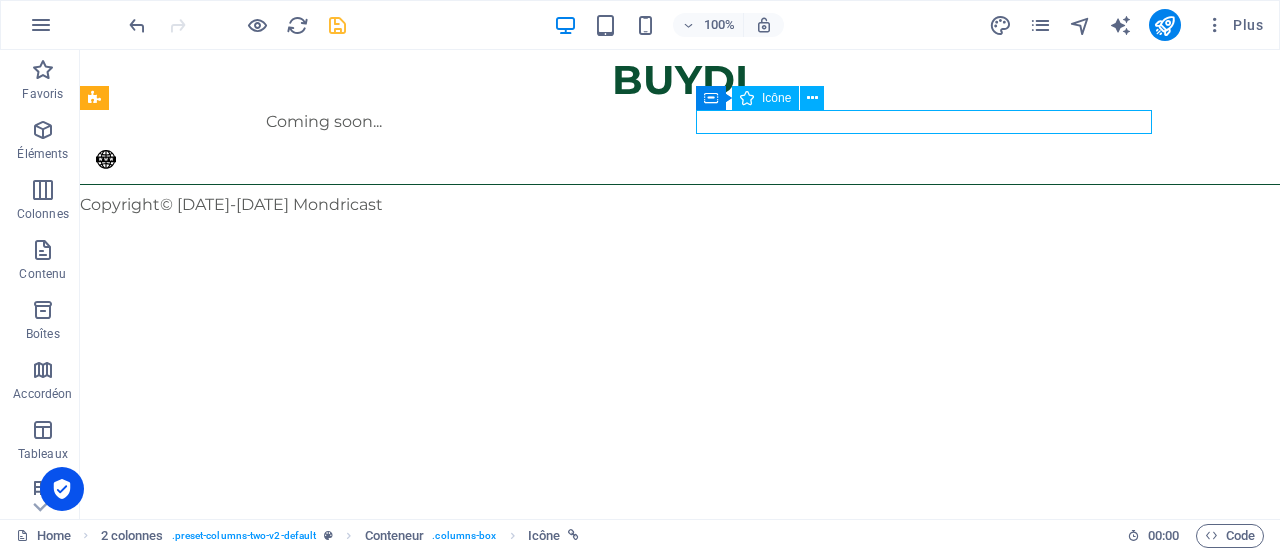 select on "xMidYMid" 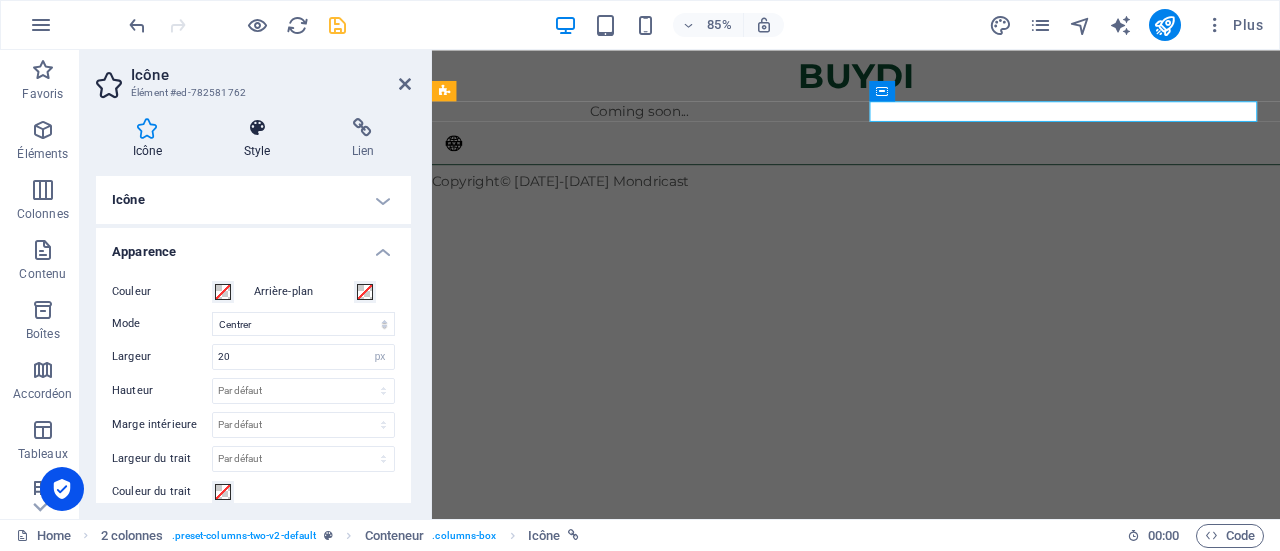 click on "Style" at bounding box center (261, 139) 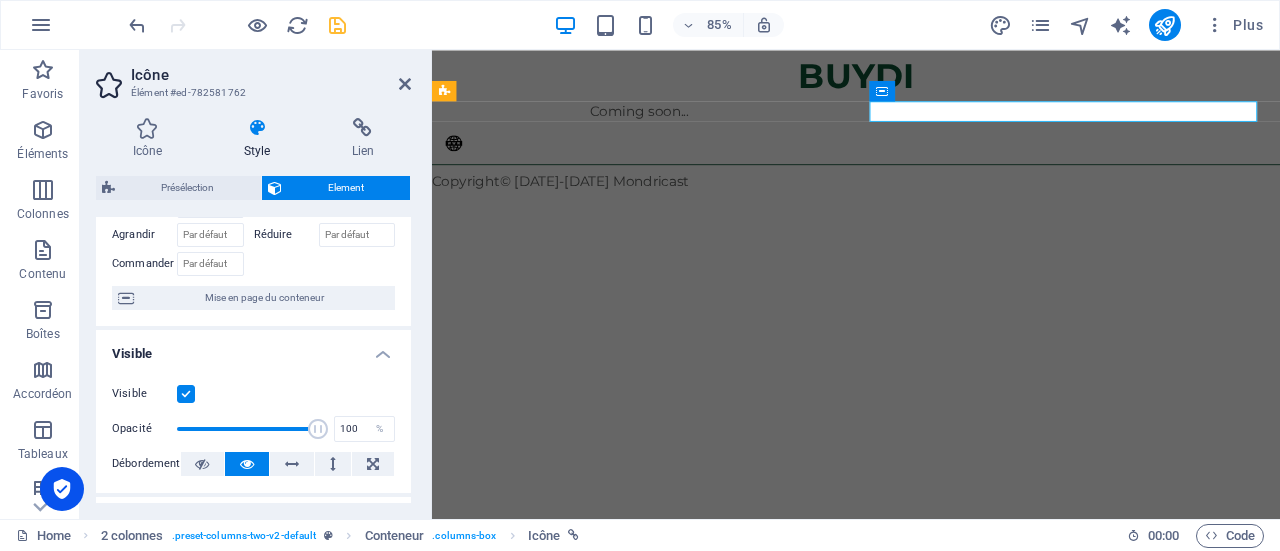 scroll, scrollTop: 0, scrollLeft: 0, axis: both 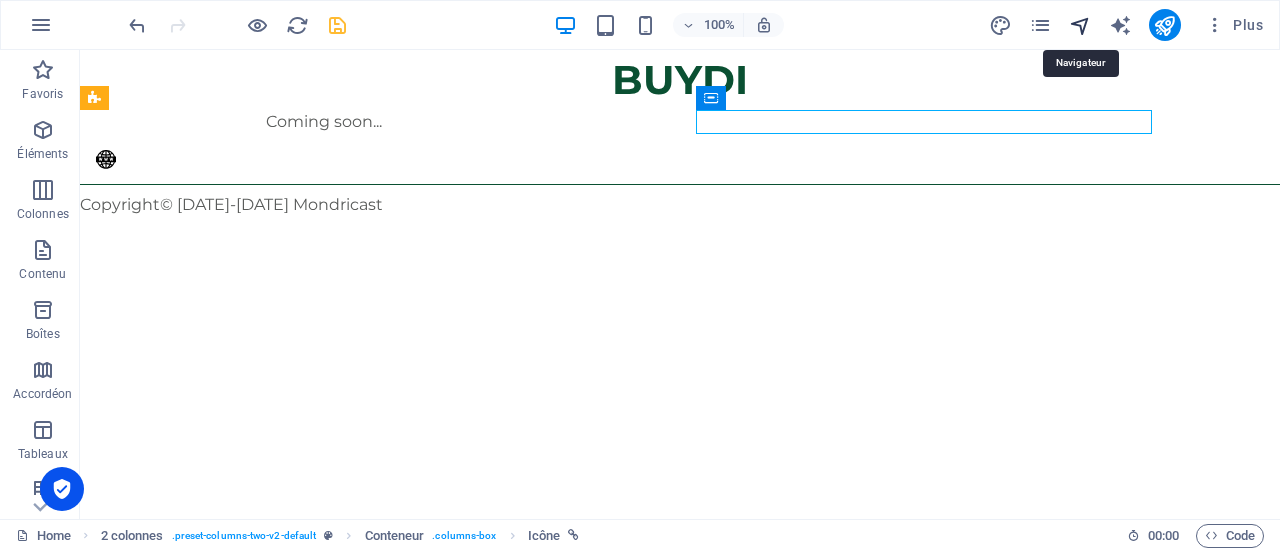 click at bounding box center (1080, 25) 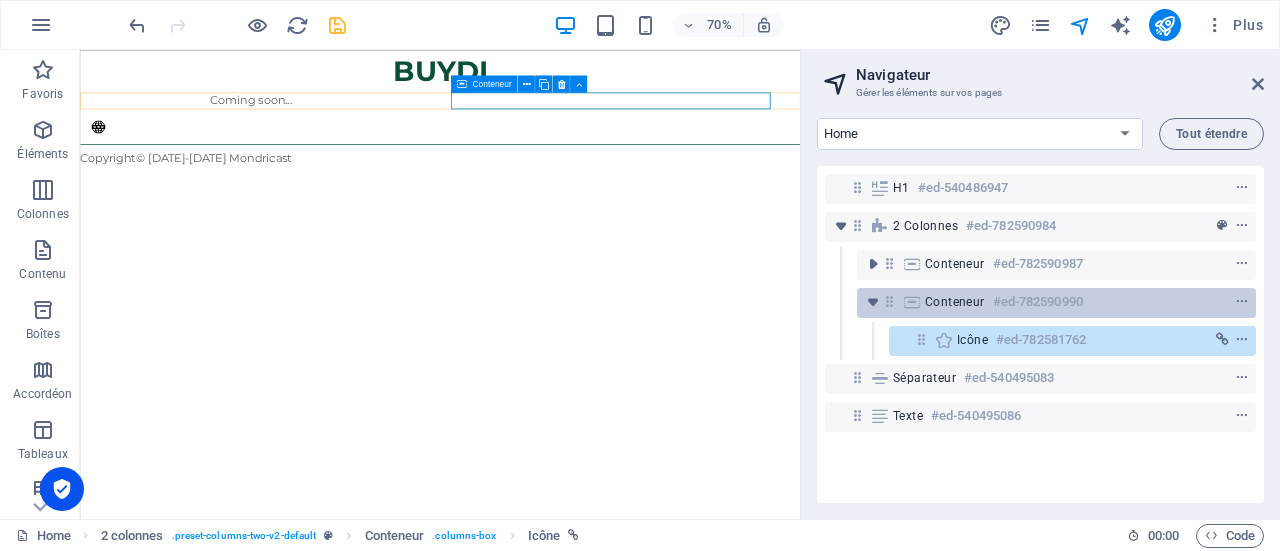 click on "Conteneur #ed-782590990" at bounding box center [1040, 302] 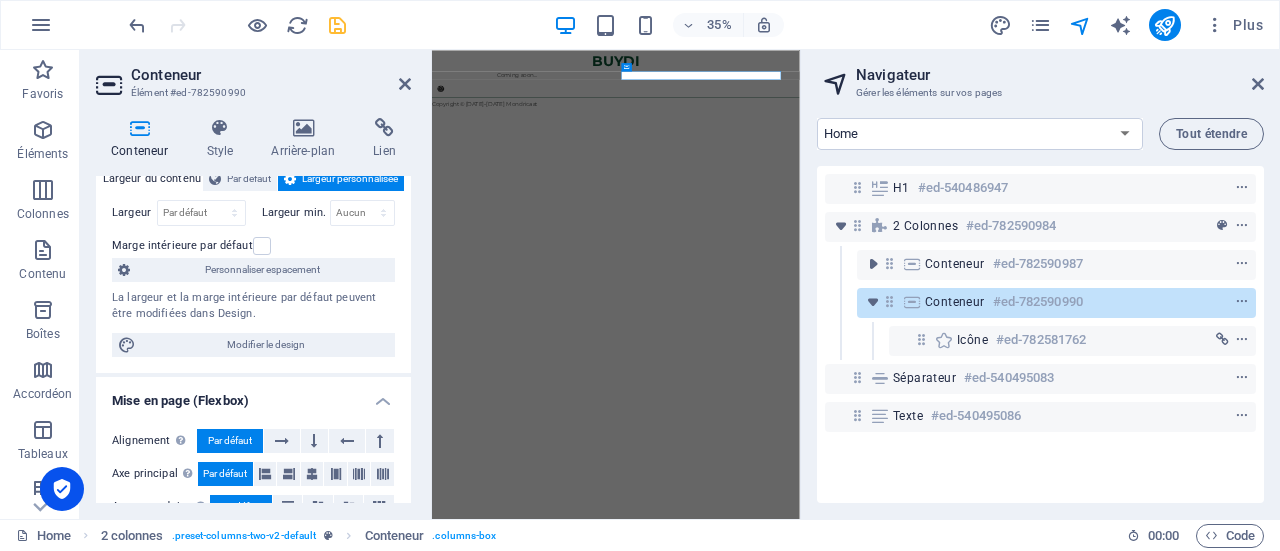 scroll, scrollTop: 300, scrollLeft: 0, axis: vertical 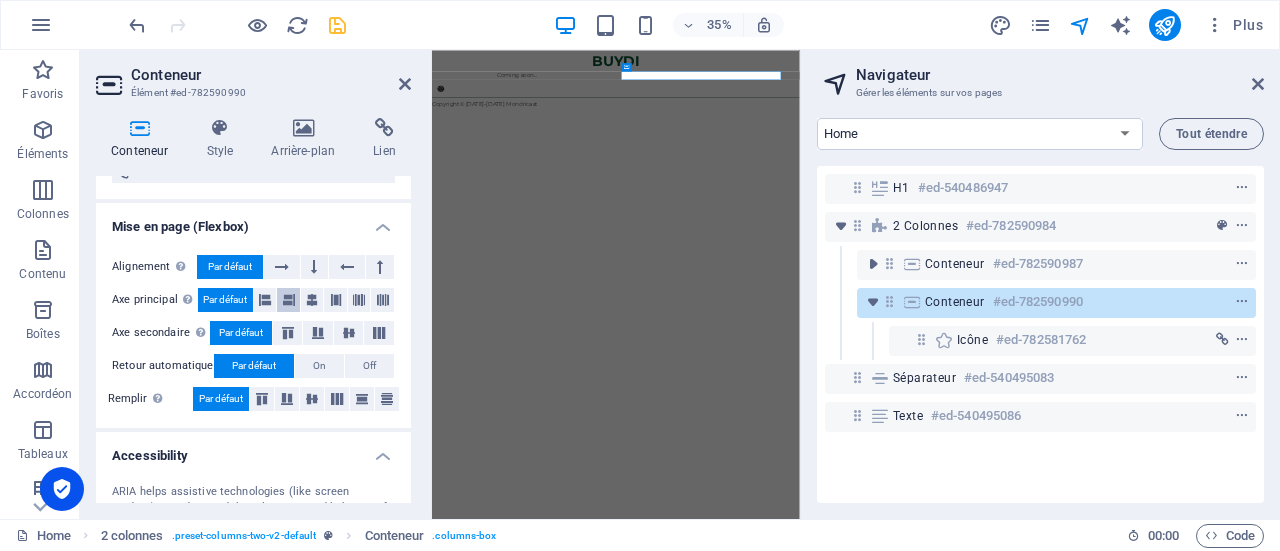 click at bounding box center [289, 300] 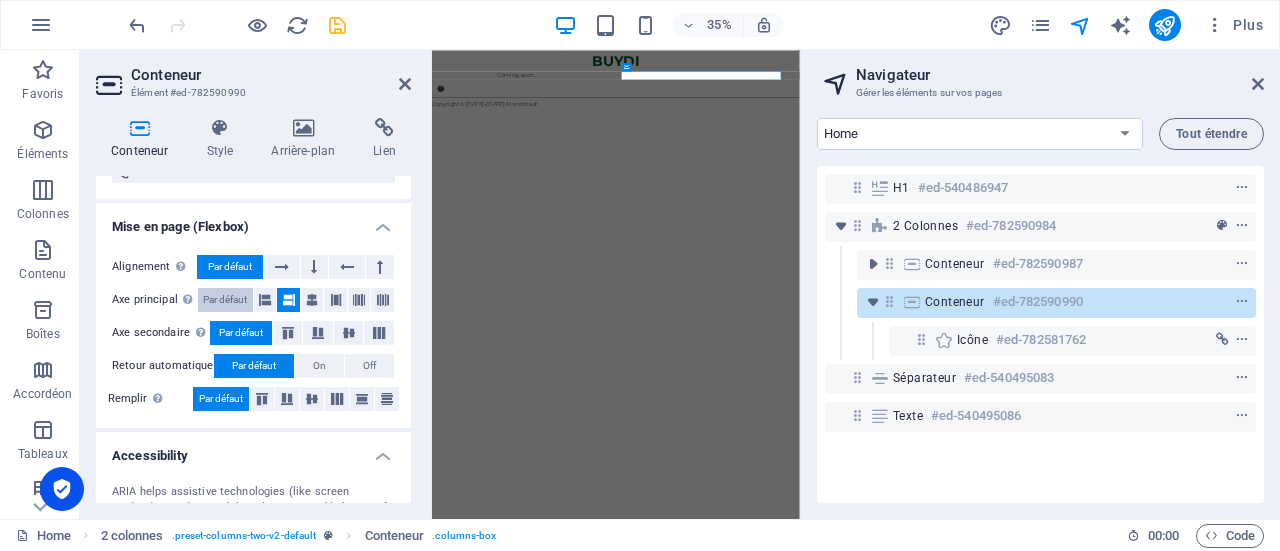 click on "Par défaut" at bounding box center (225, 300) 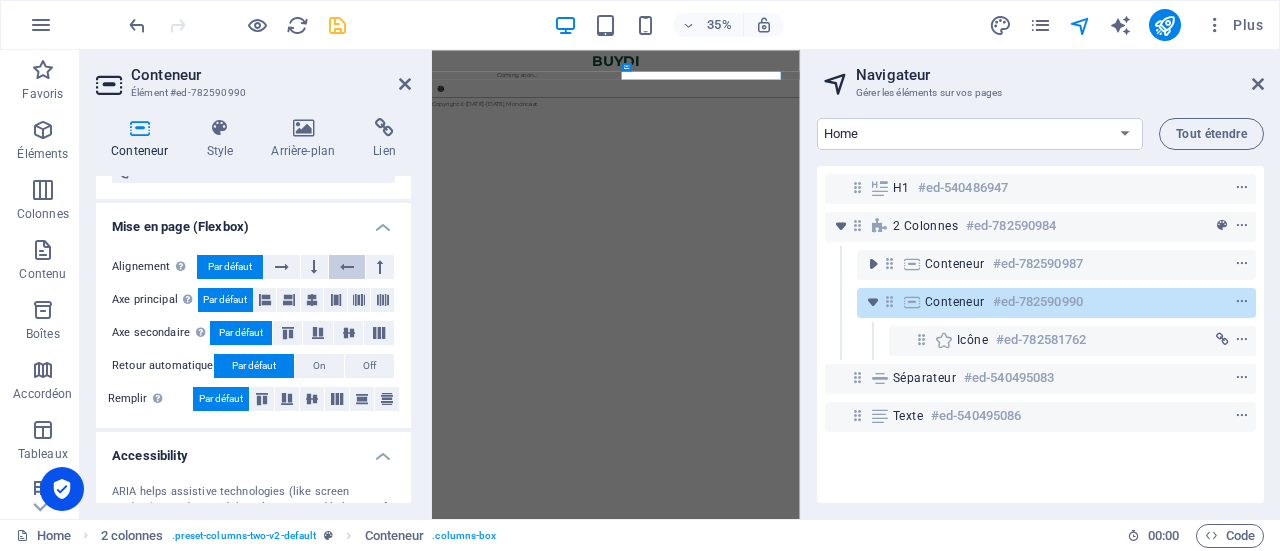 click at bounding box center (347, 267) 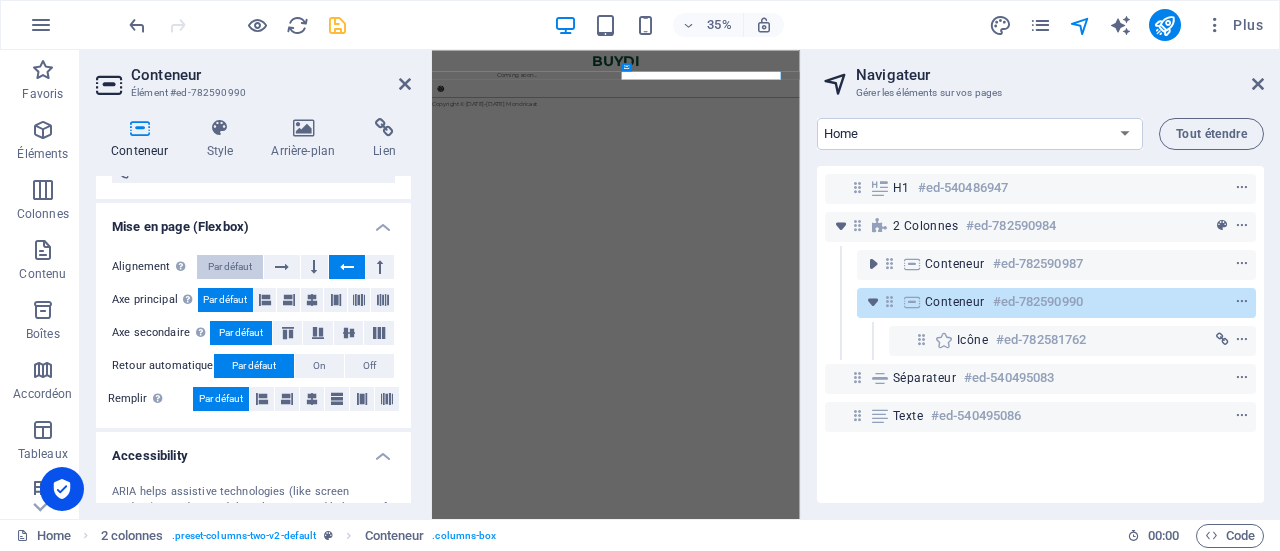 click on "Par défaut" at bounding box center [230, 267] 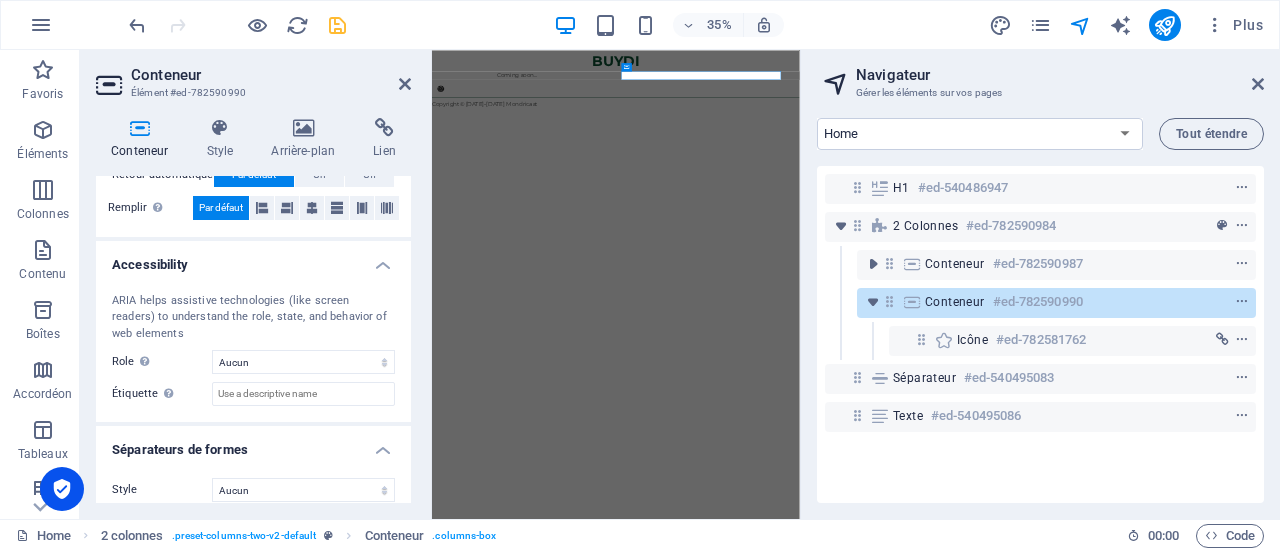 scroll, scrollTop: 503, scrollLeft: 0, axis: vertical 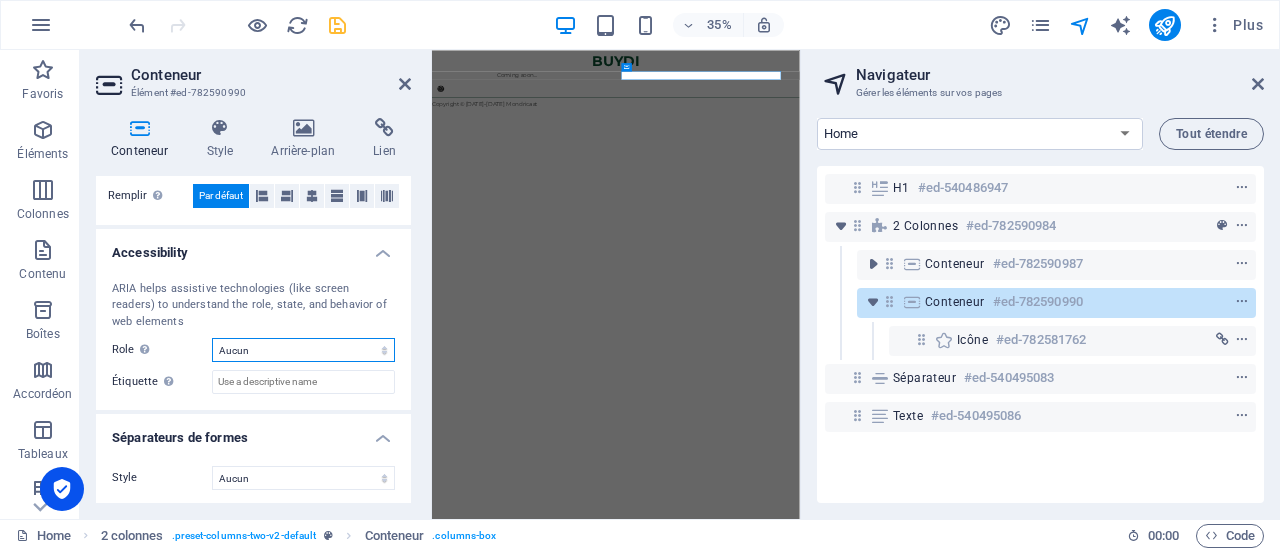 click on "Aucun En-tête Pied de page Section Banner Presentation Separator Complementary Region Dialog Comment Marquee Timer" at bounding box center [303, 350] 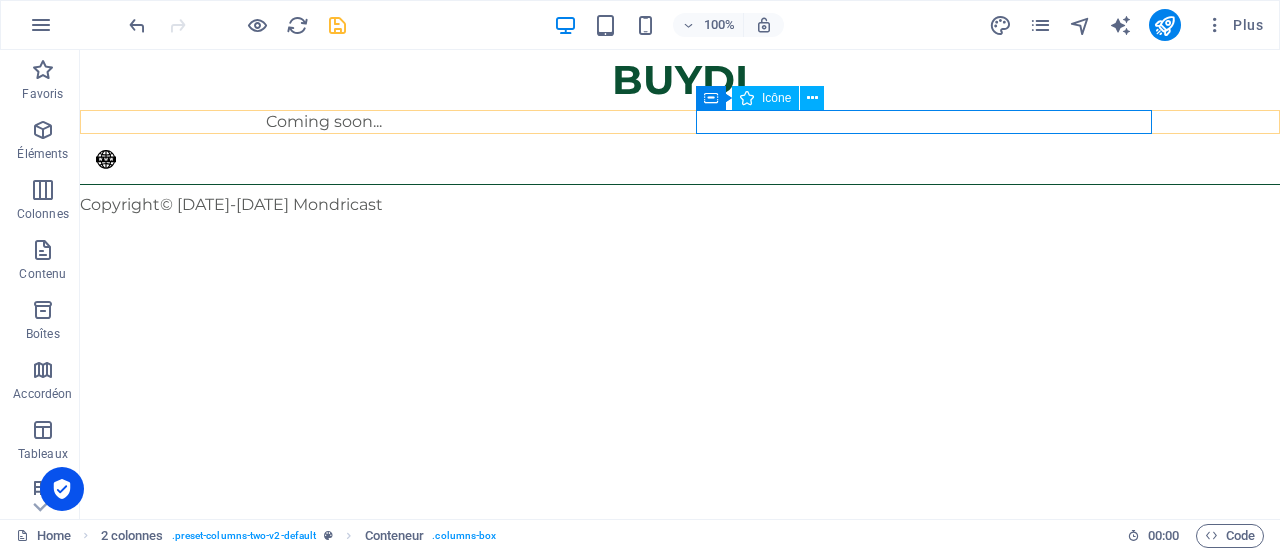 click on "WebSite" at bounding box center [324, 163] 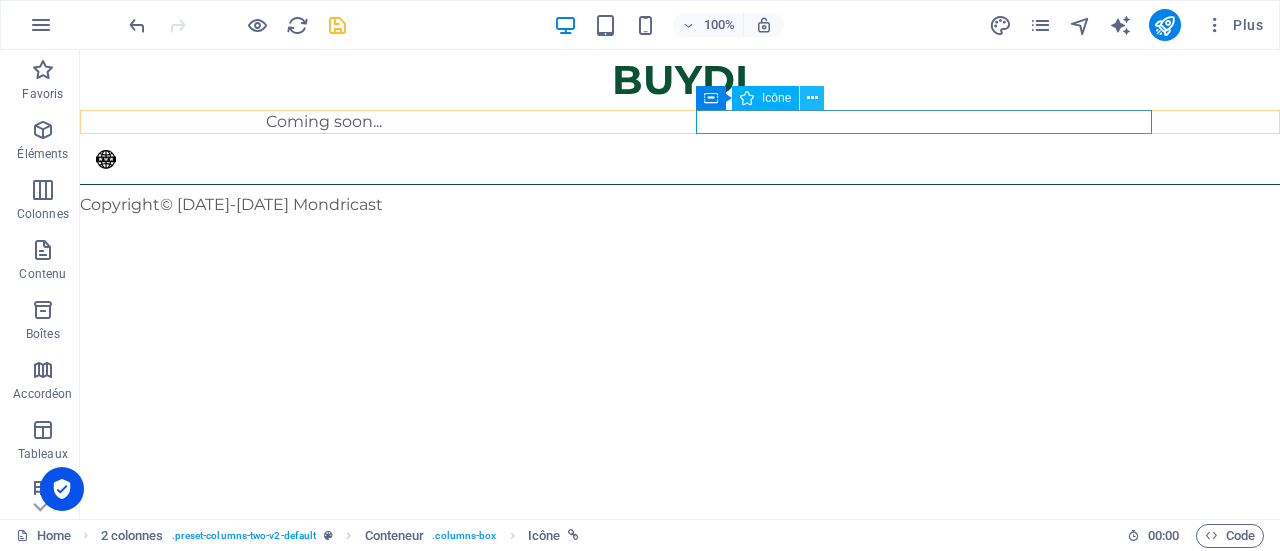 click at bounding box center [812, 98] 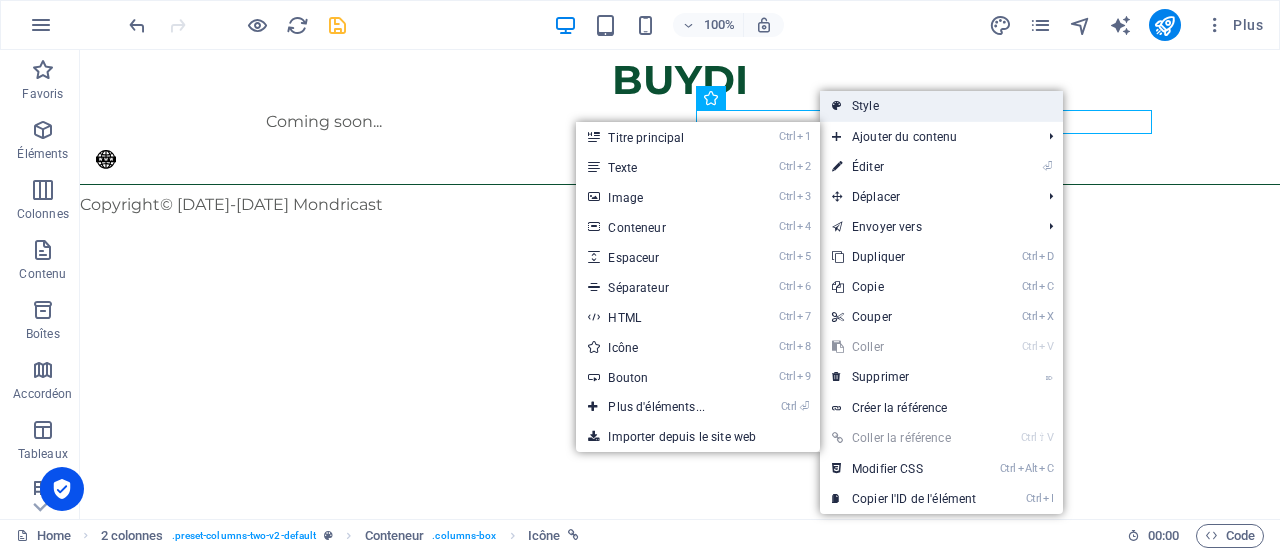 click on "Style" at bounding box center [941, 106] 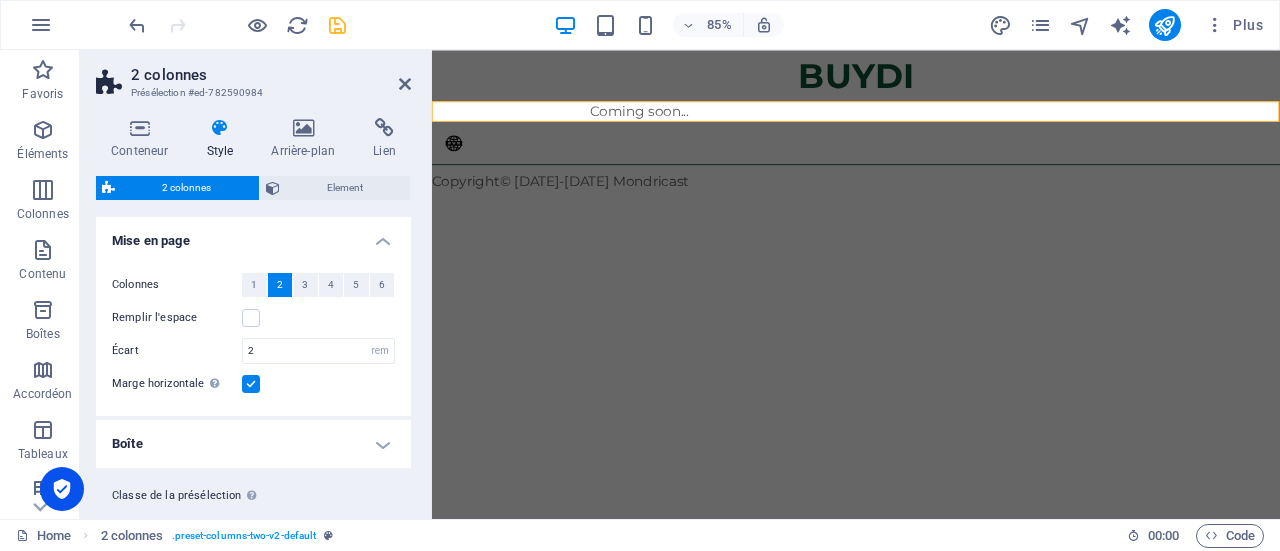 scroll, scrollTop: 43, scrollLeft: 0, axis: vertical 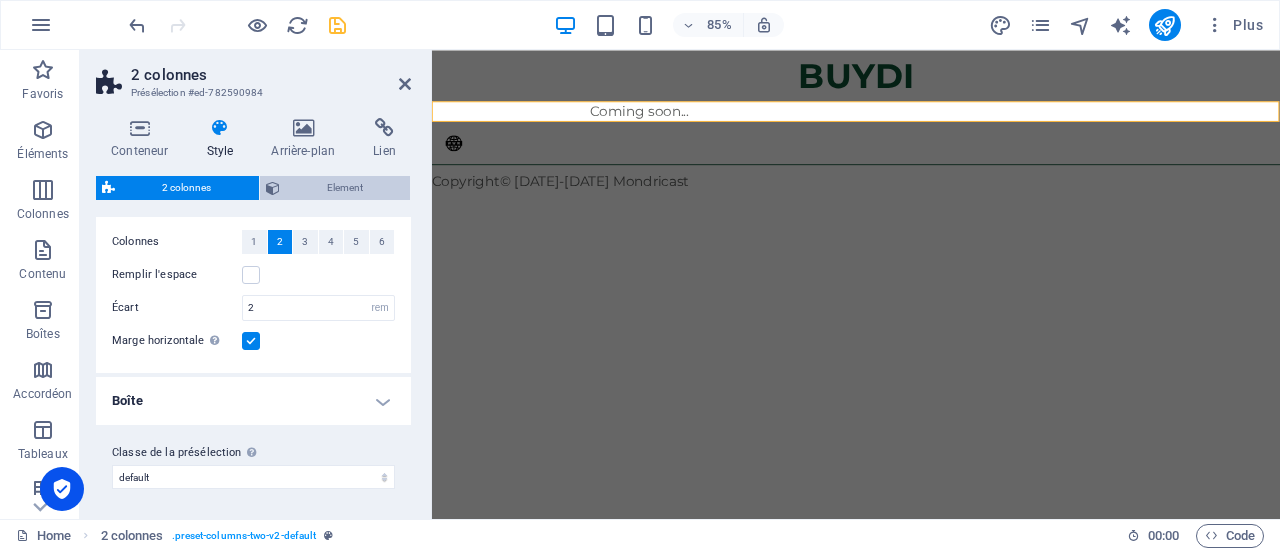 click at bounding box center (273, 188) 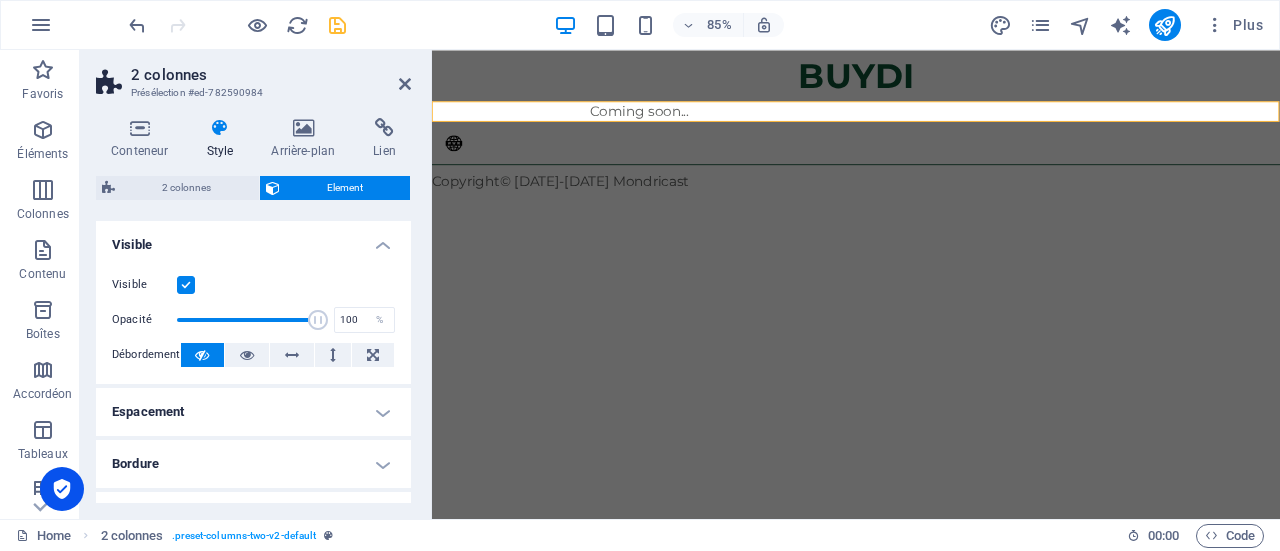 scroll, scrollTop: 100, scrollLeft: 0, axis: vertical 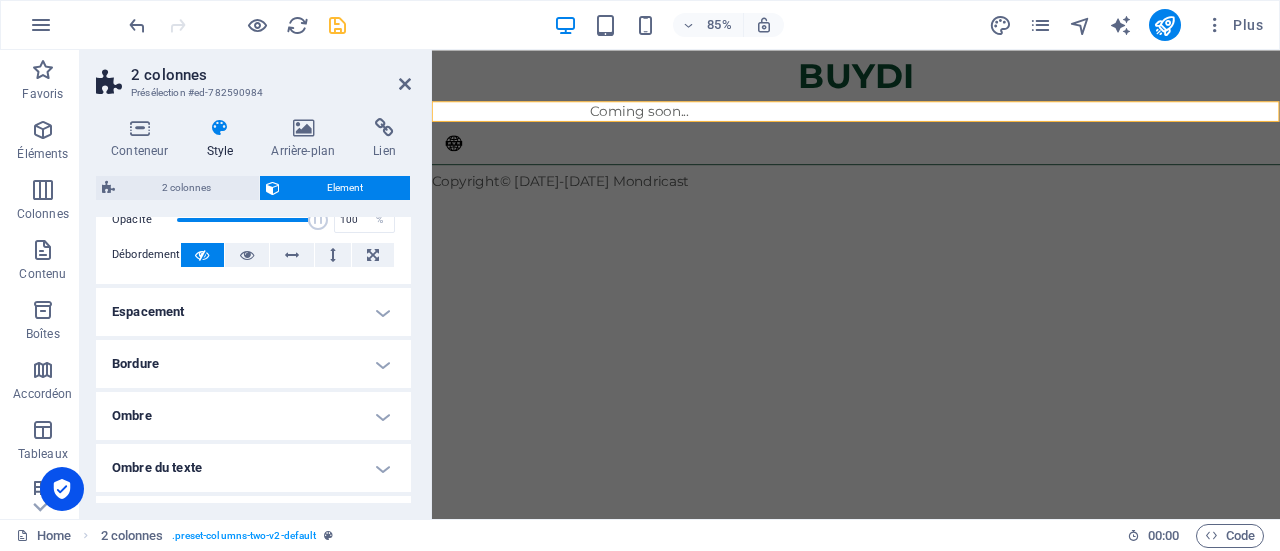 click on "Espacement" at bounding box center (253, 312) 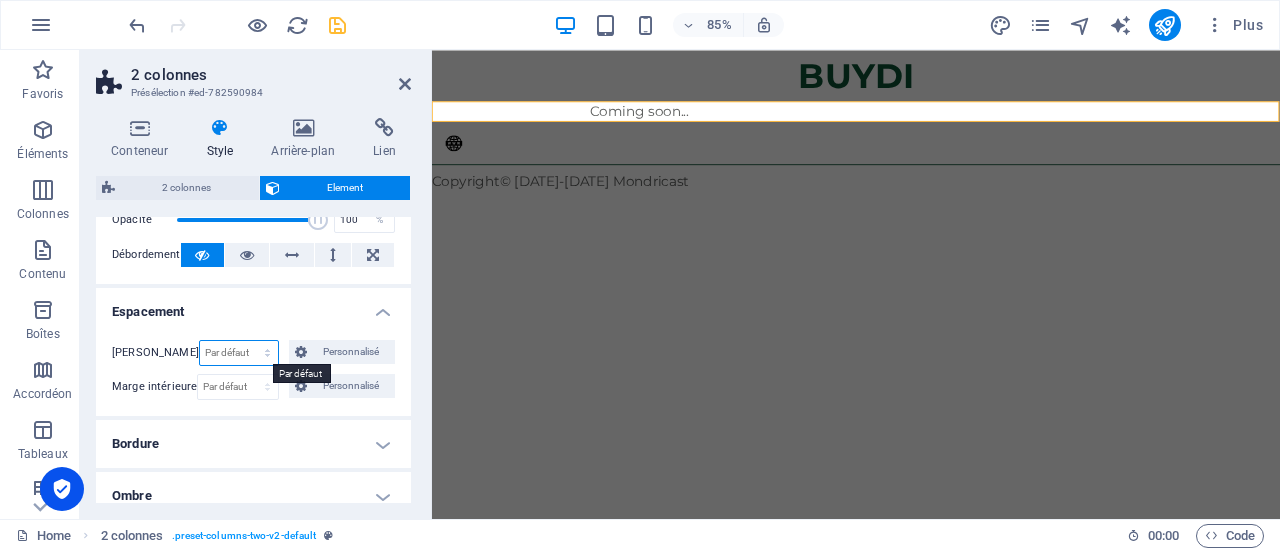 click on "Par défaut auto px % rem vw vh Personnalisé" at bounding box center (239, 353) 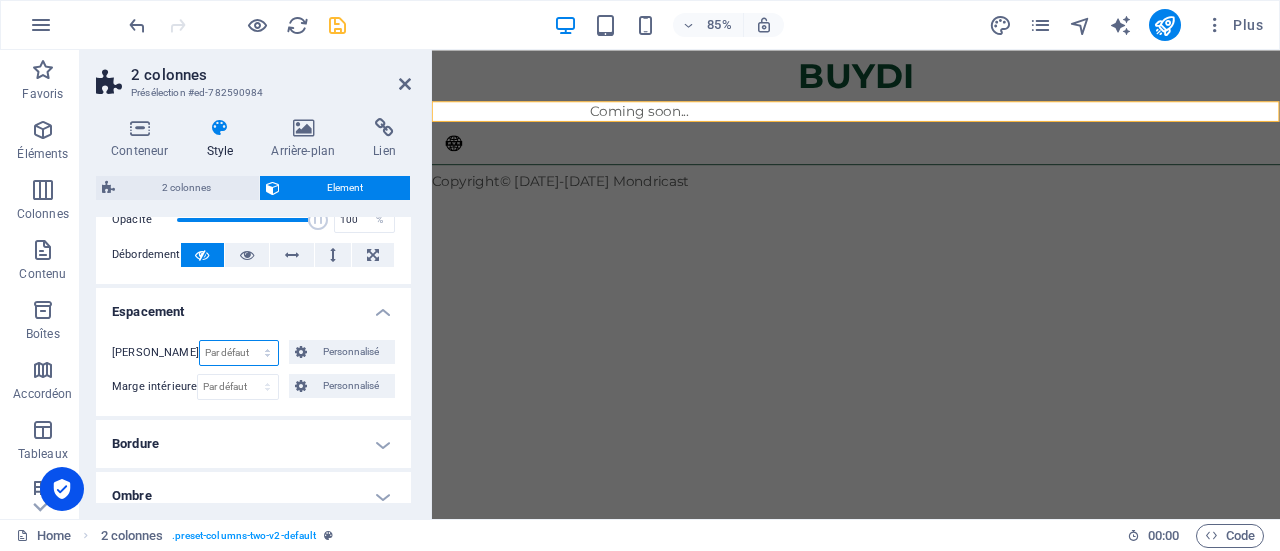 click on "Par défaut auto px % rem vw vh Personnalisé" at bounding box center [239, 353] 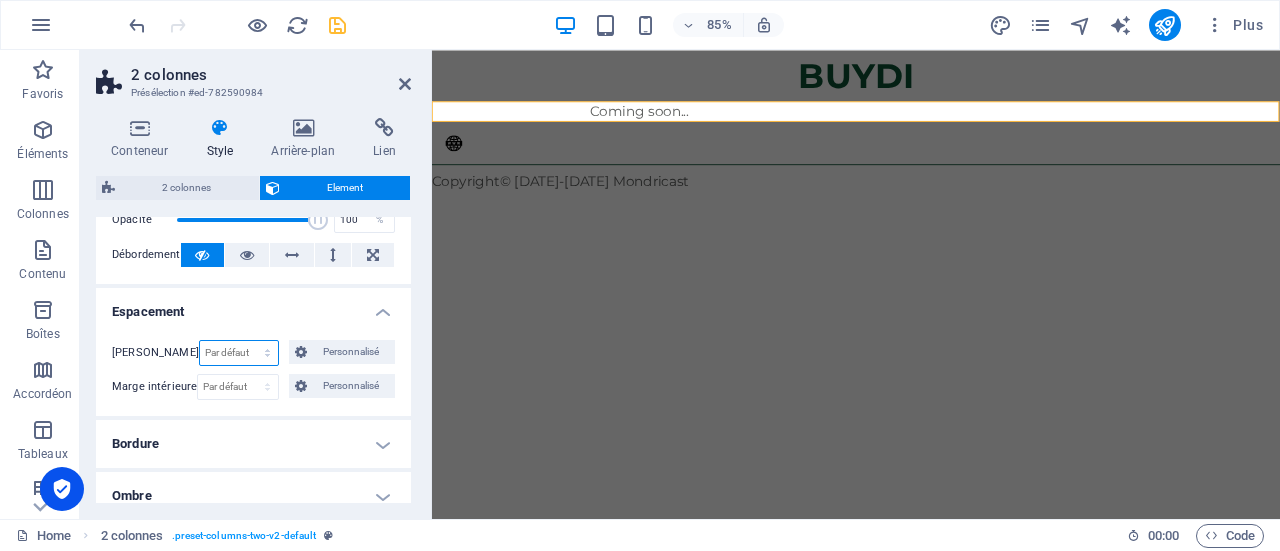 scroll, scrollTop: 200, scrollLeft: 0, axis: vertical 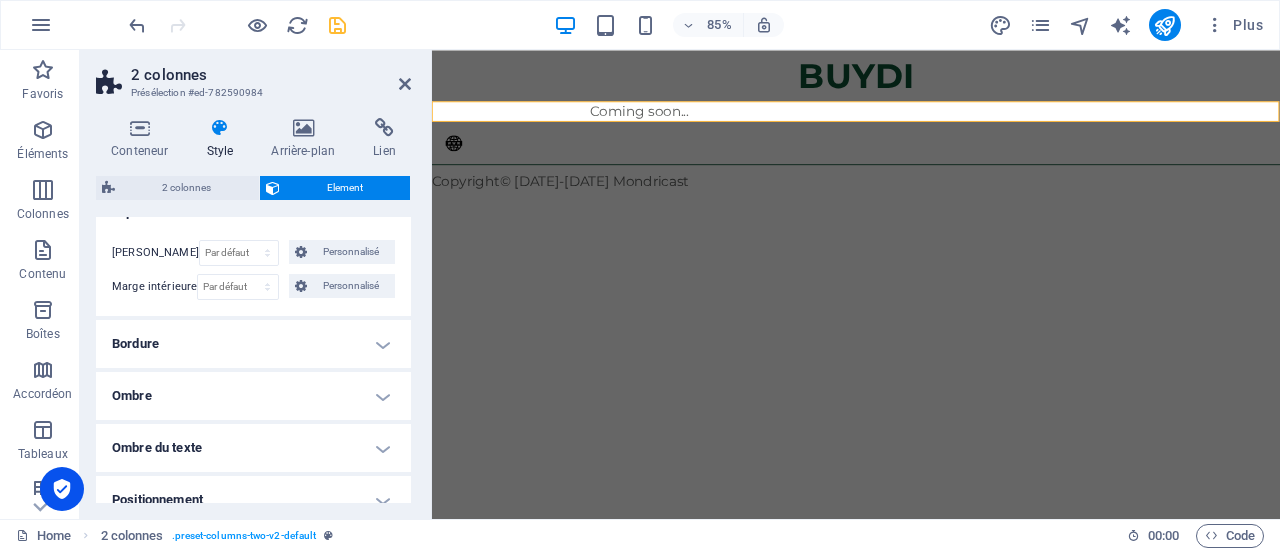click on "Bordure" at bounding box center (253, 344) 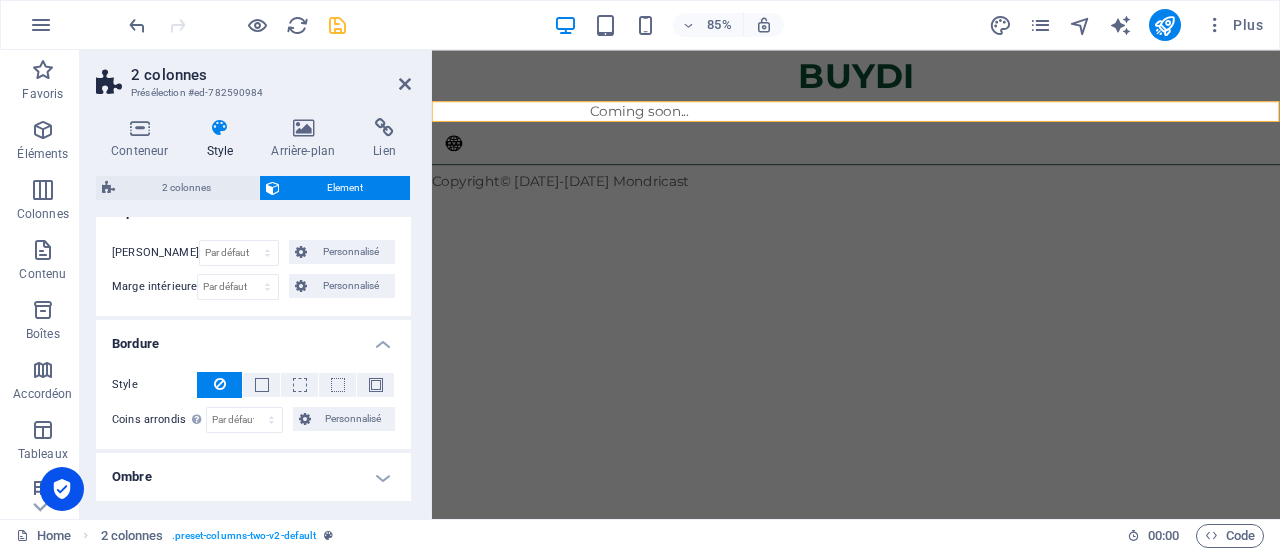 click on "Bordure" at bounding box center (253, 338) 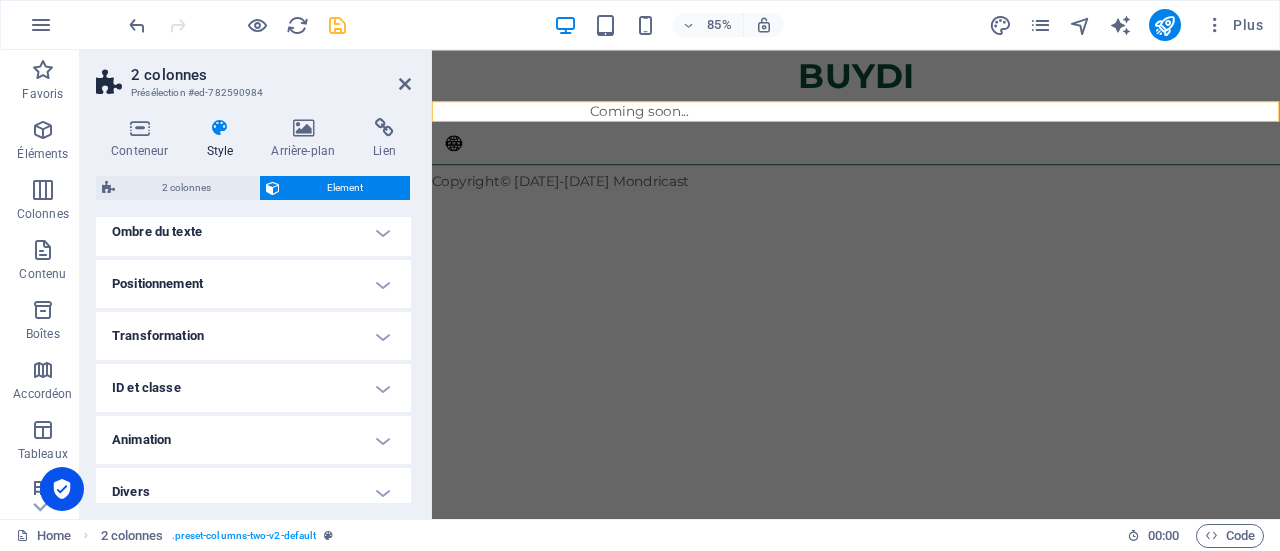 scroll, scrollTop: 426, scrollLeft: 0, axis: vertical 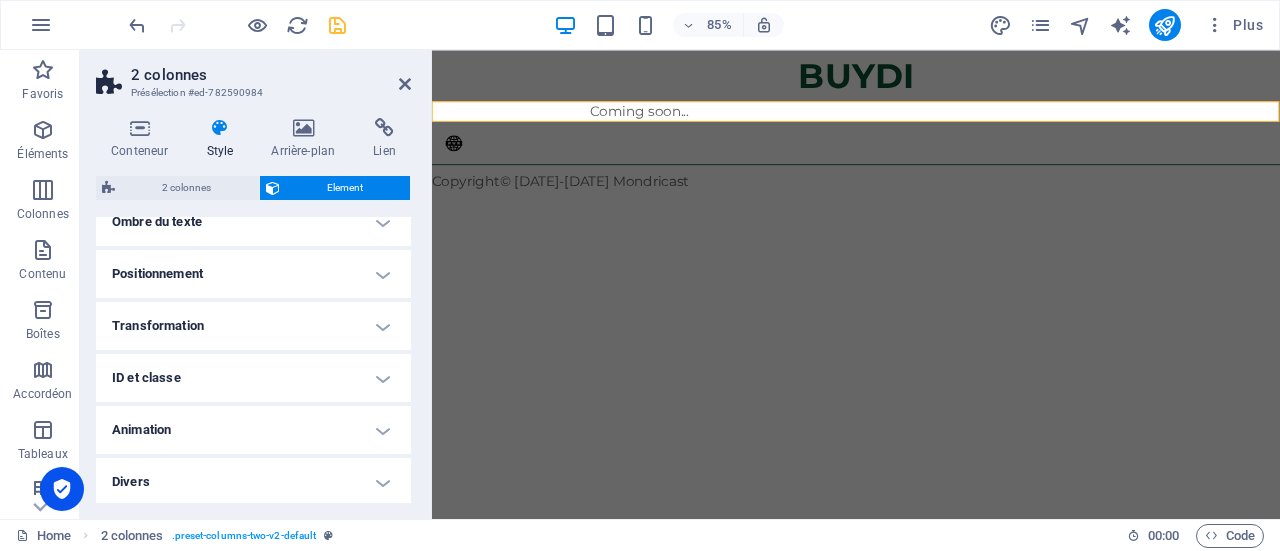 click on "Positionnement" at bounding box center (253, 274) 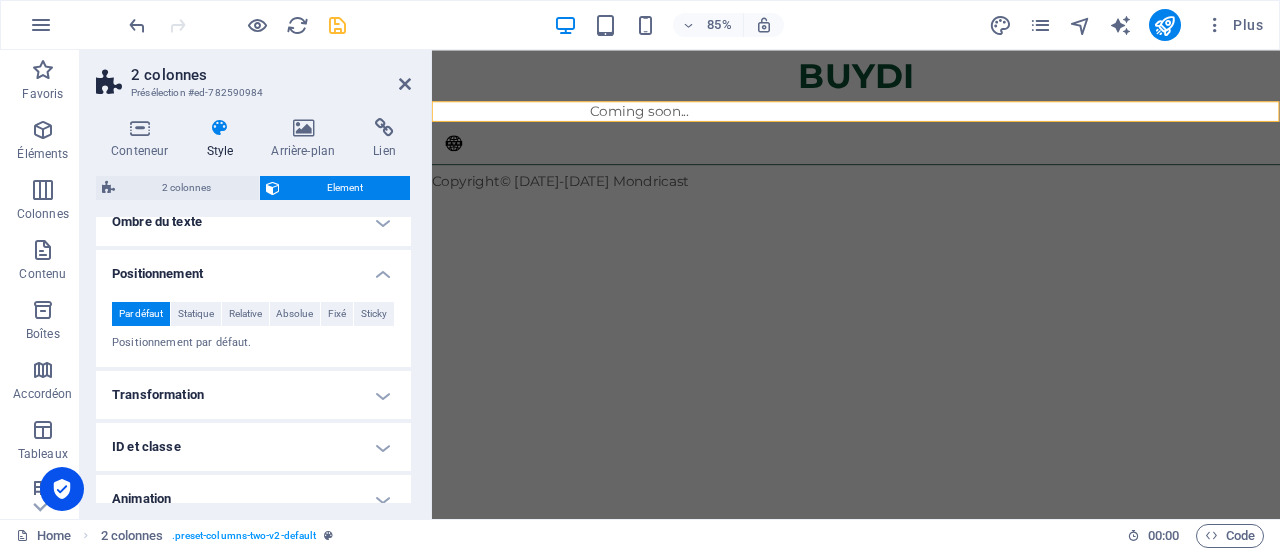click on "Positionnement" at bounding box center [253, 268] 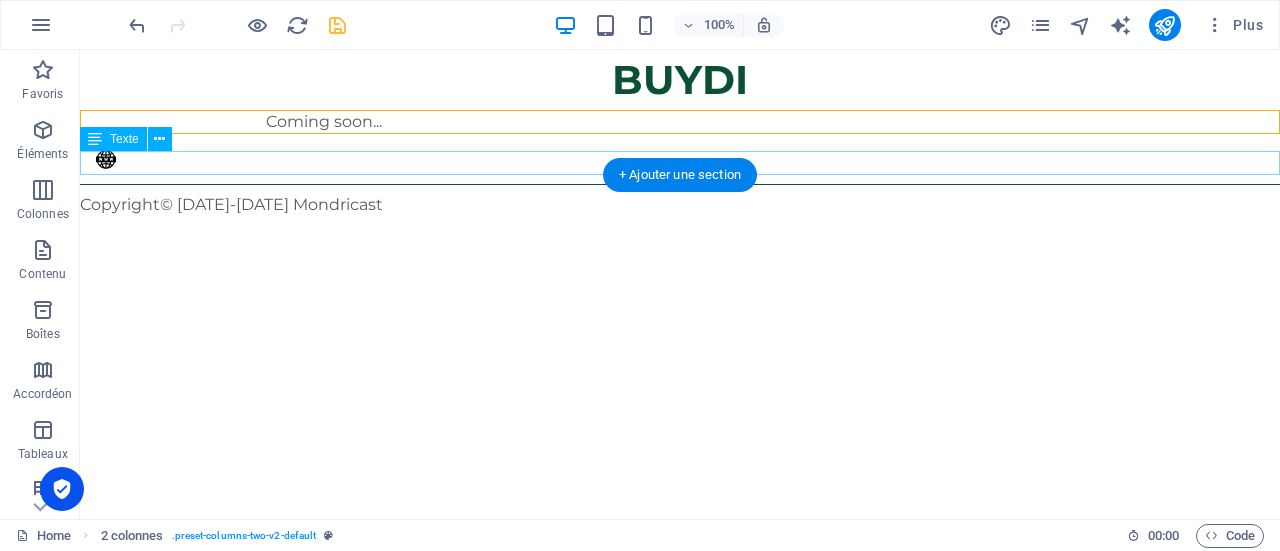 click on "Copyright© [DATE]-[DATE]   Mondricast" at bounding box center [680, 205] 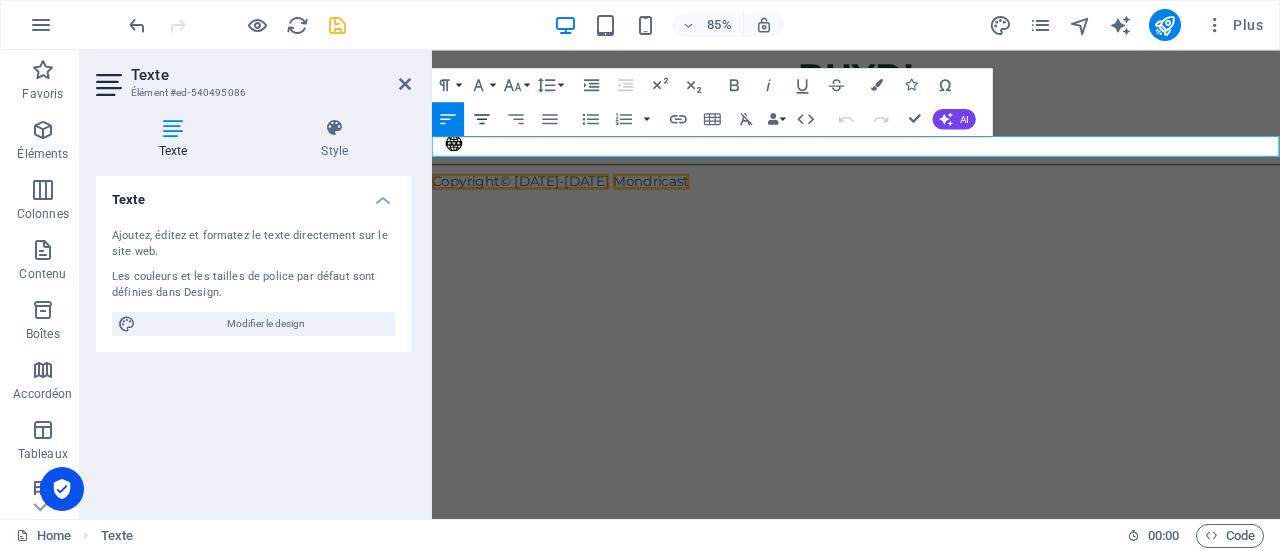 click 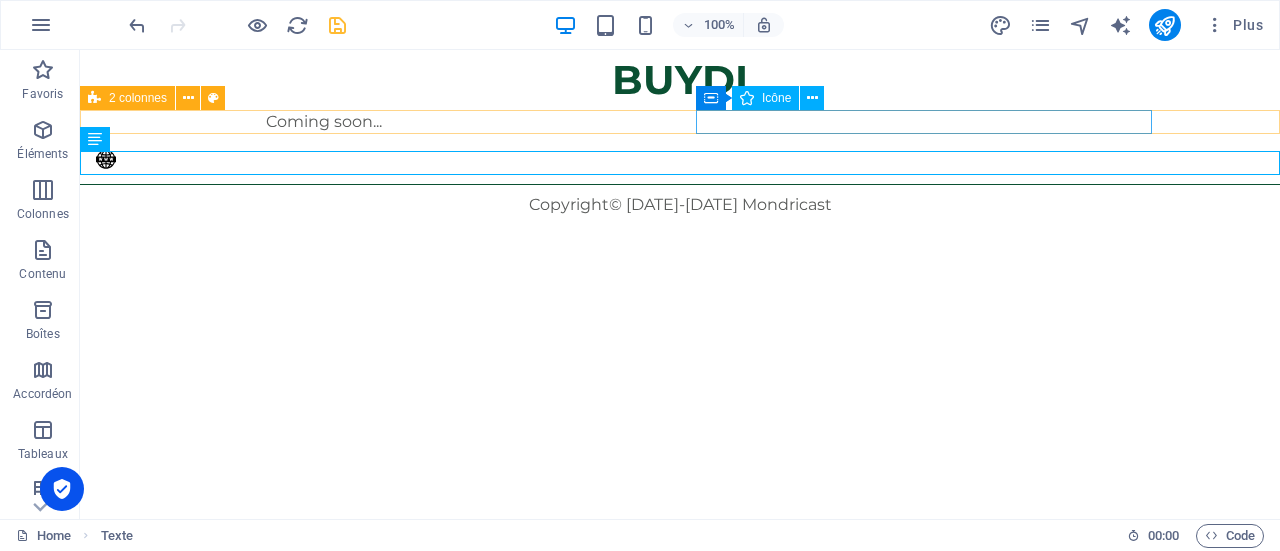 click on "WebSite" at bounding box center (324, 163) 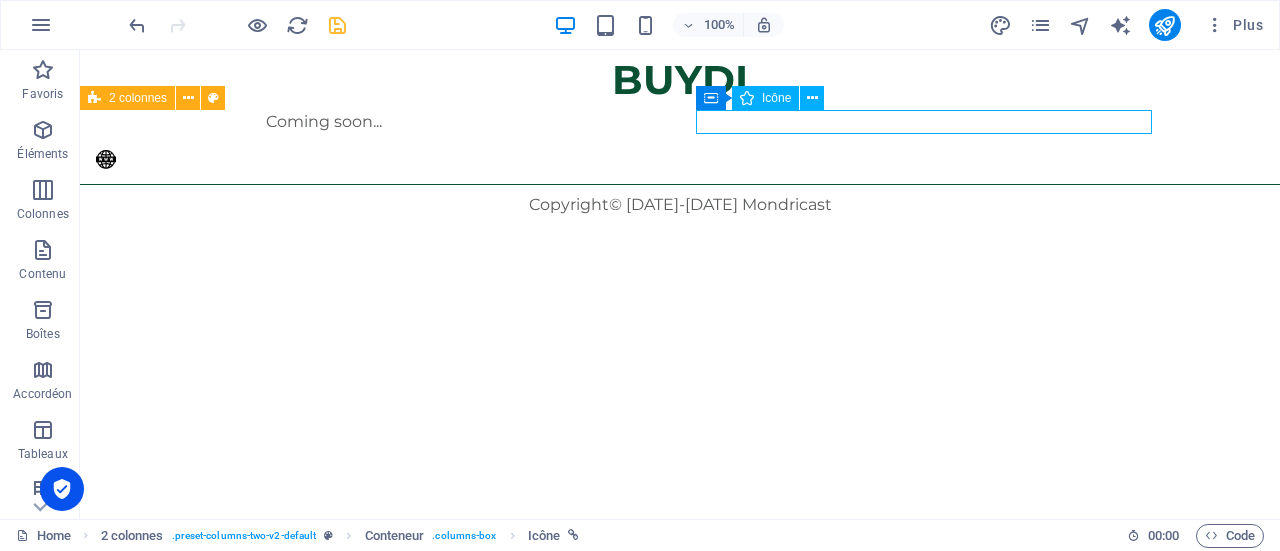 click on "WebSite" at bounding box center (324, 163) 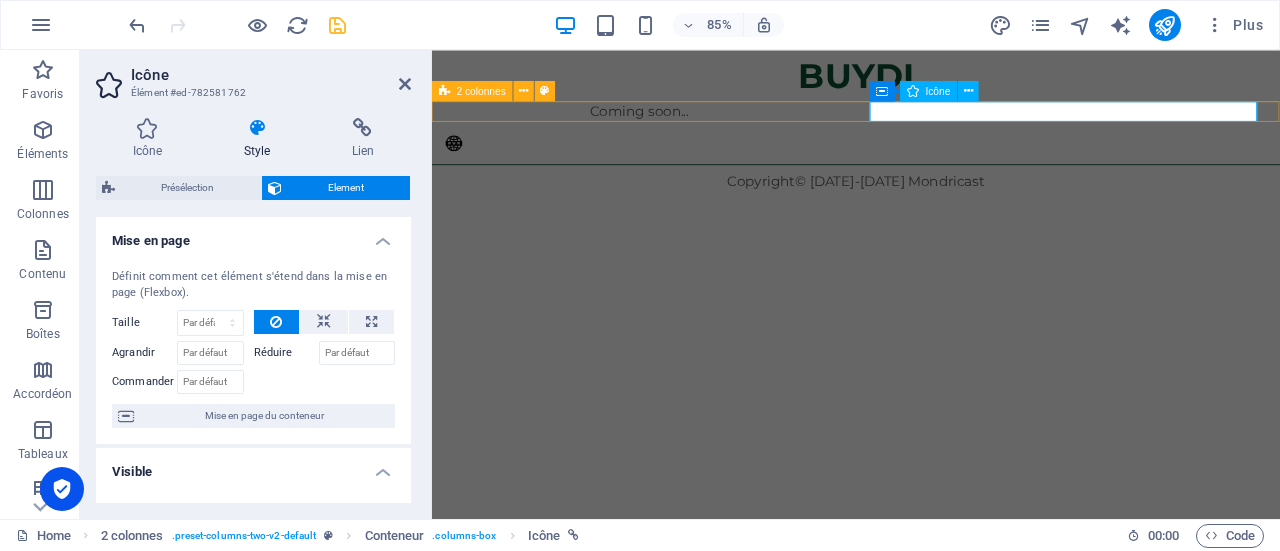 click on "WebSite" at bounding box center (676, 163) 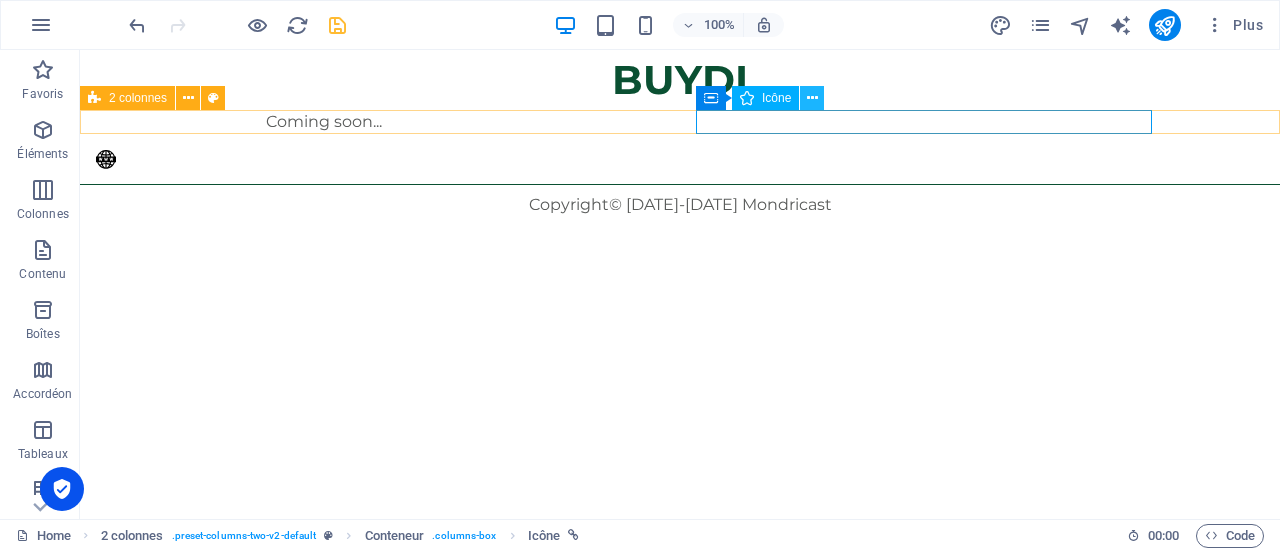 click at bounding box center (812, 98) 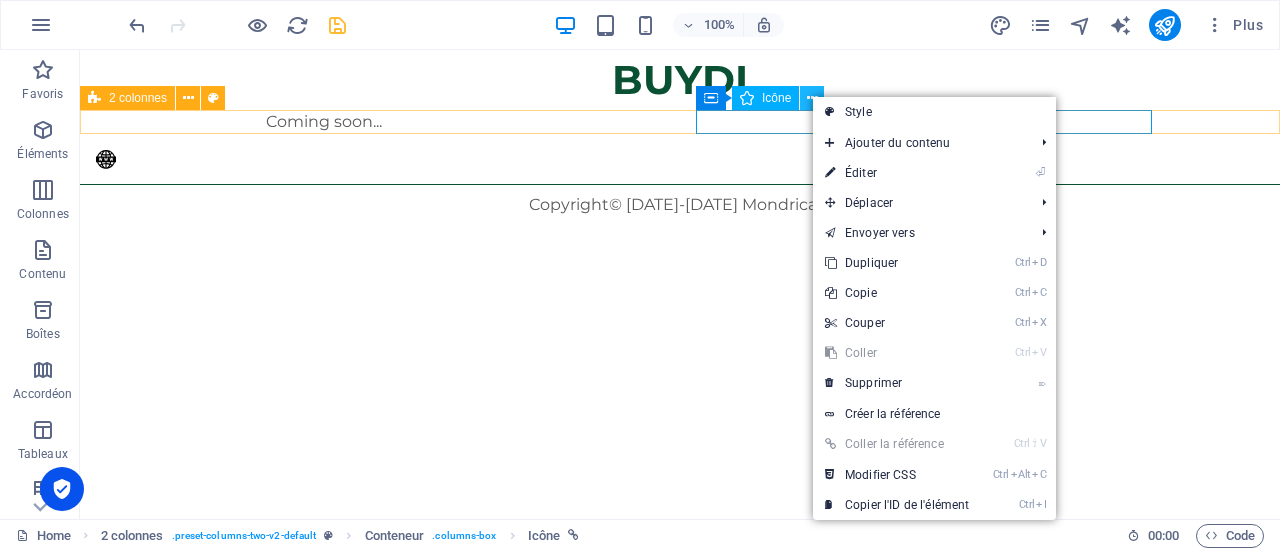 type 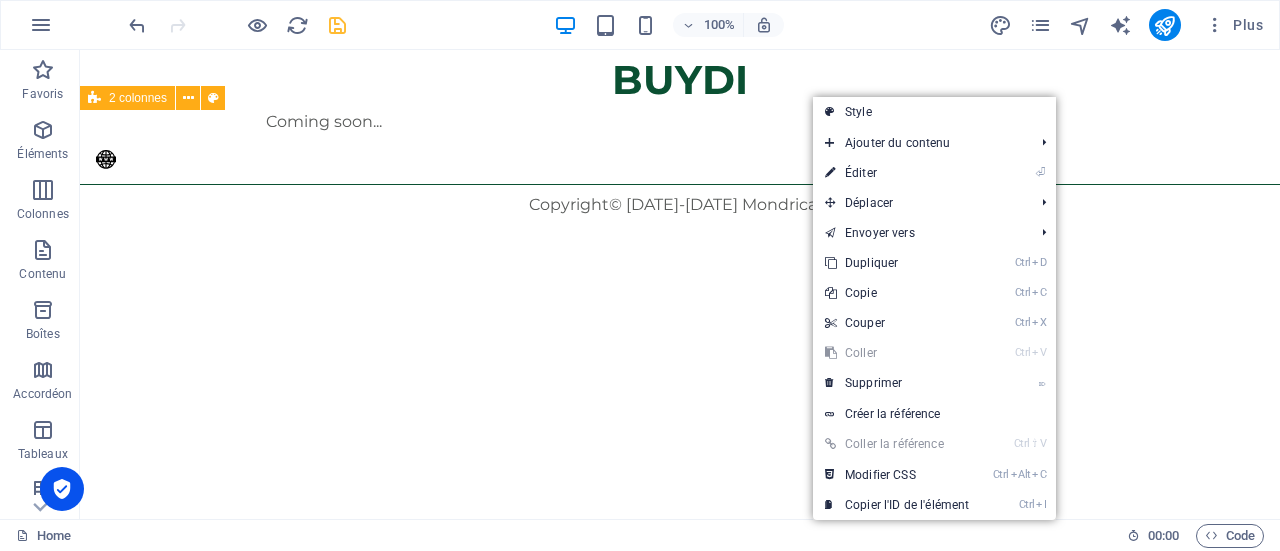 click on "BUYDI Coming soon... WebSite Copyright© [DATE]-[DATE]   Mondricast" at bounding box center [680, 133] 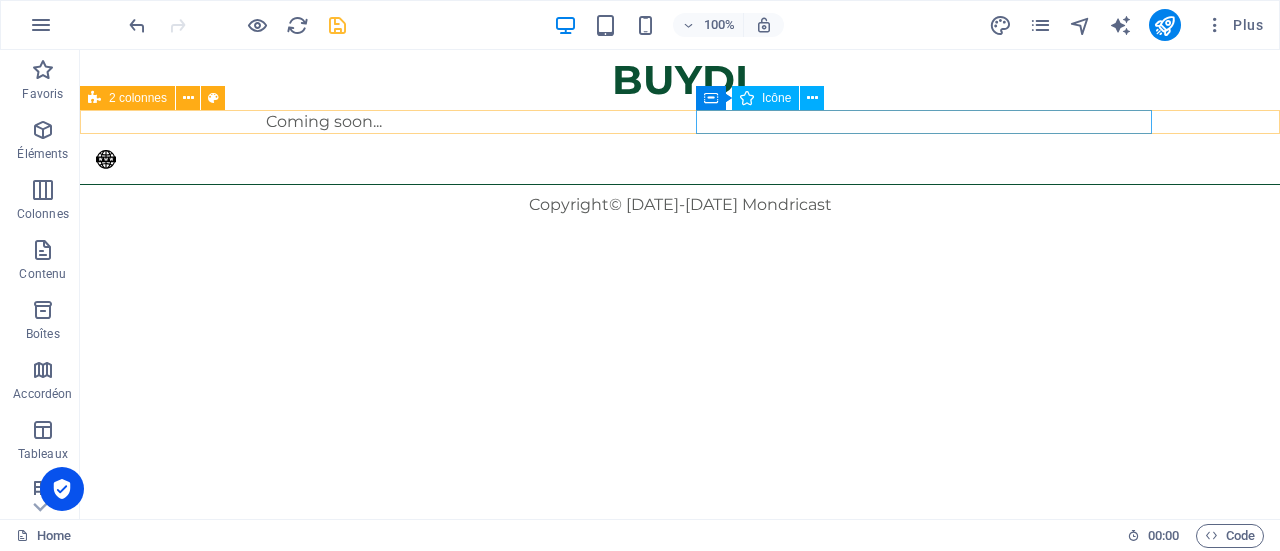 click on "WebSite" at bounding box center [324, 163] 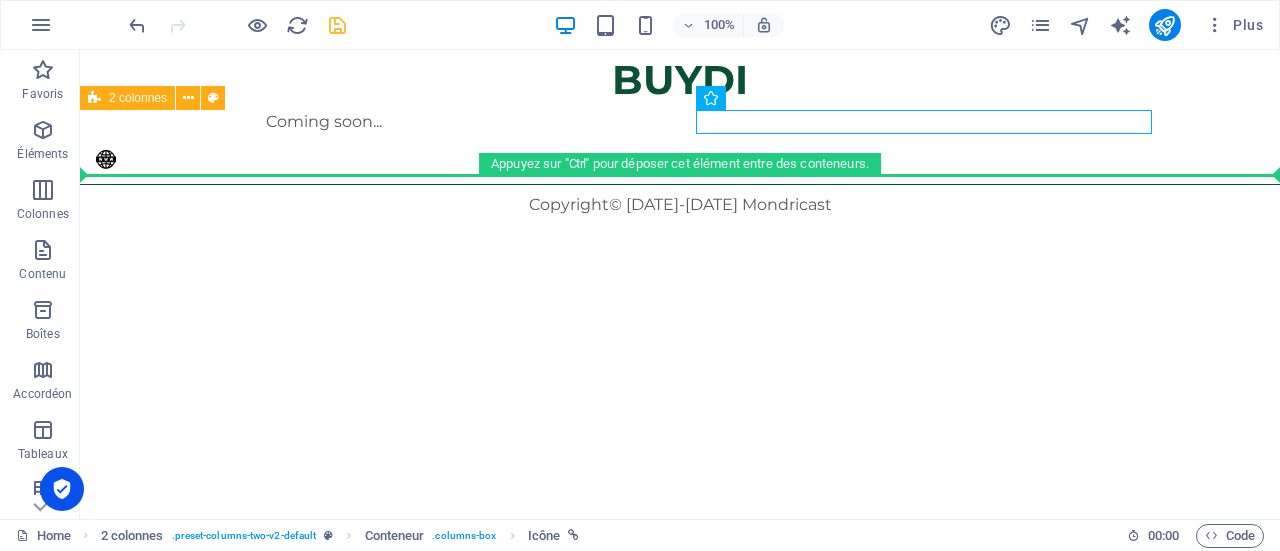 drag, startPoint x: 782, startPoint y: 119, endPoint x: 699, endPoint y: 191, distance: 109.877205 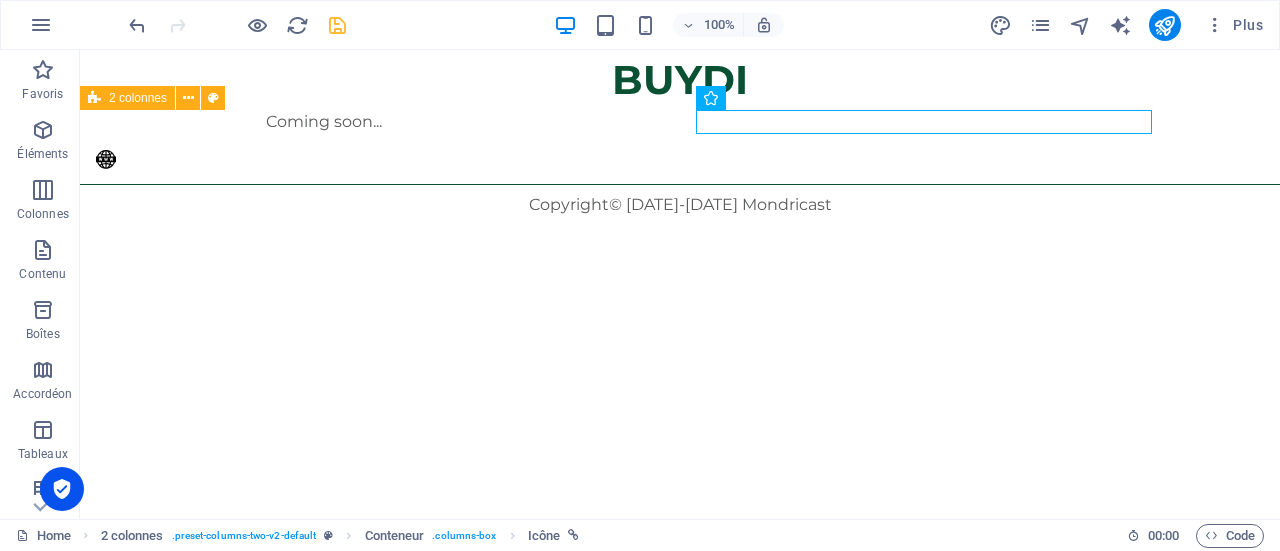drag, startPoint x: 746, startPoint y: 115, endPoint x: 705, endPoint y: 189, distance: 84.59905 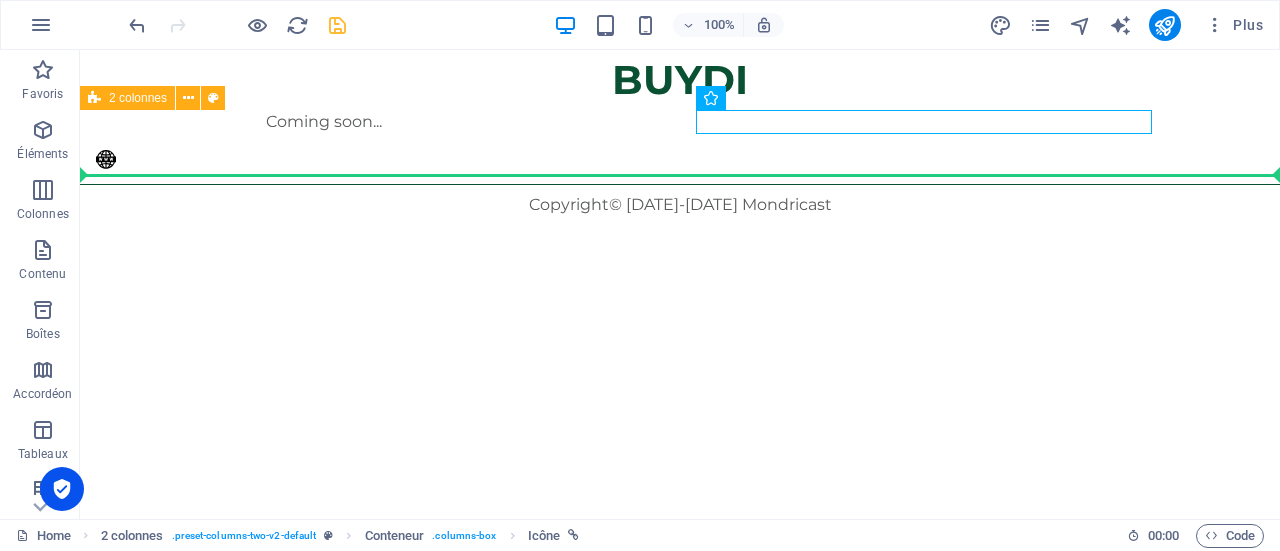 drag, startPoint x: 744, startPoint y: 111, endPoint x: 638, endPoint y: 143, distance: 110.724884 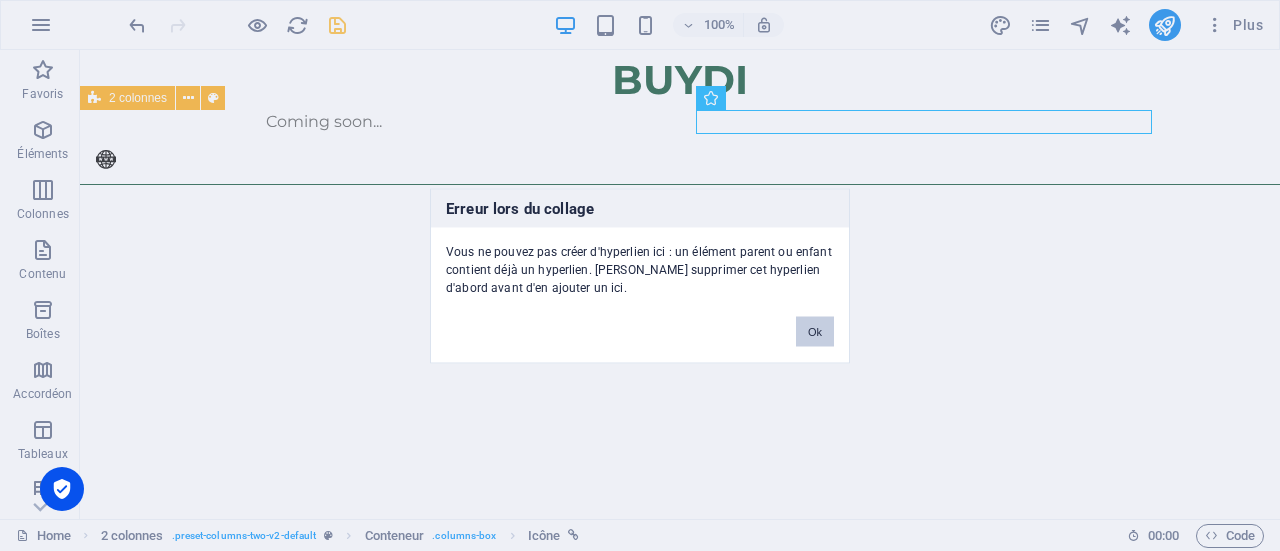click on "Ok" at bounding box center [815, 331] 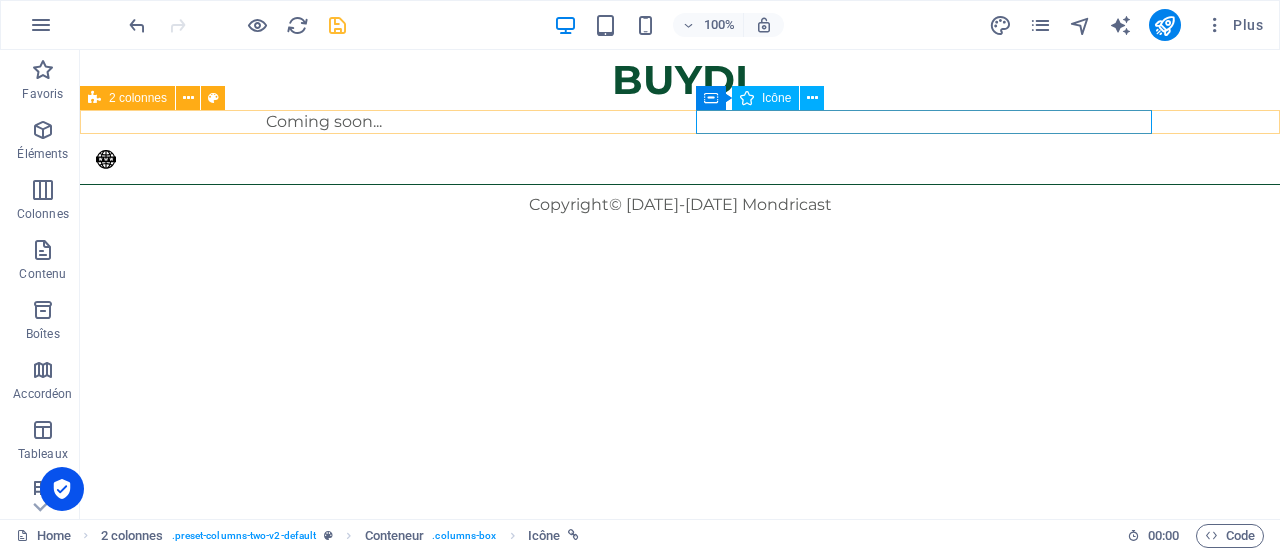 click on "WebSite" at bounding box center (324, 163) 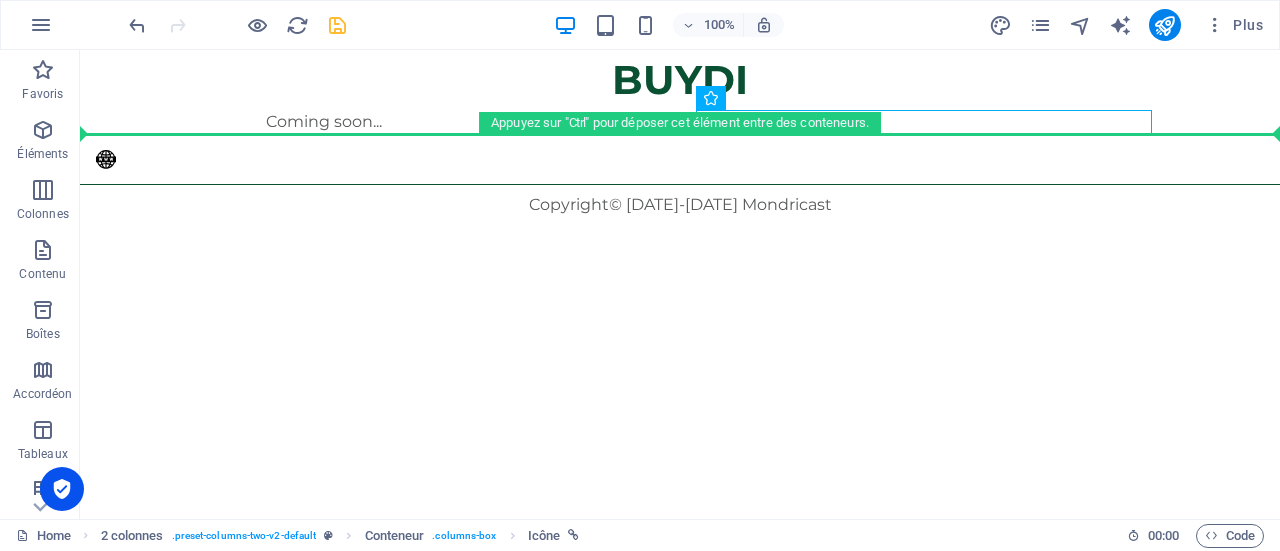 drag, startPoint x: 778, startPoint y: 117, endPoint x: 676, endPoint y: 126, distance: 102.396286 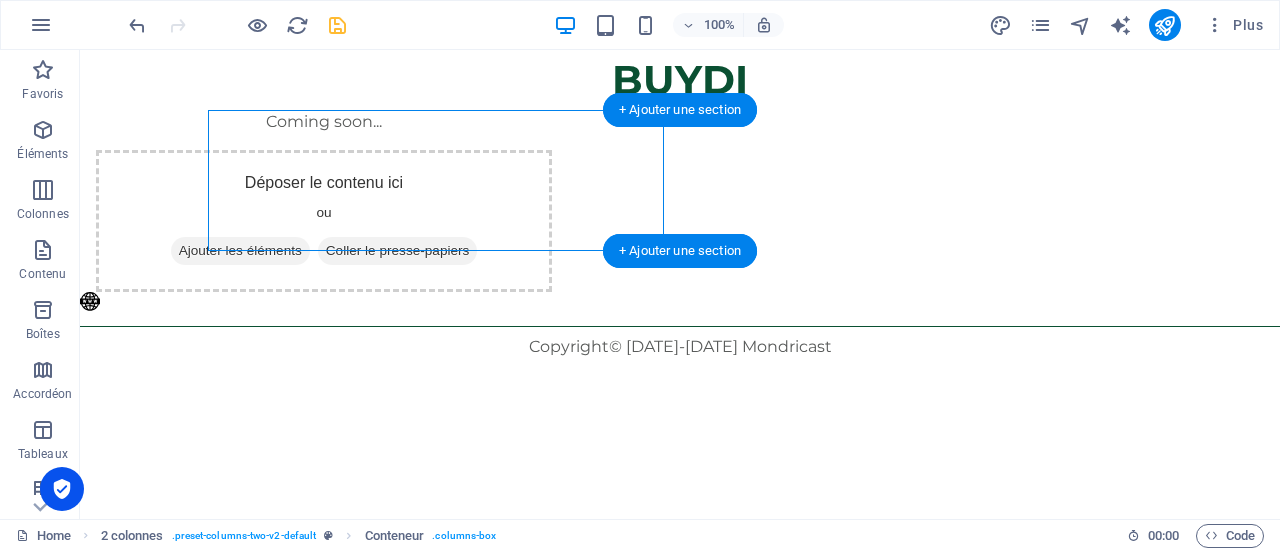 drag, startPoint x: 342, startPoint y: 149, endPoint x: 371, endPoint y: 128, distance: 35.805027 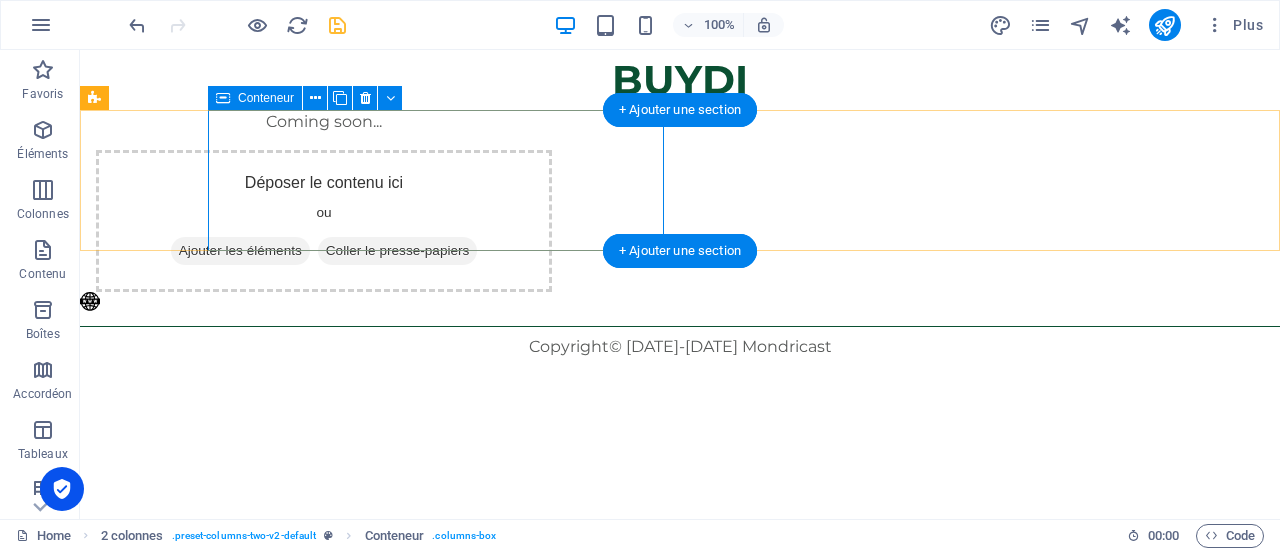 click on "Coming soon..." at bounding box center (324, 122) 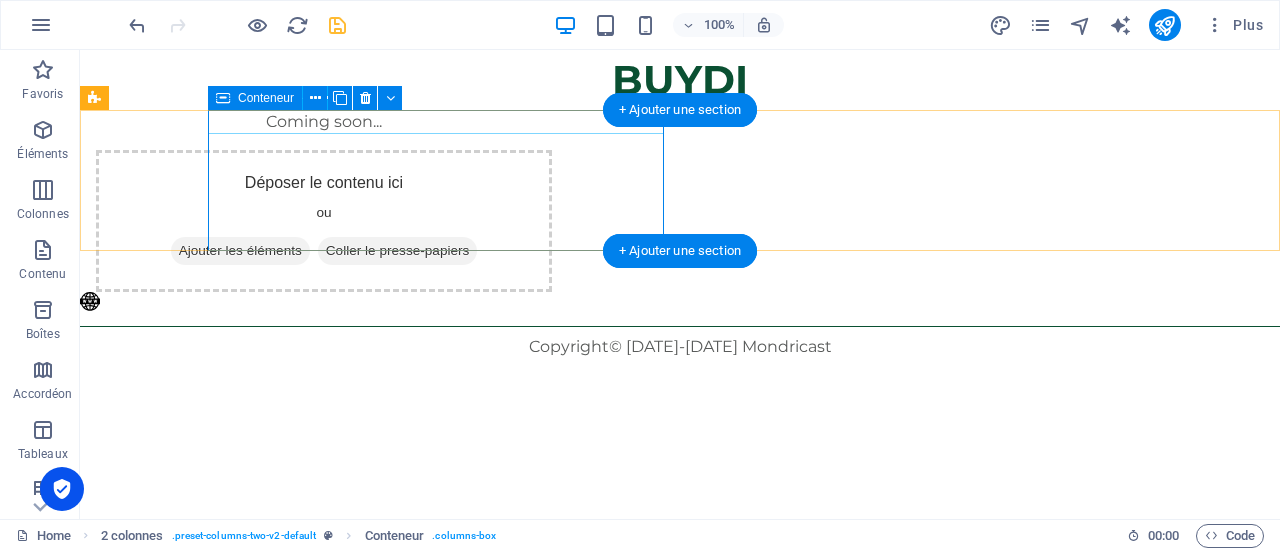 click on "Coming soon..." at bounding box center (324, 122) 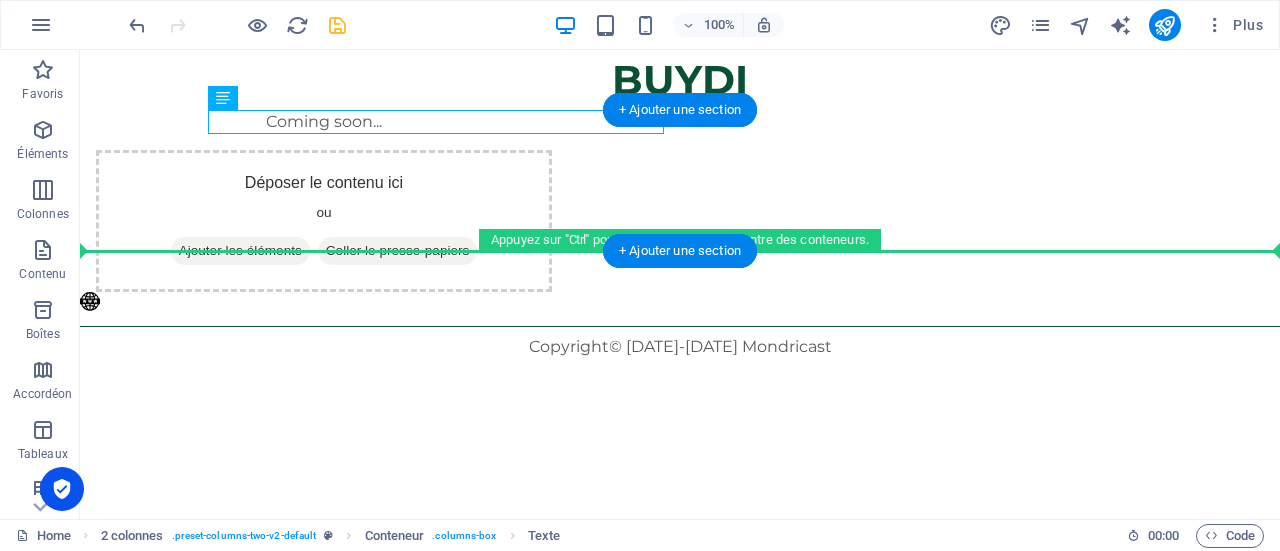 drag, startPoint x: 352, startPoint y: 145, endPoint x: 130, endPoint y: 242, distance: 242.26639 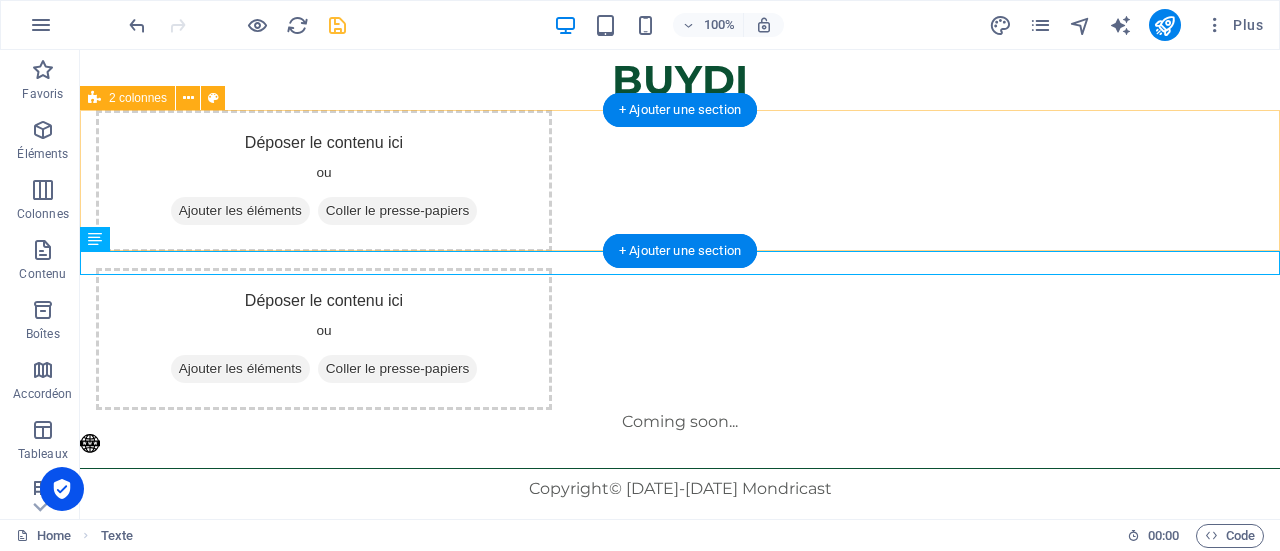 click on "Déposer le contenu ici ou  Ajouter les éléments  Coller le presse-papiers Déposer le contenu ici ou  Ajouter les éléments  Coller le presse-papiers" at bounding box center (680, 260) 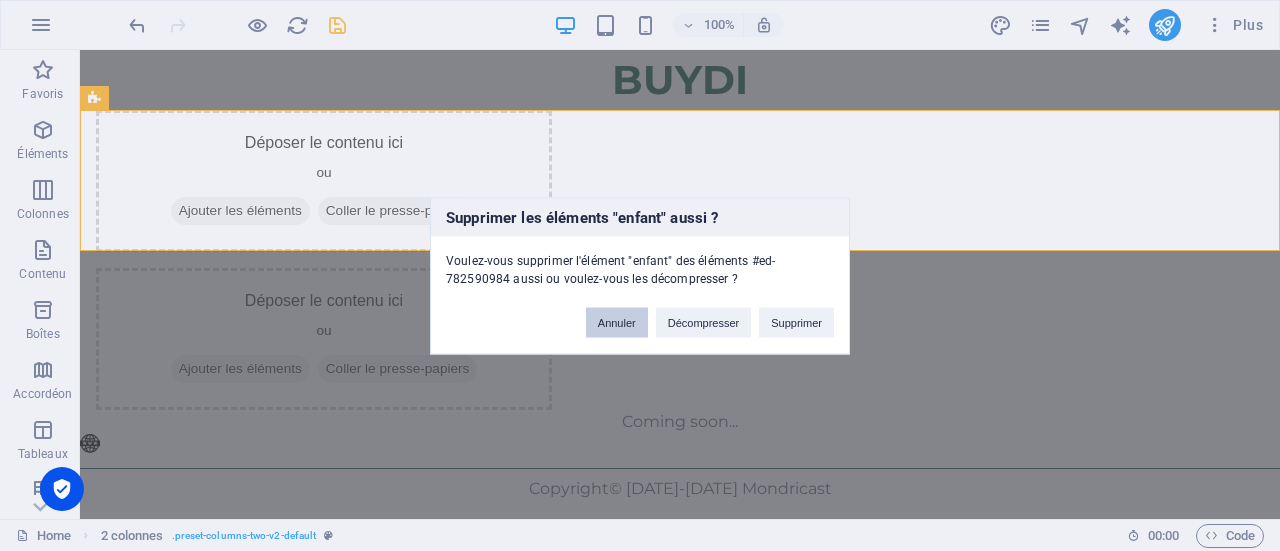 drag, startPoint x: 638, startPoint y: 325, endPoint x: 548, endPoint y: 269, distance: 106 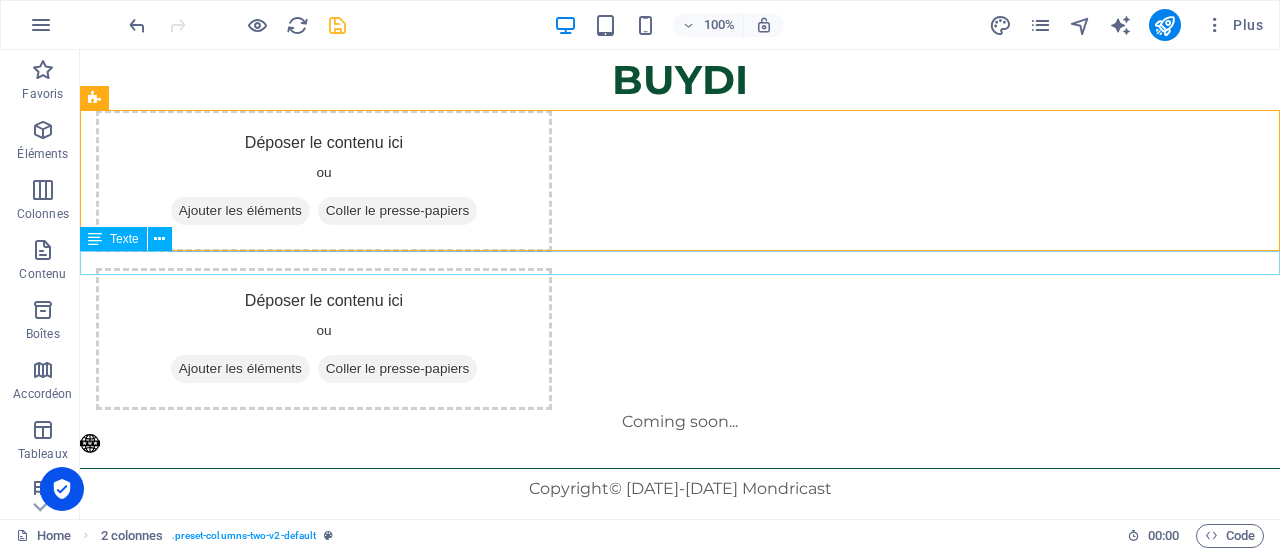 click on "Coming soon..." at bounding box center (680, 422) 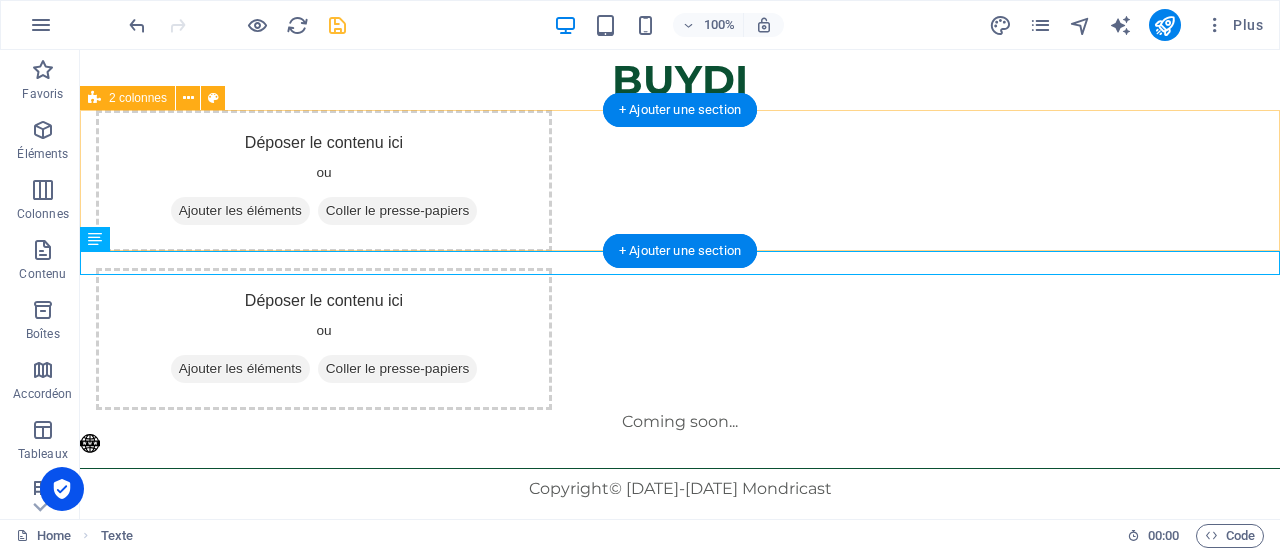 click on "Déposer le contenu ici ou  Ajouter les éléments  Coller le presse-papiers Déposer le contenu ici ou  Ajouter les éléments  Coller le presse-papiers" at bounding box center [680, 260] 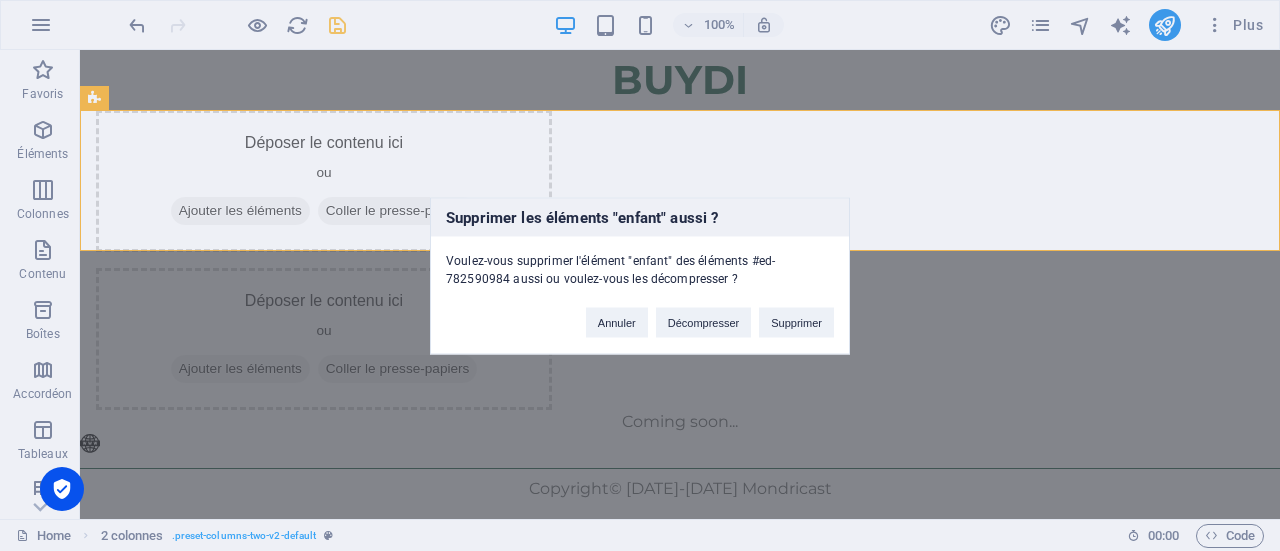 type 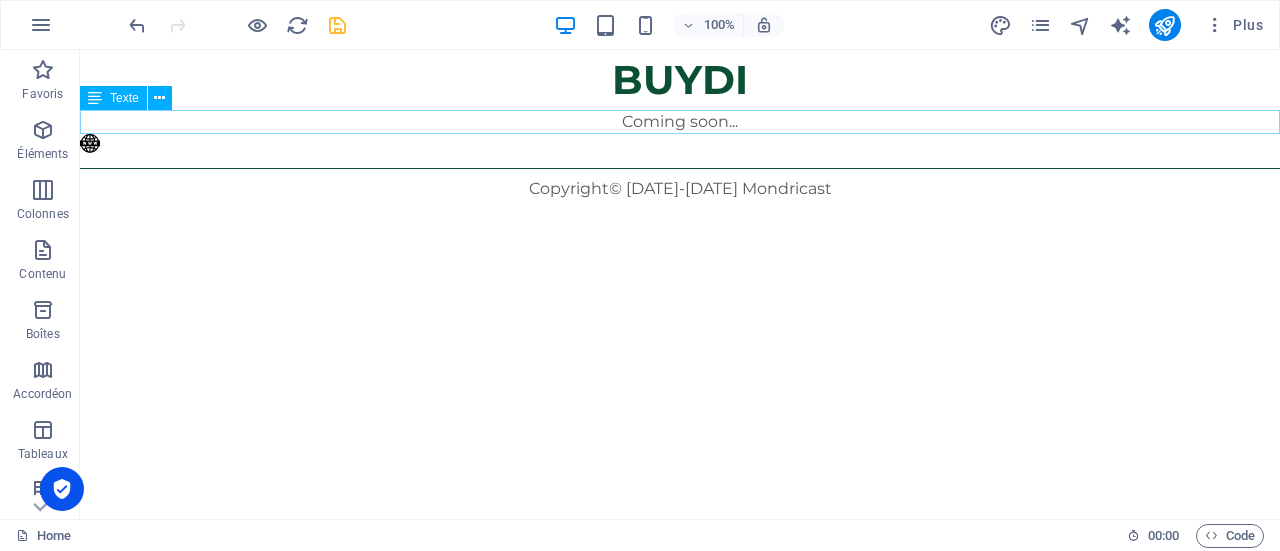 click on "Coming soon..." at bounding box center [680, 122] 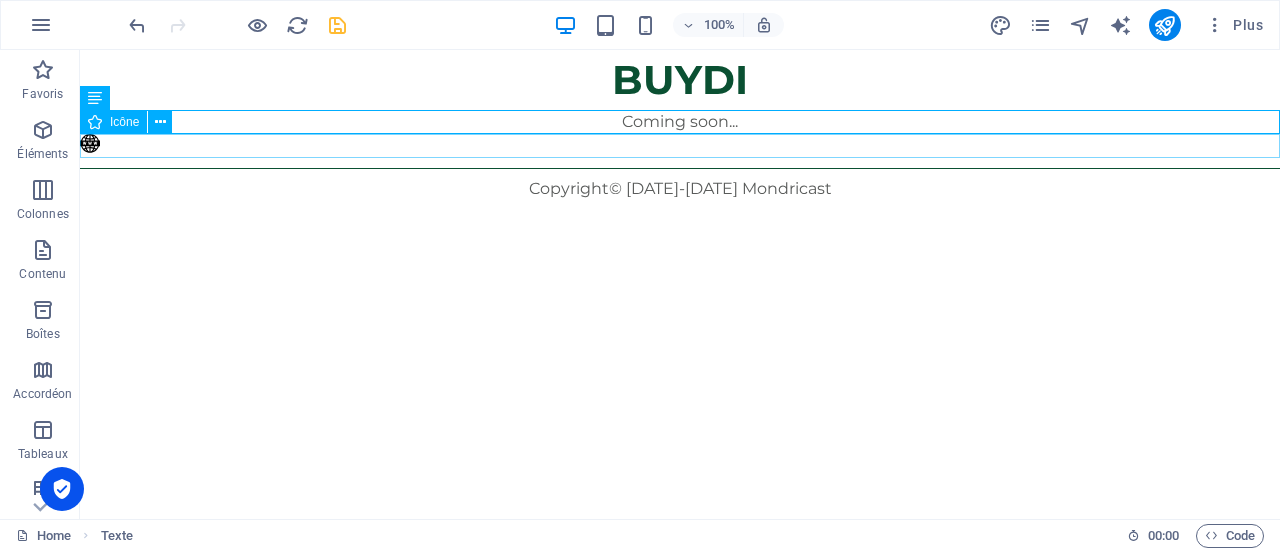 click on "Icône" at bounding box center (124, 122) 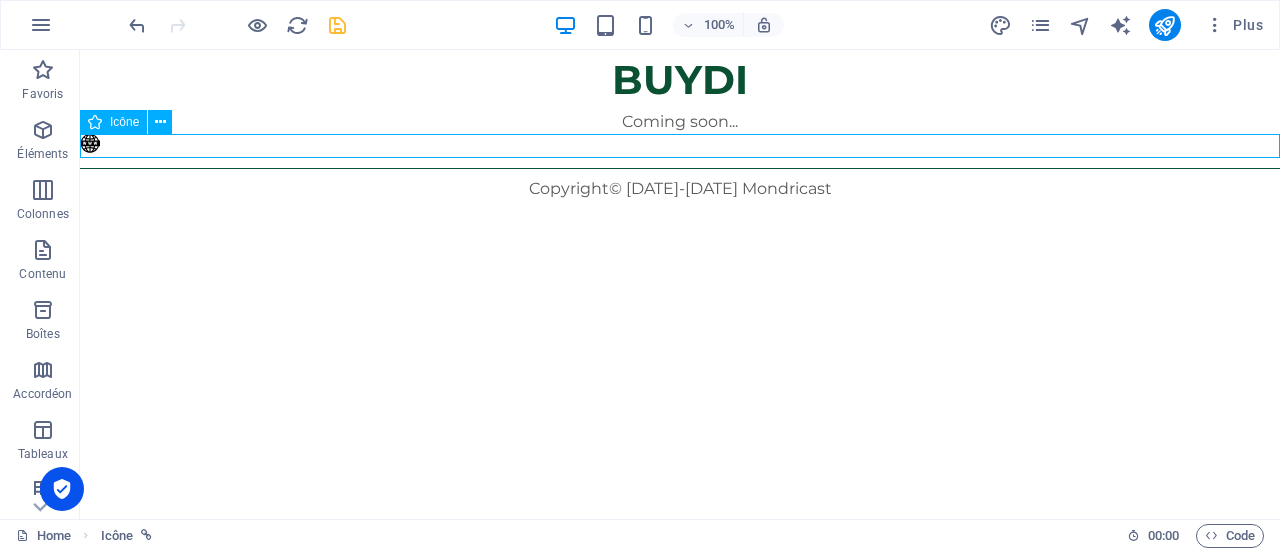 click on "WebSite" at bounding box center [680, 147] 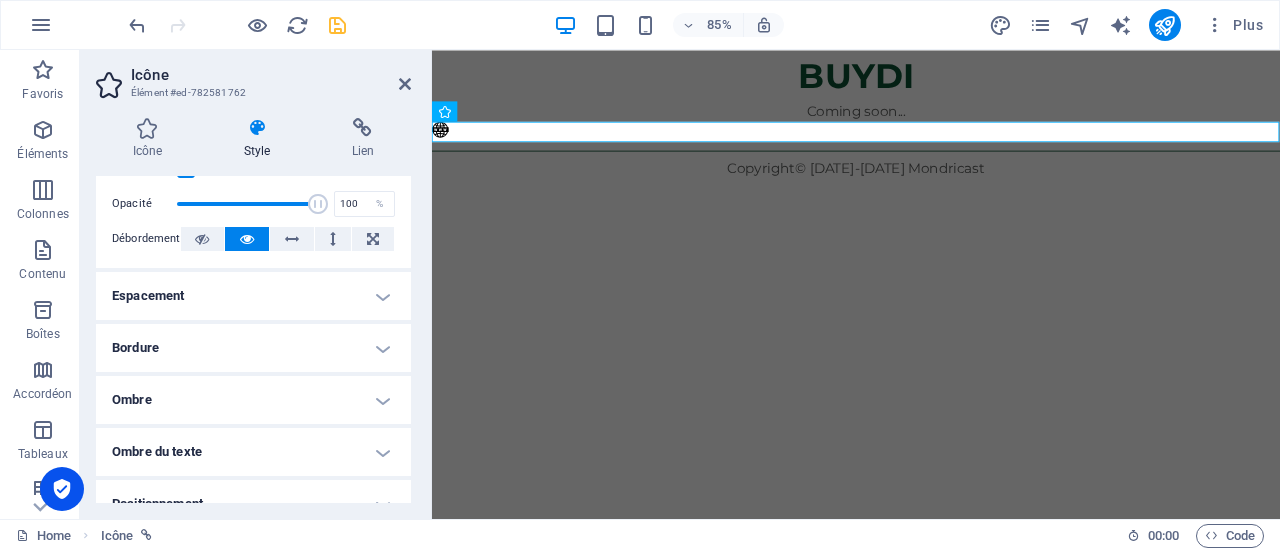 scroll, scrollTop: 100, scrollLeft: 0, axis: vertical 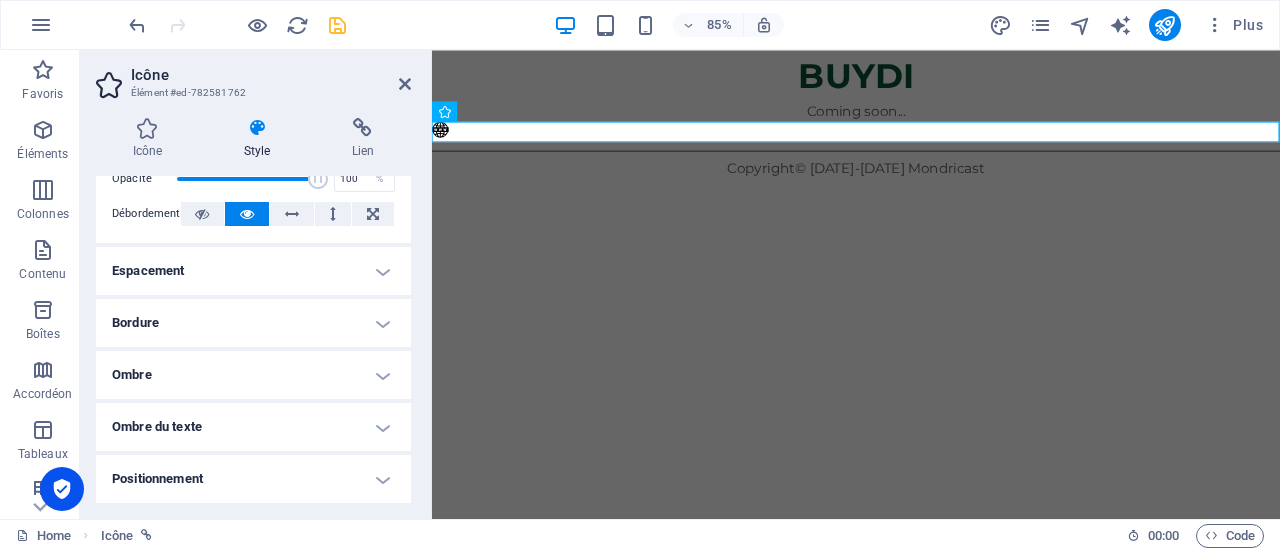 click on "Espacement" at bounding box center [253, 271] 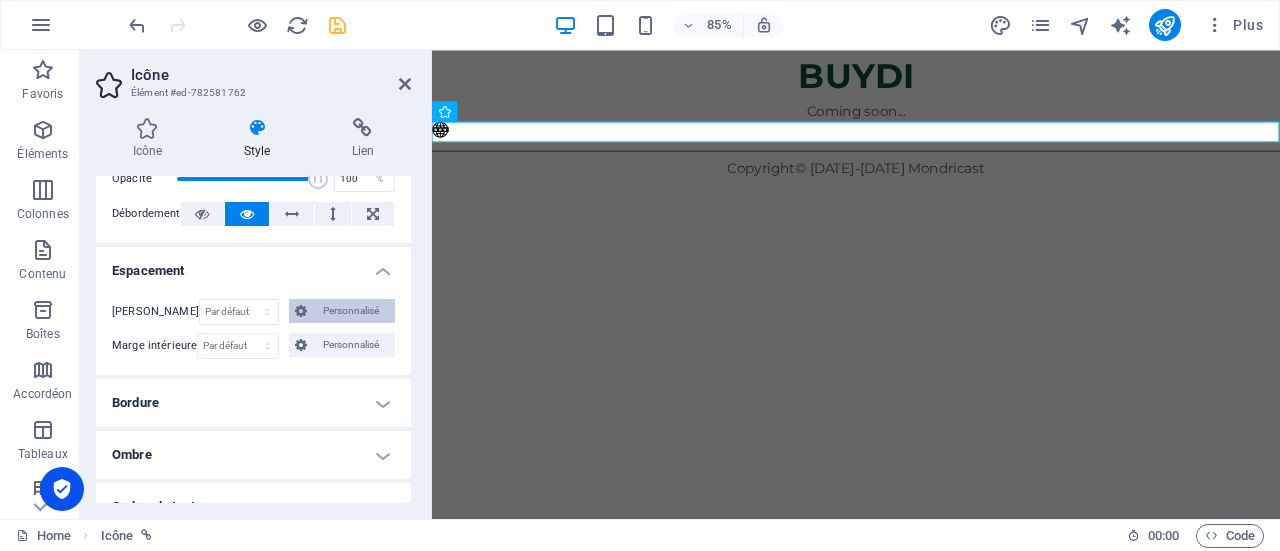 scroll, scrollTop: 386, scrollLeft: 0, axis: vertical 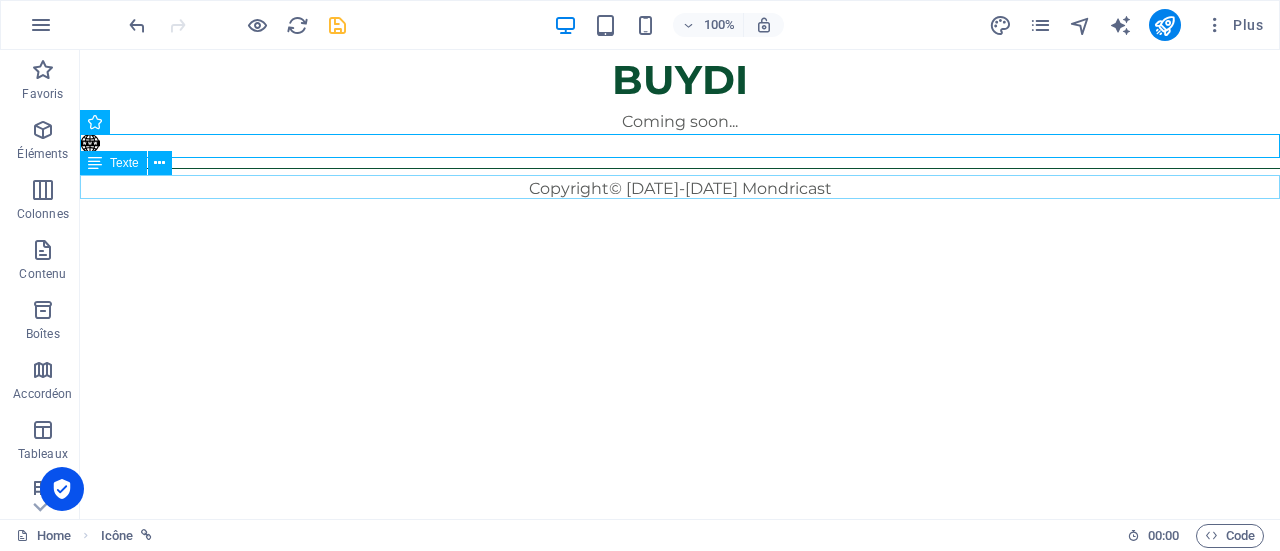 click on "Copyright© [DATE]-[DATE]" at bounding box center [633, 188] 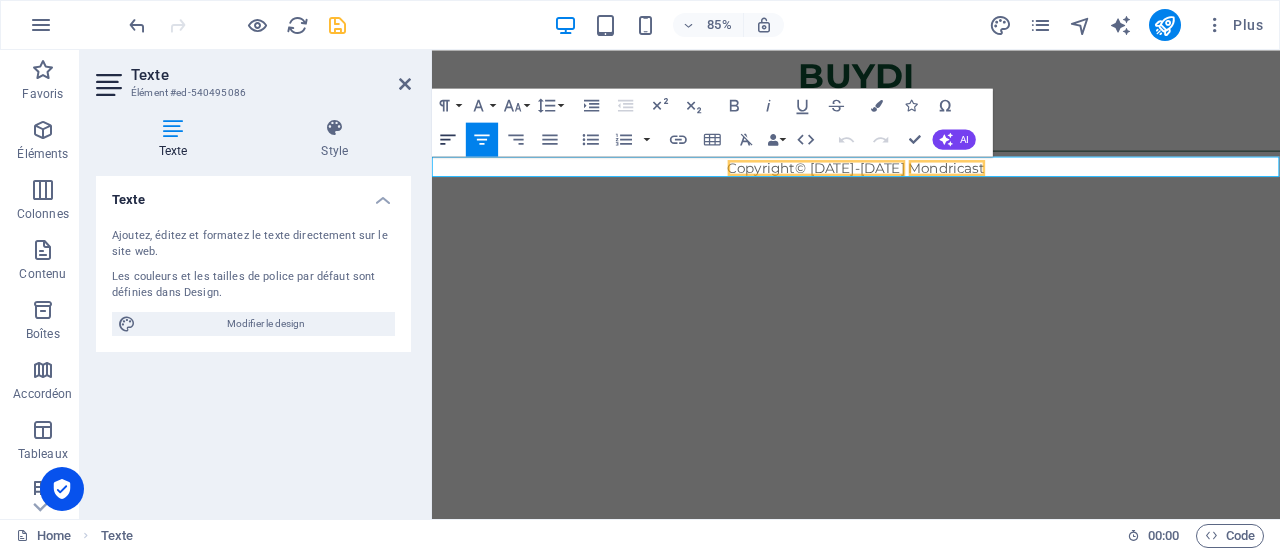 click 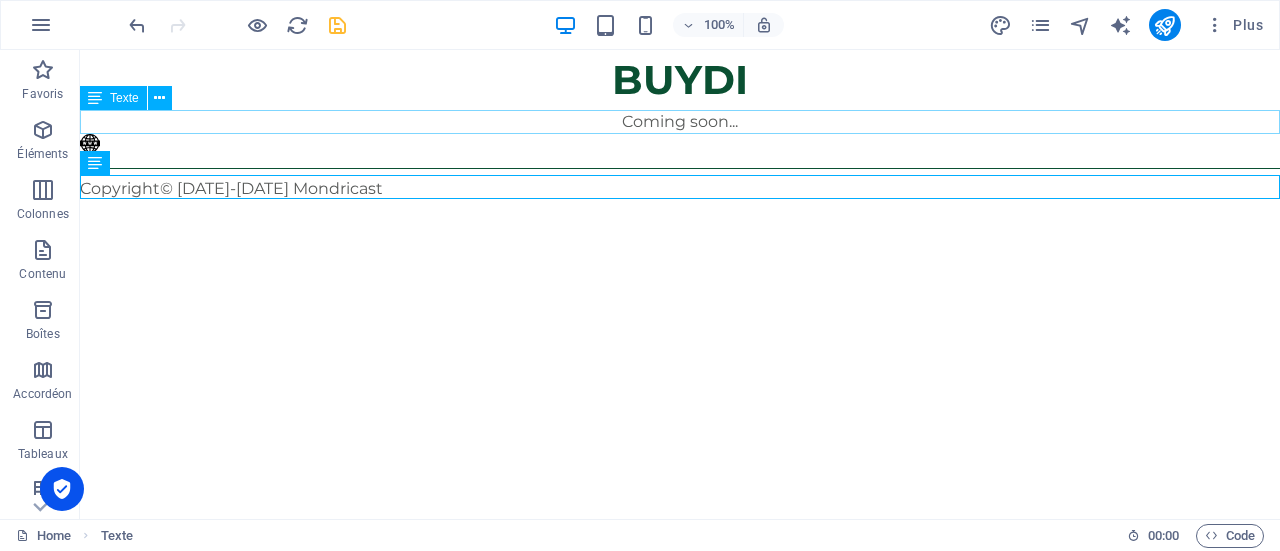 click on "Coming soon..." at bounding box center [680, 122] 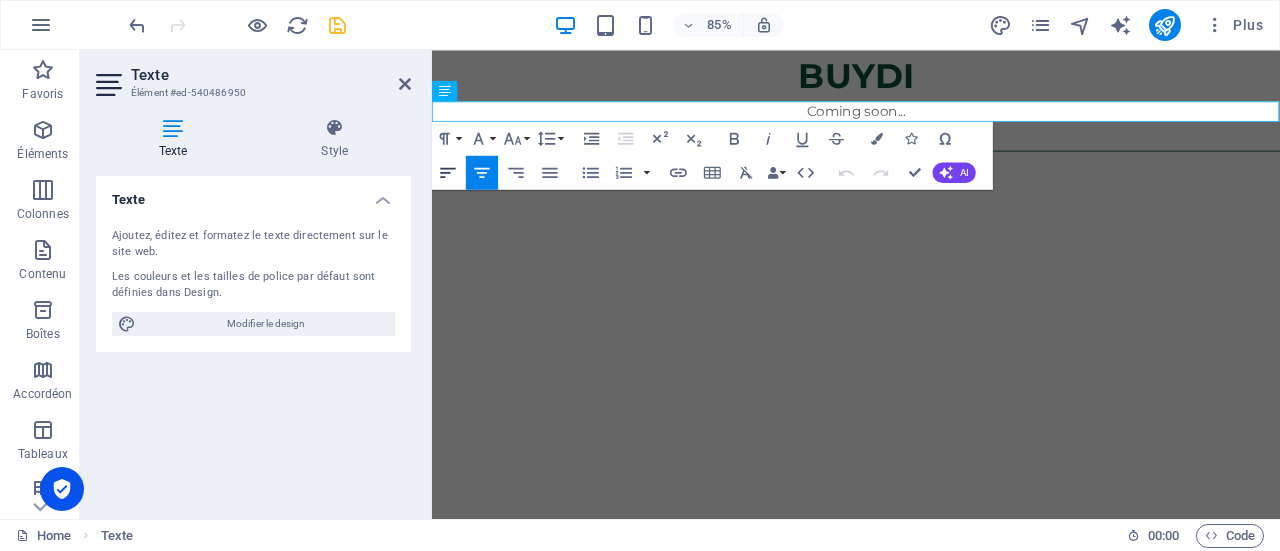 click 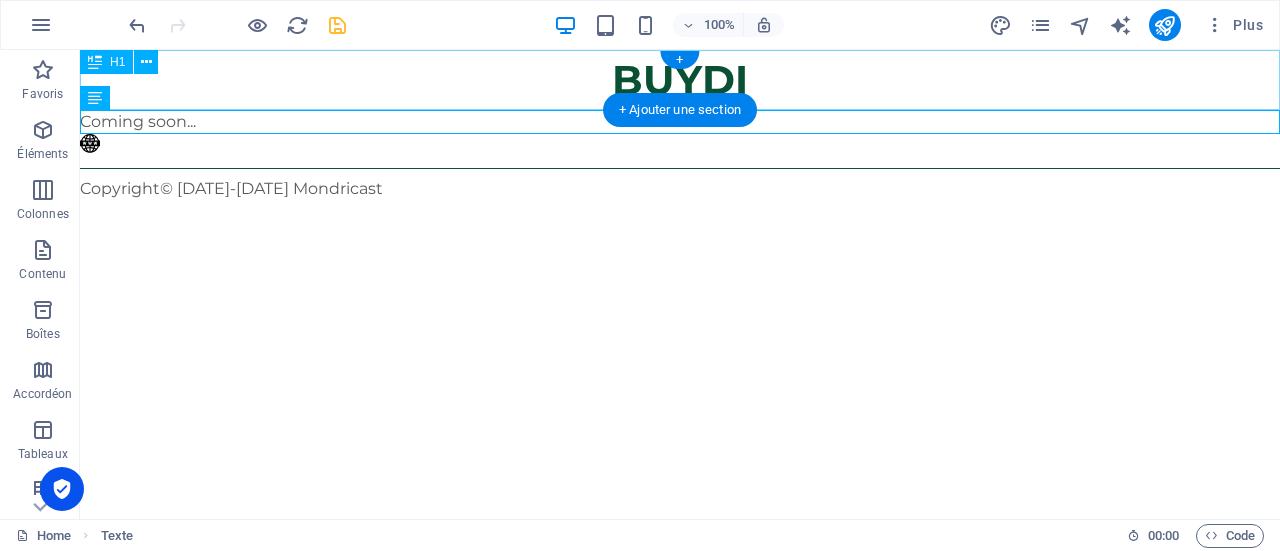 click on "BUYDI" at bounding box center (680, 79) 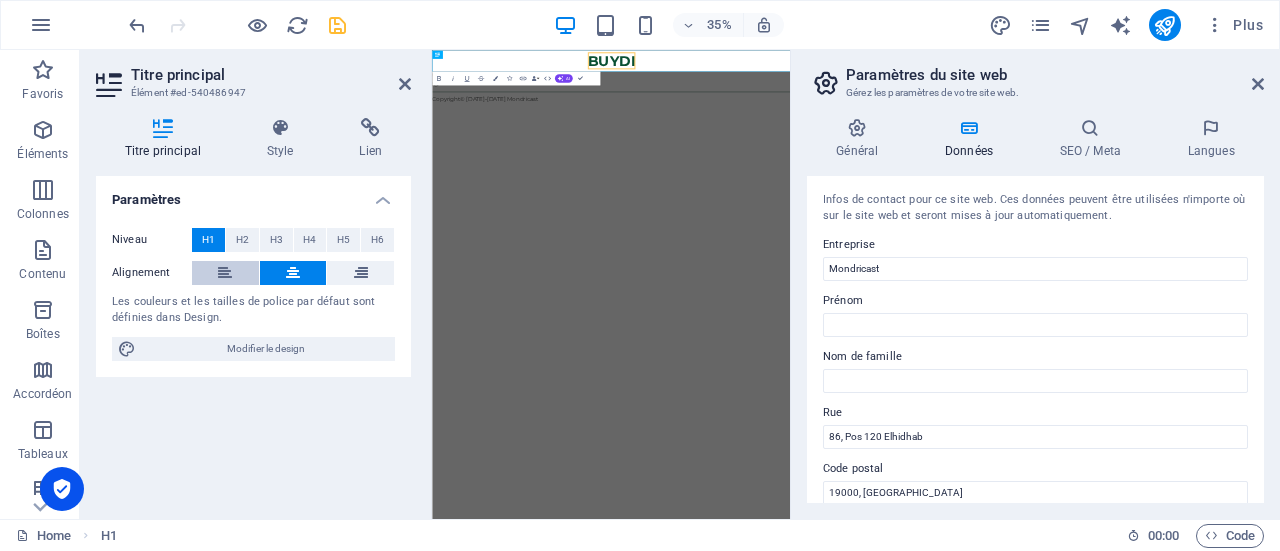 click at bounding box center [225, 273] 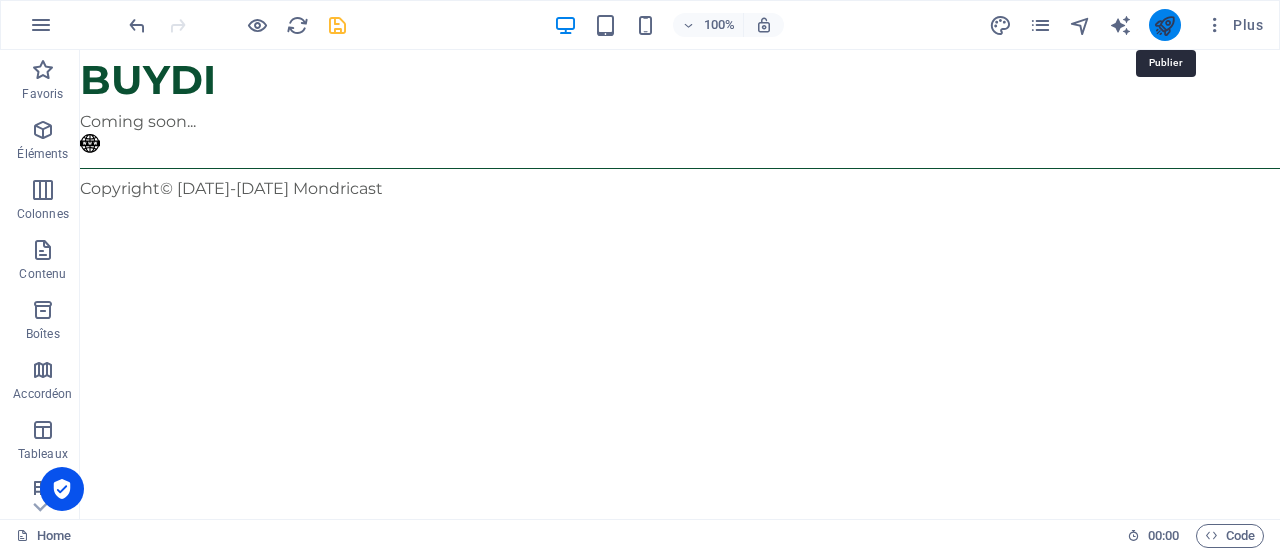 click at bounding box center (1164, 25) 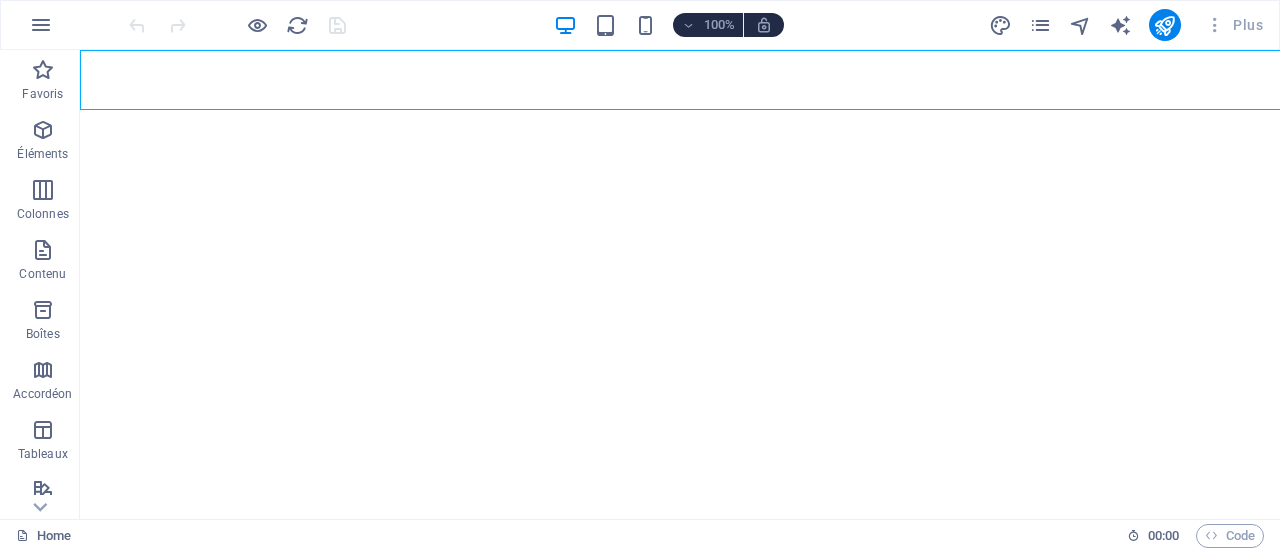 scroll, scrollTop: 0, scrollLeft: 0, axis: both 